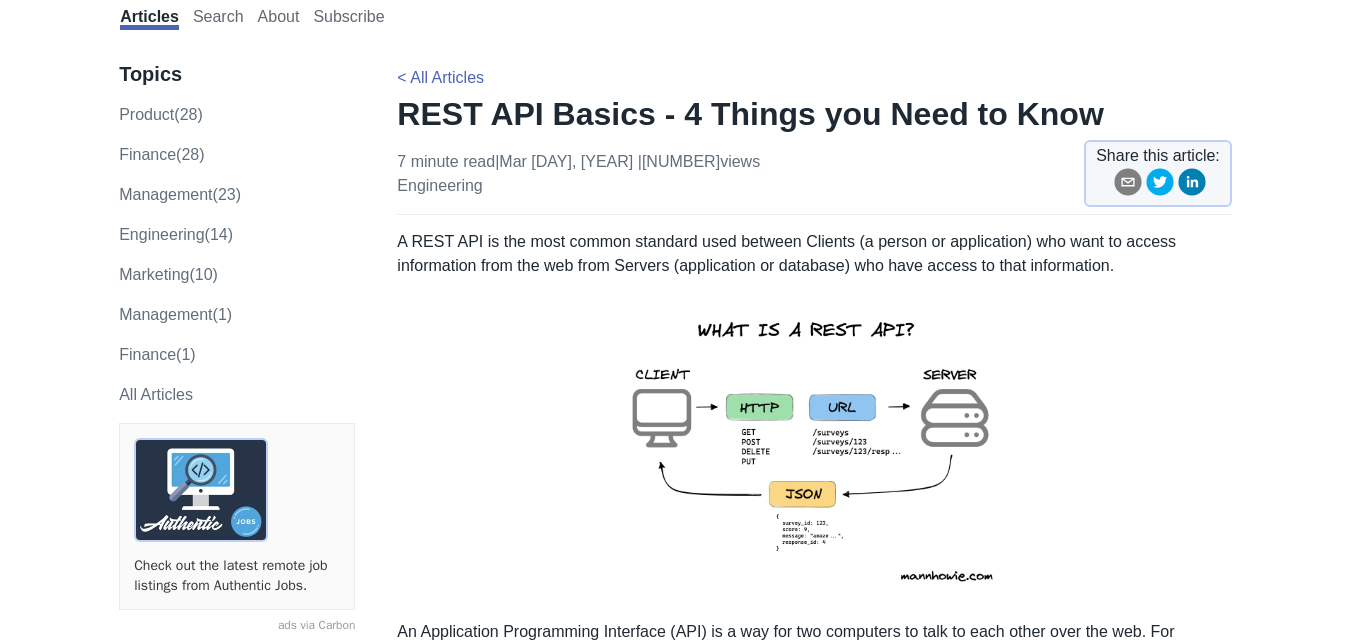 scroll, scrollTop: 84, scrollLeft: 0, axis: vertical 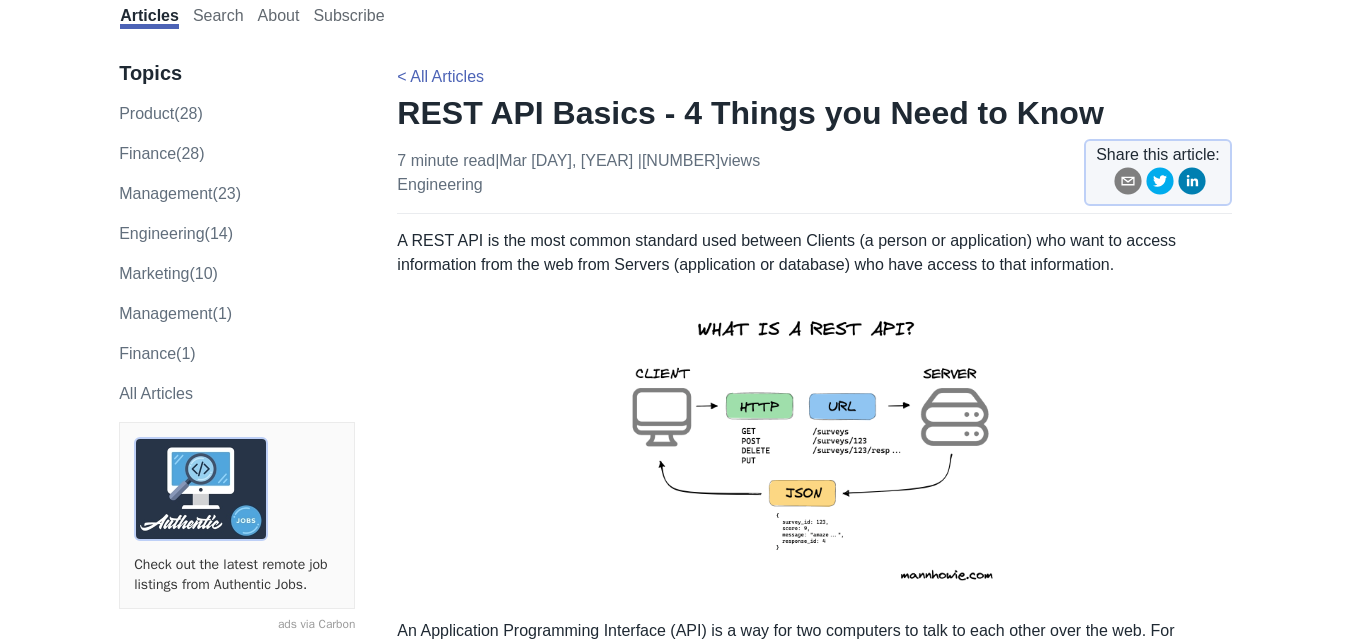click on "A REST API is the most common standard used between Clients (a person or application) who want to access information from the web from Servers (application or database) who have access to that information." at bounding box center [814, 253] 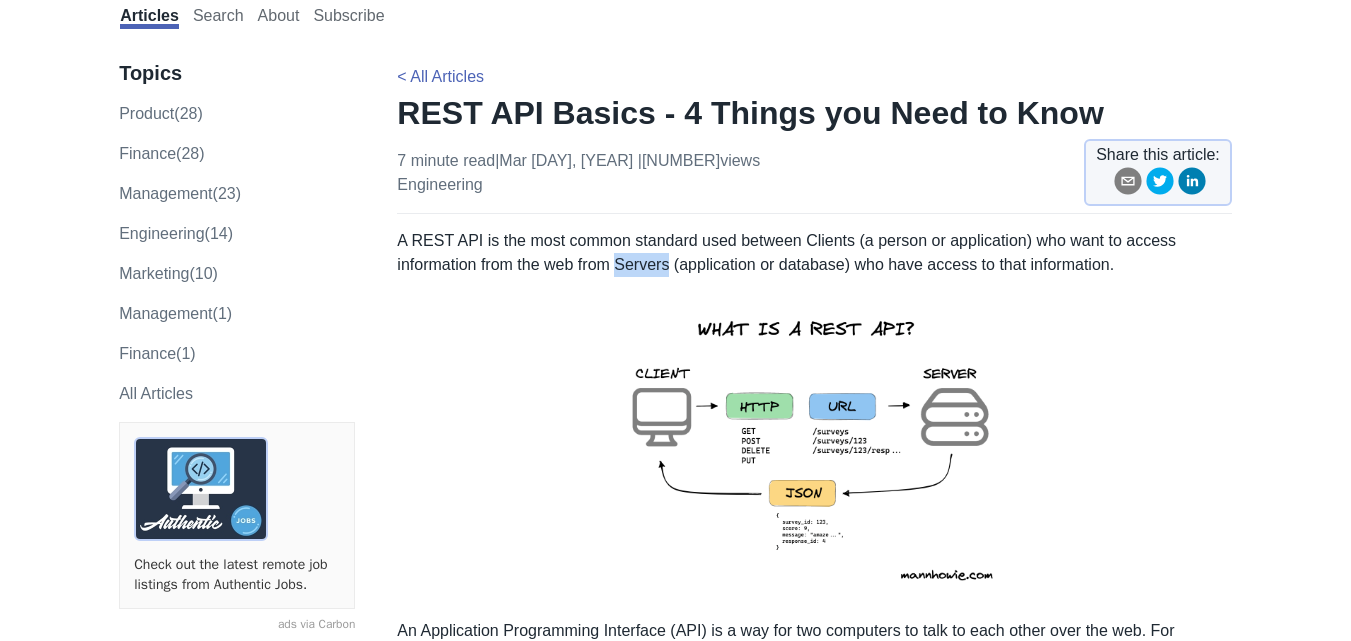 click on "A REST API is the most common standard used between Clients (a person or application) who want to access information from the web from Servers (application or database) who have access to that information." at bounding box center (814, 253) 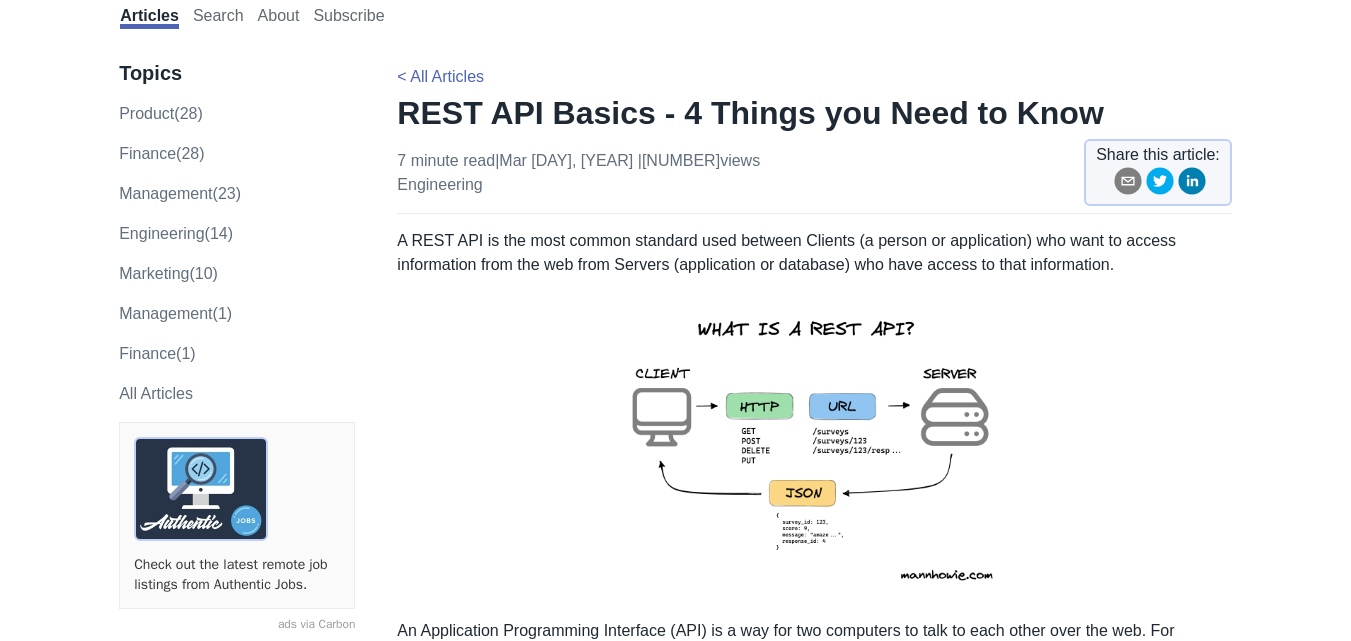 click on "A REST API is the most common standard used between Clients (a person or application) who want to access information from the web from Servers (application or database) who have access to that information." at bounding box center (814, 253) 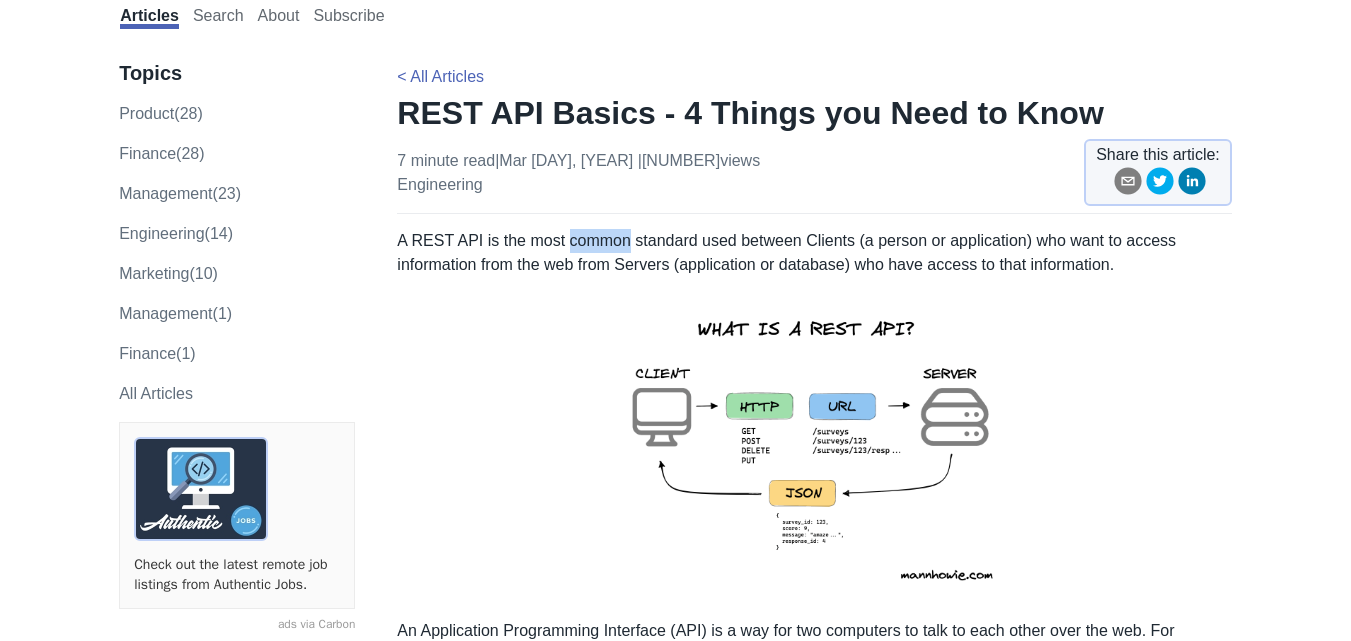 click on "A REST API is the most common standard used between Clients (a person or application) who want to access information from the web from Servers (application or database) who have access to that information." at bounding box center [814, 253] 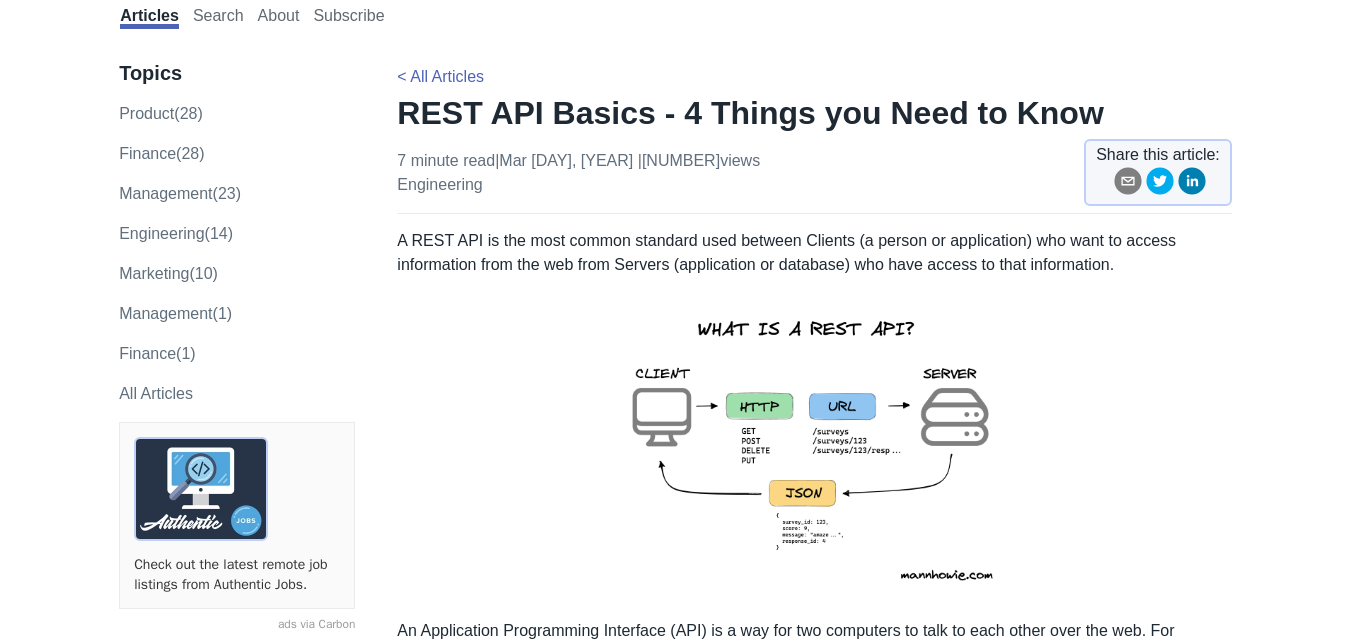 click on "A REST API is the most common standard used between Clients (a person or application) who want to access information from the web from Servers (application or database) who have access to that information." at bounding box center [814, 253] 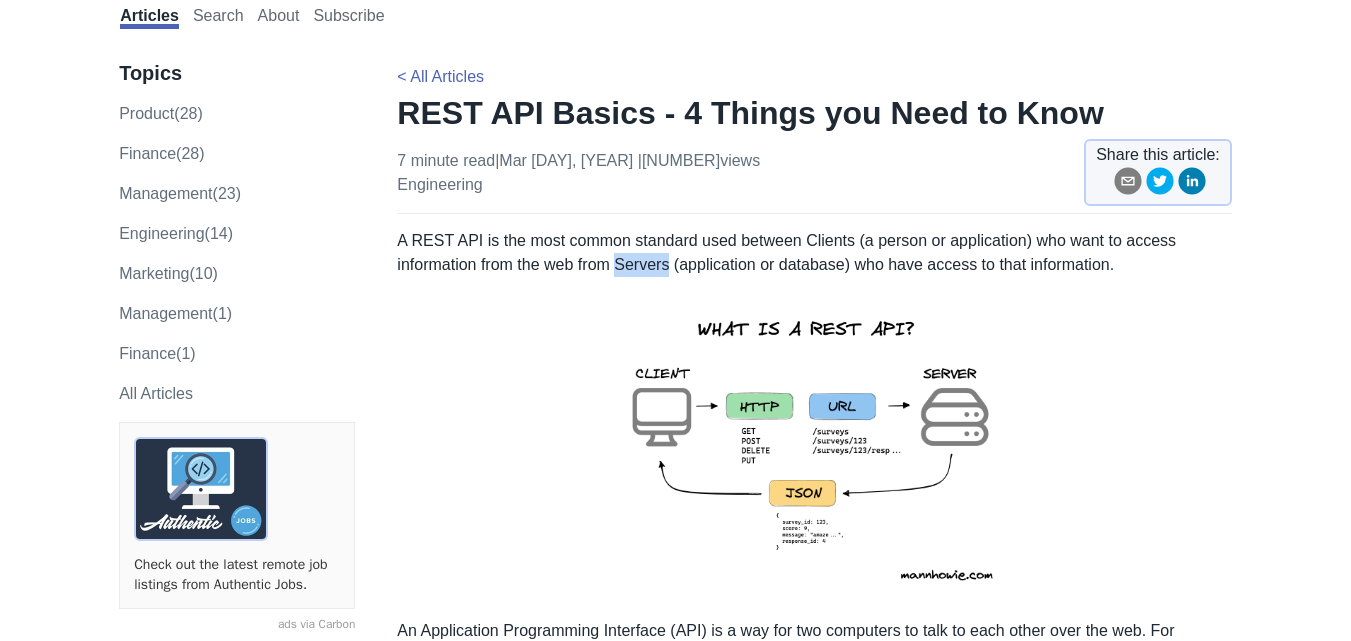 click on "A REST API is the most common standard used between Clients (a person or application) who want to access information from the web from Servers (application or database) who have access to that information." at bounding box center [814, 253] 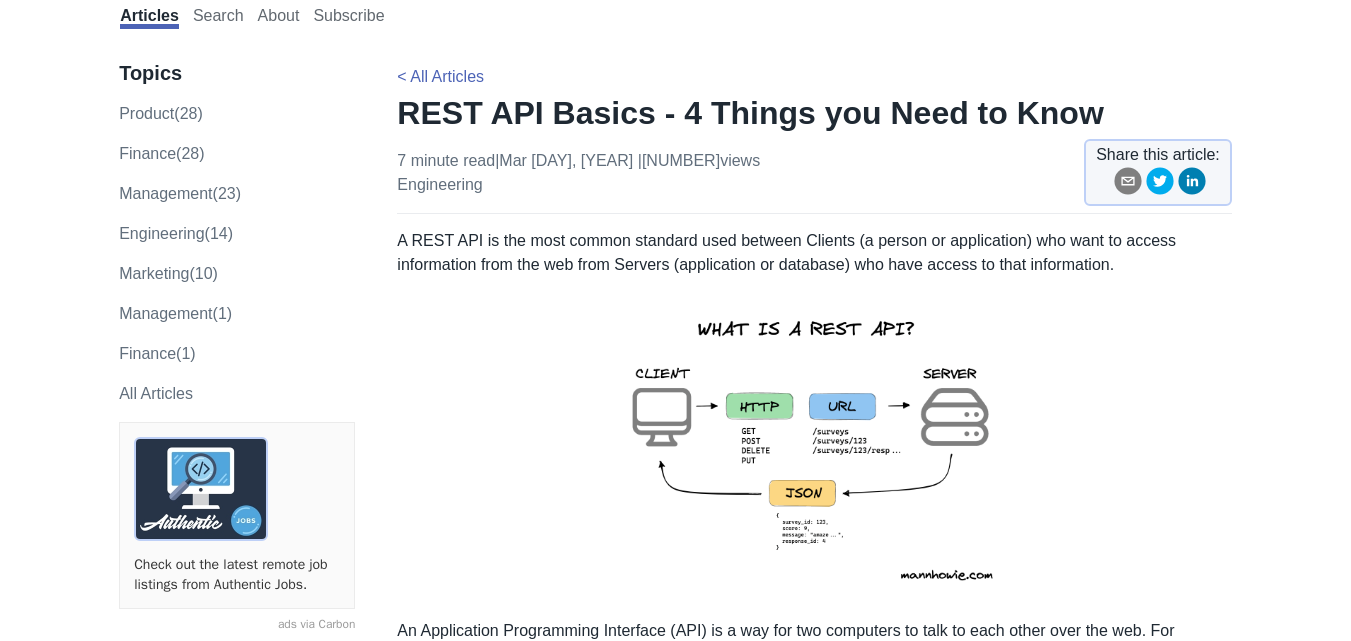 click on "A REST API is the most common standard used between Clients (a person or application) who want to access information from the web from Servers (application or database) who have access to that information." at bounding box center (814, 253) 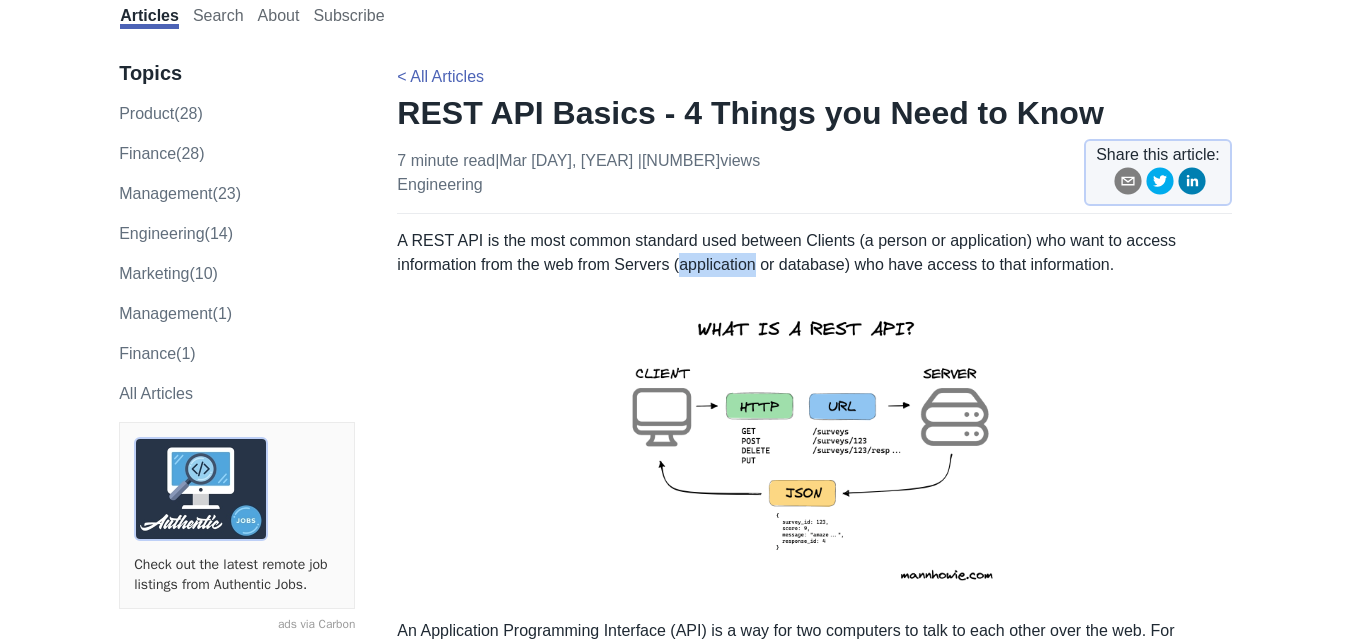 click on "A REST API is the most common standard used between Clients (a person or application) who want to access information from the web from Servers (application or database) who have access to that information." at bounding box center [814, 253] 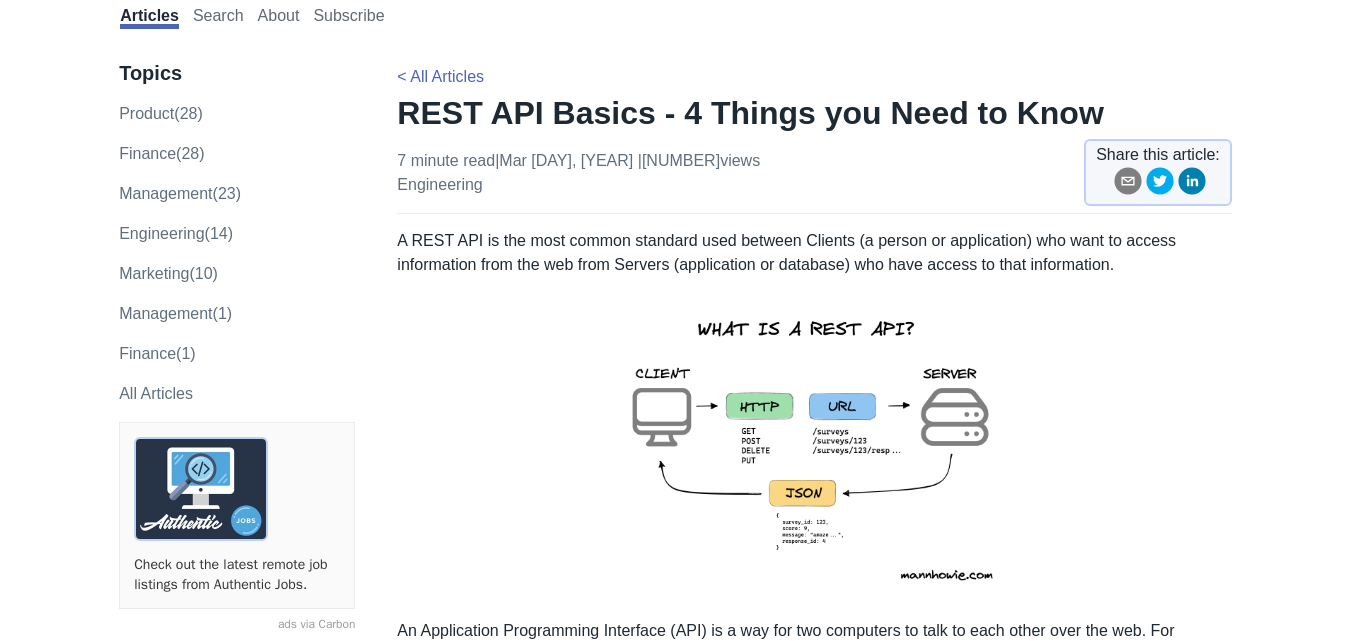 click on "A REST API is the most common standard used between Clients (a person or application) who want to access information from the web from Servers (application or database) who have access to that information." at bounding box center [814, 253] 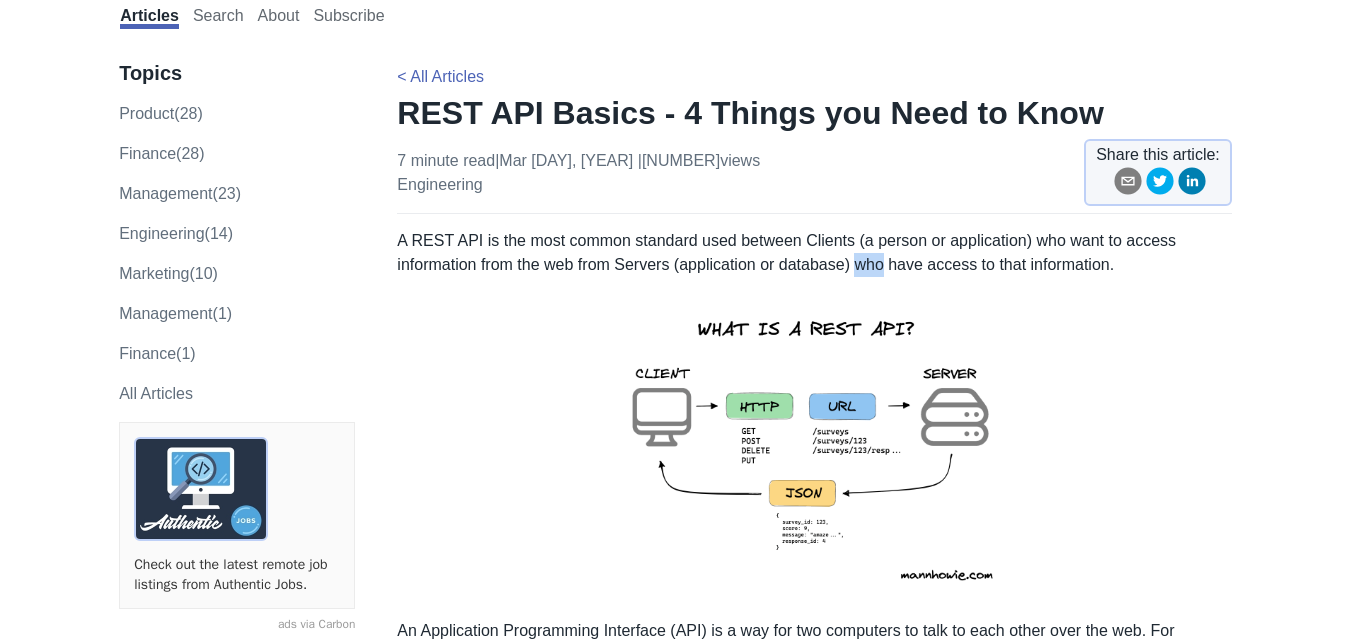 click on "A REST API is the most common standard used between Clients (a person or application) who want to access information from the web from Servers (application or database) who have access to that information." at bounding box center [814, 253] 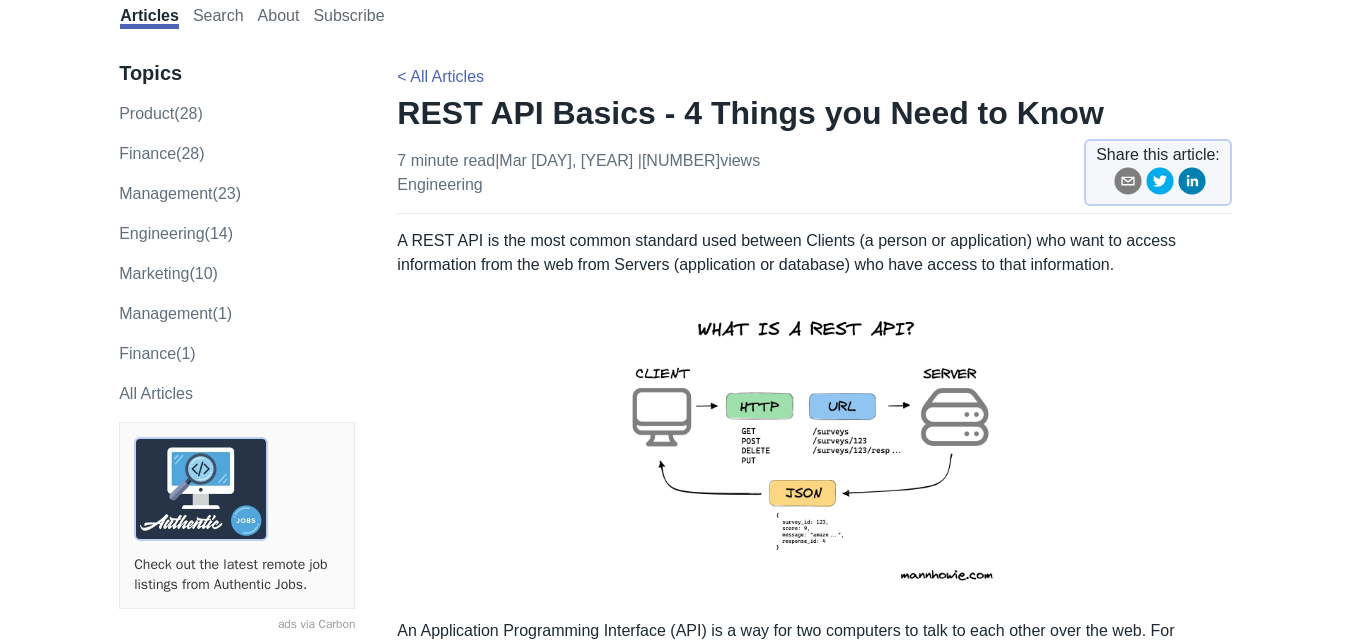 click on "A REST API is the most common standard used between Clients (a person or application) who want to access information from the web from Servers (application or database) who have access to that information." at bounding box center (814, 253) 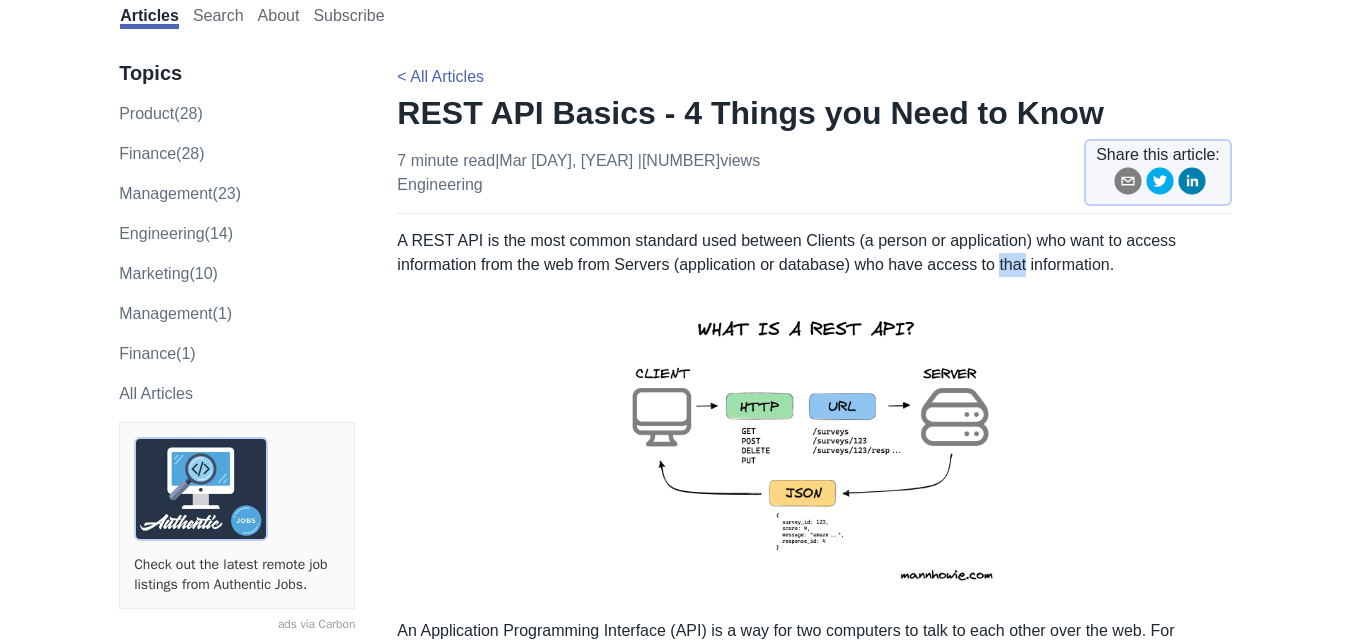 click on "A REST API is the most common standard used between Clients (a person or application) who want to access information from the web from Servers (application or database) who have access to that information." at bounding box center [814, 253] 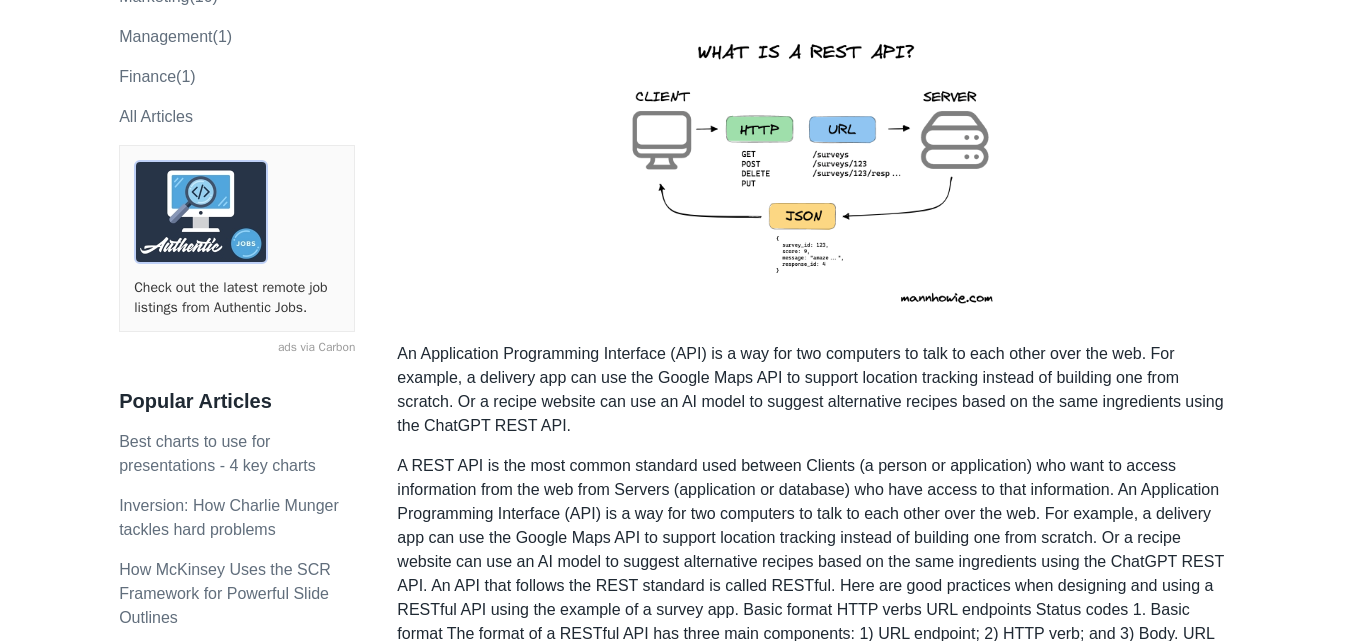 scroll, scrollTop: 362, scrollLeft: 0, axis: vertical 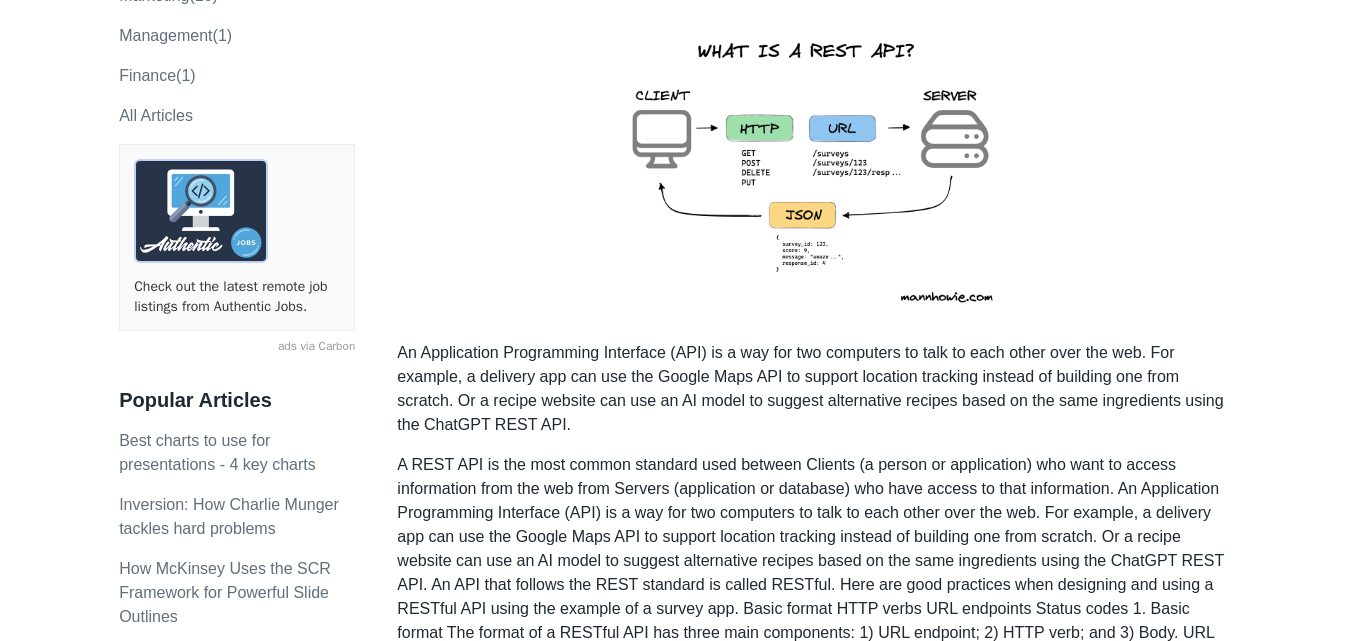 click on "An Application Programming Interface (API) is a way for two computers to talk to each other over the web. For example, a delivery app can use the Google Maps API to support location tracking instead of building one from scratch. Or a recipe website can use an AI model to suggest alternative recipes based on the same ingredients using the ChatGPT REST API." at bounding box center [814, 389] 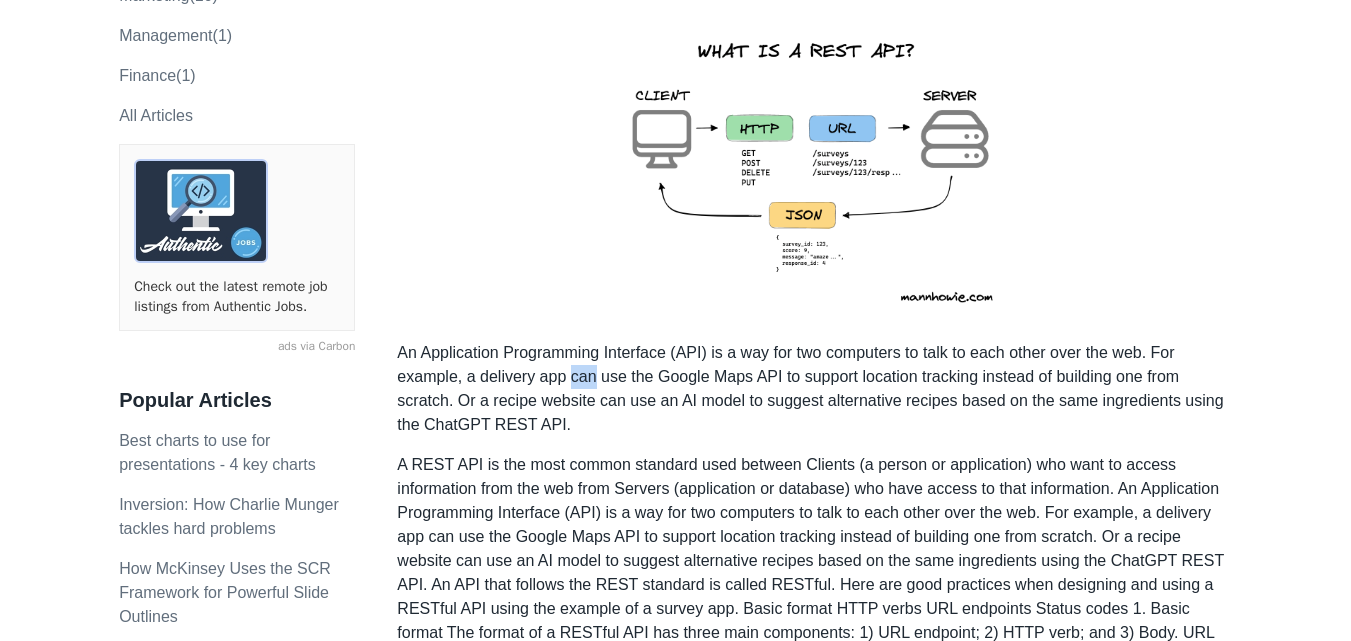 click on "An Application Programming Interface (API) is a way for two computers to talk to each other over the web. For example, a delivery app can use the Google Maps API to support location tracking instead of building one from scratch. Or a recipe website can use an AI model to suggest alternative recipes based on the same ingredients using the ChatGPT REST API." at bounding box center (814, 389) 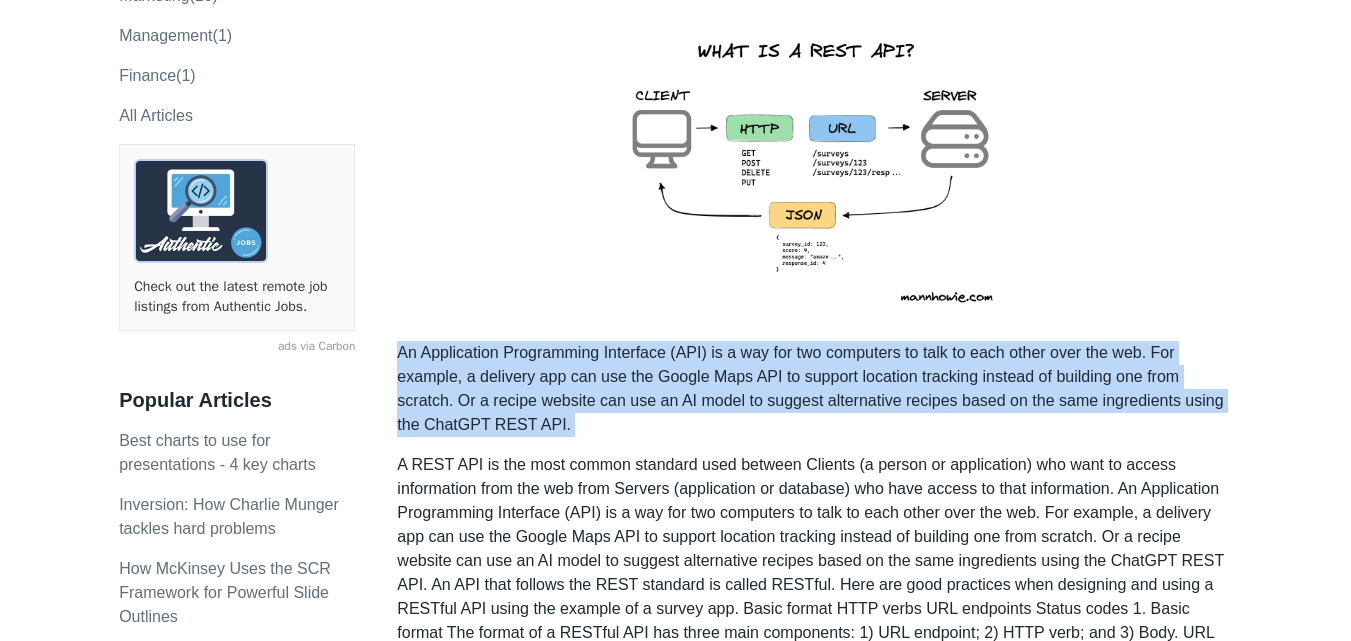 click on "An Application Programming Interface (API) is a way for two computers to talk to each other over the web. For example, a delivery app can use the Google Maps API to support location tracking instead of building one from scratch. Or a recipe website can use an AI model to suggest alternative recipes based on the same ingredients using the ChatGPT REST API." at bounding box center (814, 389) 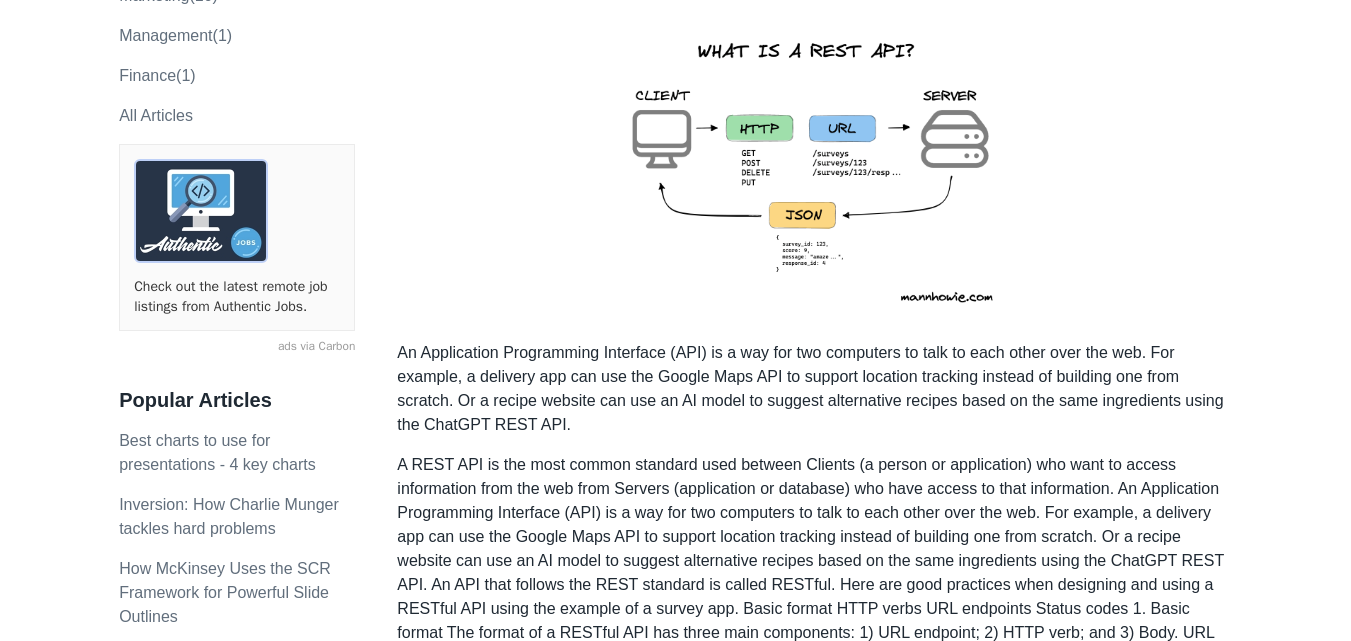 click on "An Application Programming Interface (API) is a way for two computers to talk to each other over the web. For example, a delivery app can use the Google Maps API to support location tracking instead of building one from scratch. Or a recipe website can use an AI model to suggest alternative recipes based on the same ingredients using the ChatGPT REST API." at bounding box center [814, 389] 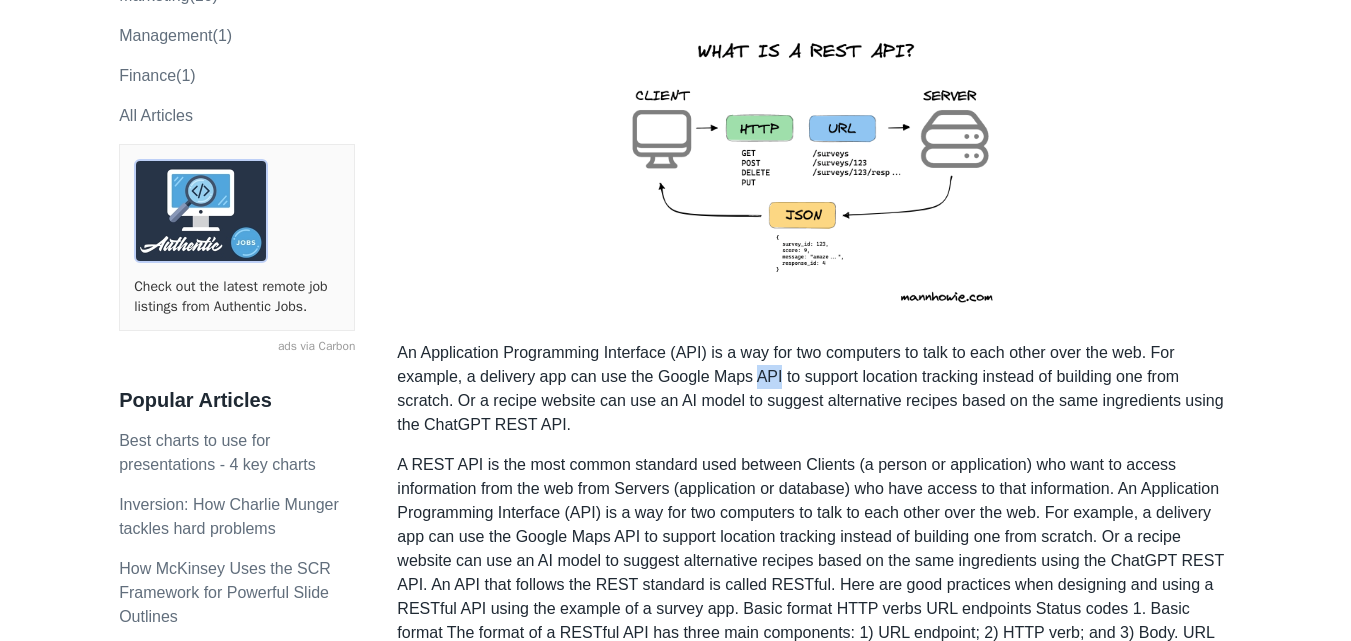 click on "An Application Programming Interface (API) is a way for two computers to talk to each other over the web. For example, a delivery app can use the Google Maps API to support location tracking instead of building one from scratch. Or a recipe website can use an AI model to suggest alternative recipes based on the same ingredients using the ChatGPT REST API." at bounding box center [814, 389] 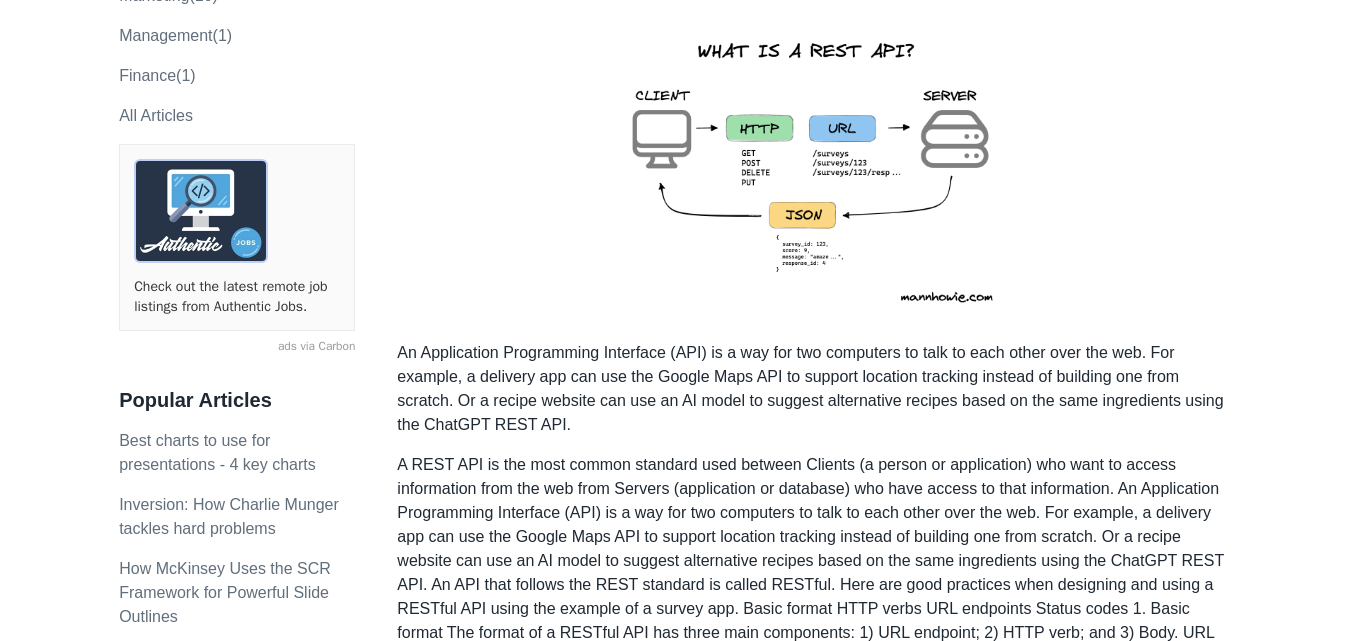 click on "An Application Programming Interface (API) is a way for two computers to talk to each other over the web. For example, a delivery app can use the Google Maps API to support location tracking instead of building one from scratch. Or a recipe website can use an AI model to suggest alternative recipes based on the same ingredients using the ChatGPT REST API." at bounding box center (814, 389) 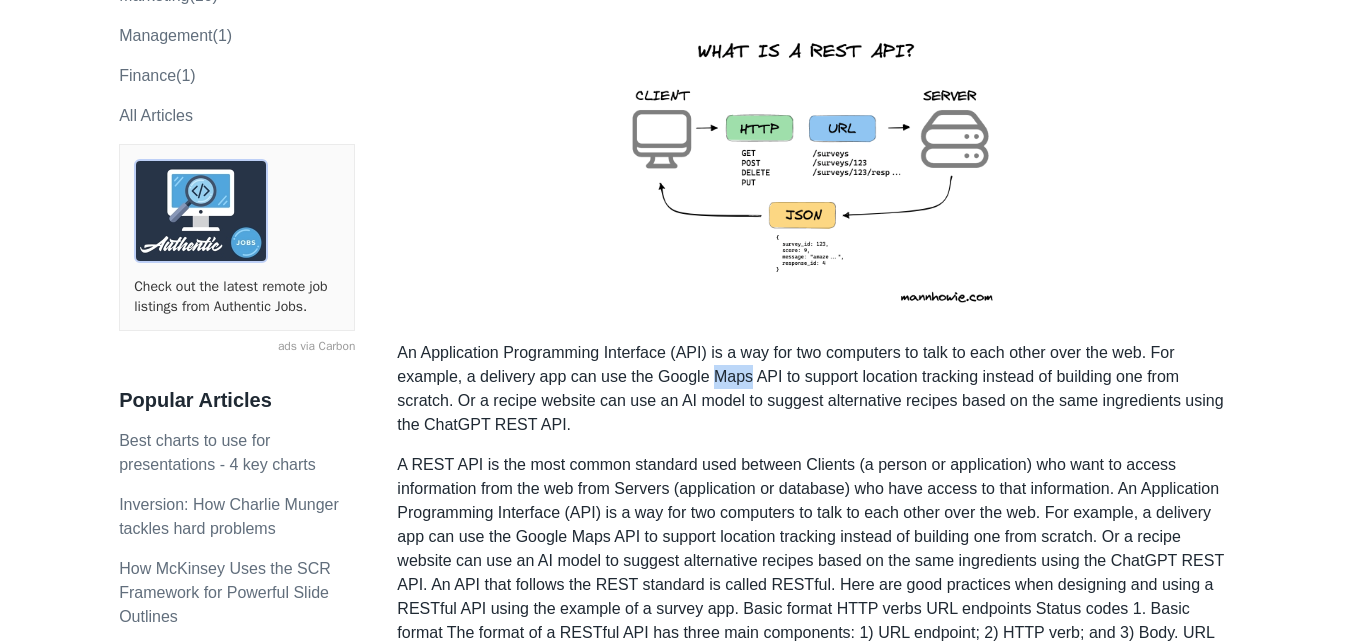 click on "An Application Programming Interface (API) is a way for two computers to talk to each other over the web. For example, a delivery app can use the Google Maps API to support location tracking instead of building one from scratch. Or a recipe website can use an AI model to suggest alternative recipes based on the same ingredients using the ChatGPT REST API." at bounding box center [814, 389] 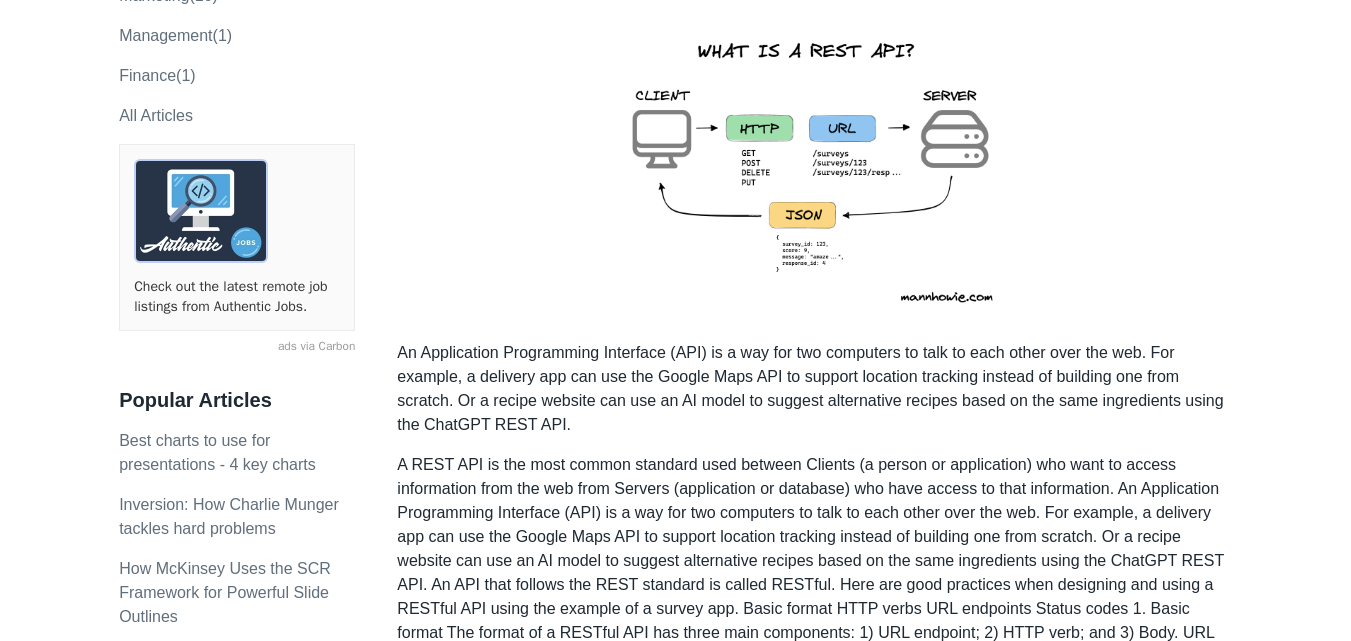 click on "An Application Programming Interface (API) is a way for two computers to talk to each other over the web. For example, a delivery app can use the Google Maps API to support location tracking instead of building one from scratch. Or a recipe website can use an AI model to suggest alternative recipes based on the same ingredients using the ChatGPT REST API." at bounding box center [814, 389] 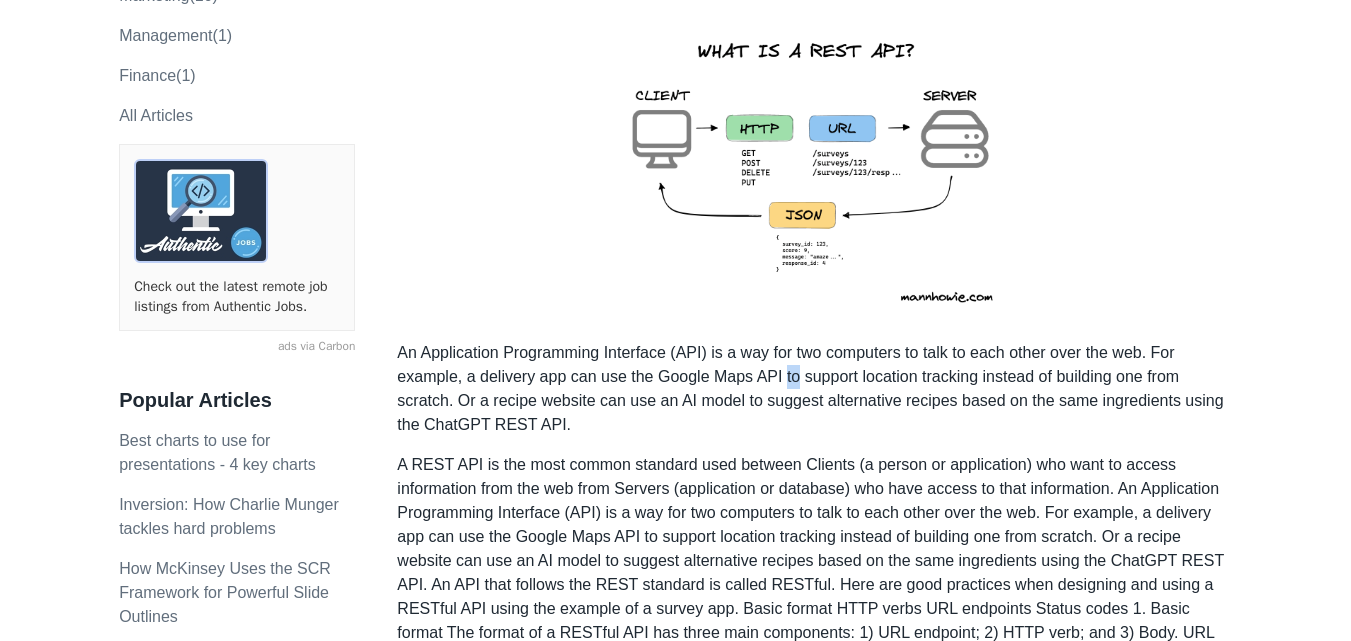 click on "An Application Programming Interface (API) is a way for two computers to talk to each other over the web. For example, a delivery app can use the Google Maps API to support location tracking instead of building one from scratch. Or a recipe website can use an AI model to suggest alternative recipes based on the same ingredients using the ChatGPT REST API." at bounding box center (814, 389) 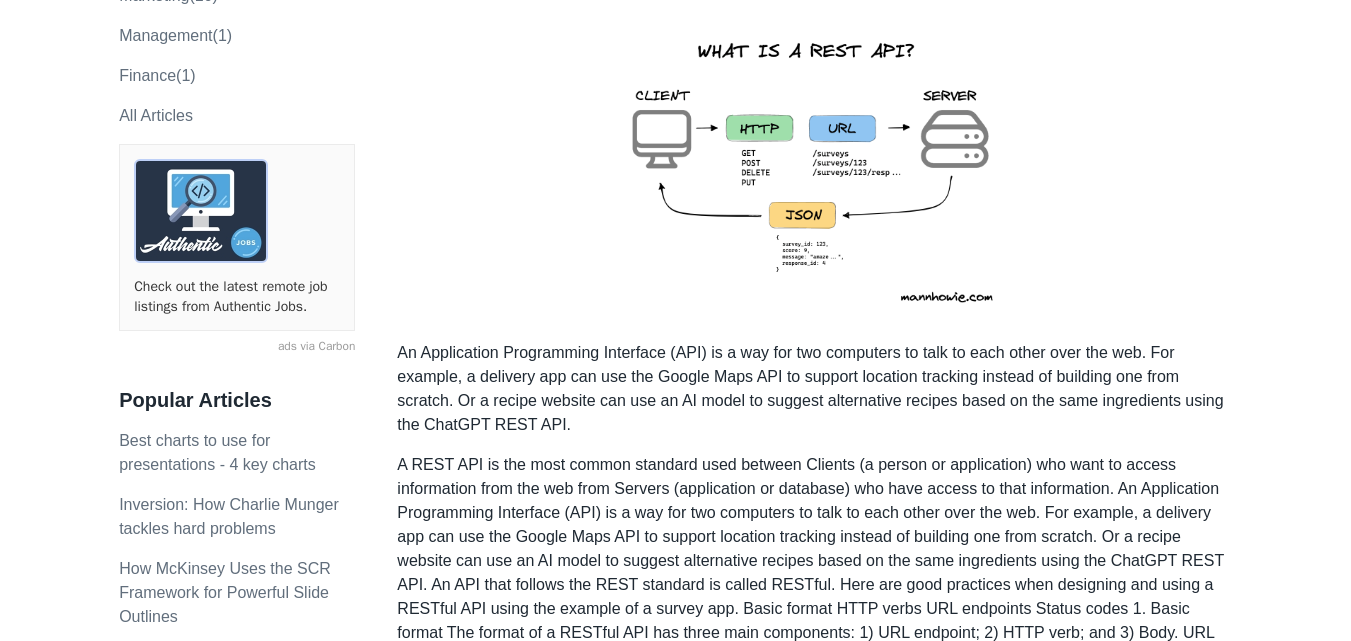 click on "An Application Programming Interface (API) is a way for two computers to talk to each other over the web. For example, a delivery app can use the Google Maps API to support location tracking instead of building one from scratch. Or a recipe website can use an AI model to suggest alternative recipes based on the same ingredients using the ChatGPT REST API." at bounding box center (814, 389) 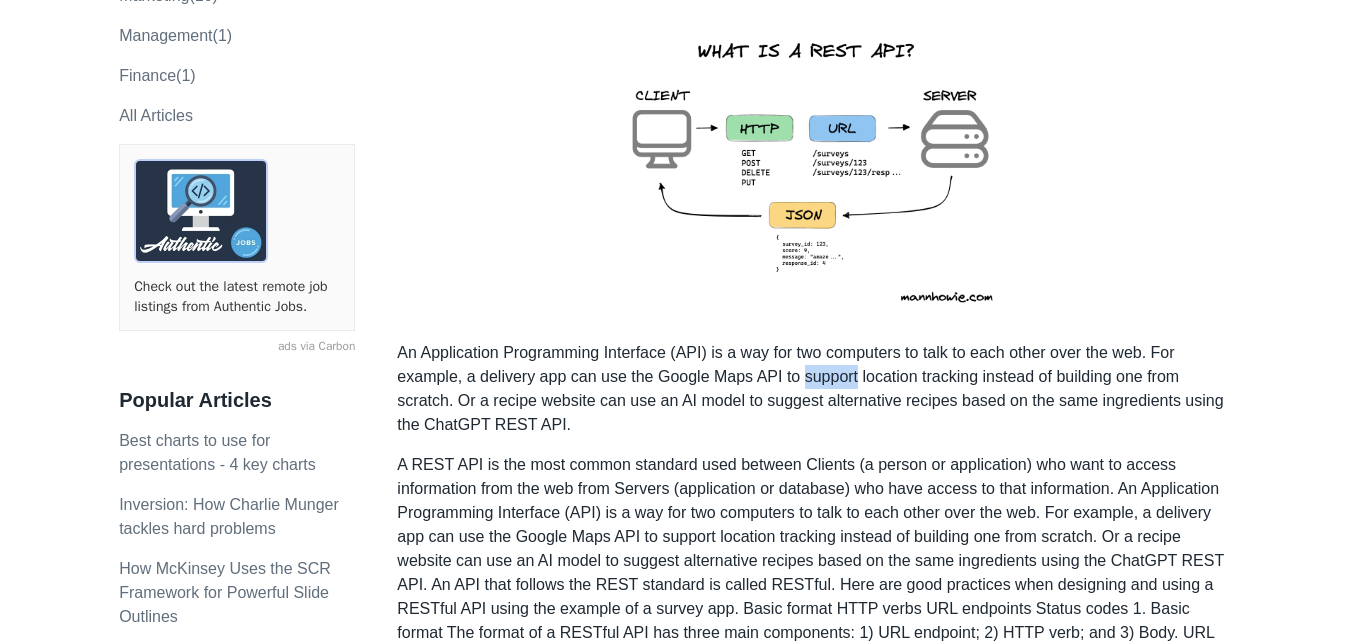 click on "An Application Programming Interface (API) is a way for two computers to talk to each other over the web. For example, a delivery app can use the Google Maps API to support location tracking instead of building one from scratch. Or a recipe website can use an AI model to suggest alternative recipes based on the same ingredients using the ChatGPT REST API." at bounding box center [814, 389] 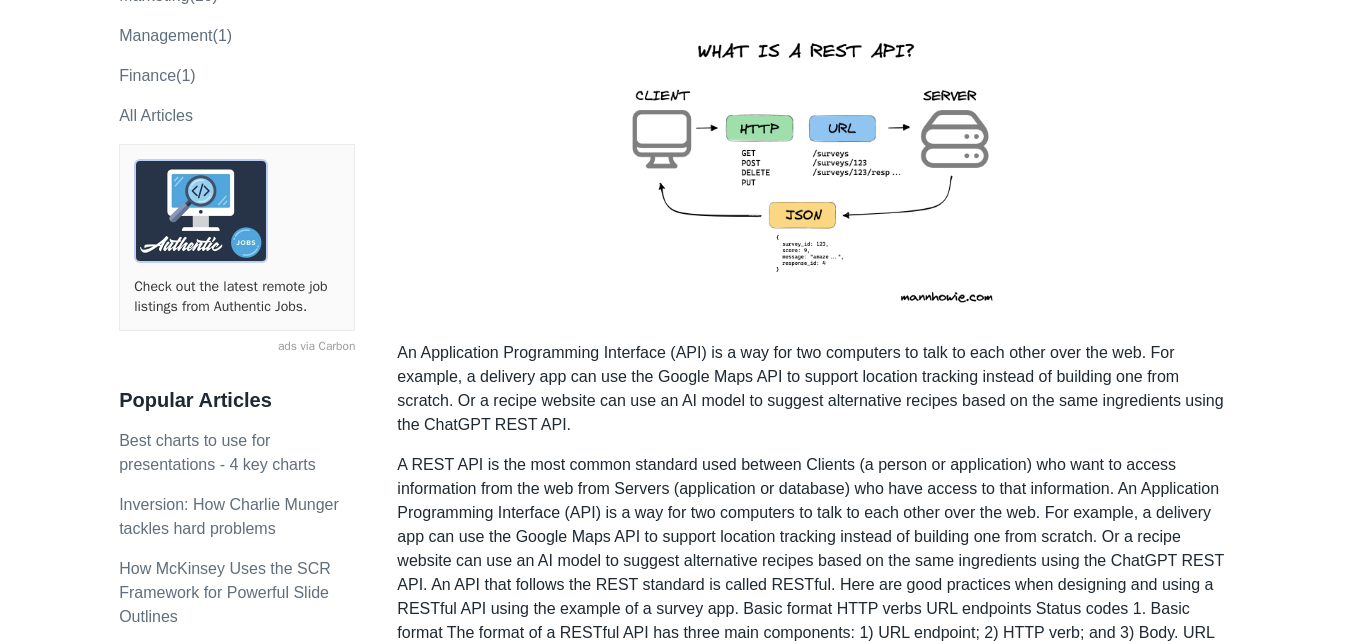 click on "An Application Programming Interface (API) is a way for two computers to talk to each other over the web. For example, a delivery app can use the Google Maps API to support location tracking instead of building one from scratch. Or a recipe website can use an AI model to suggest alternative recipes based on the same ingredients using the ChatGPT REST API." at bounding box center [814, 389] 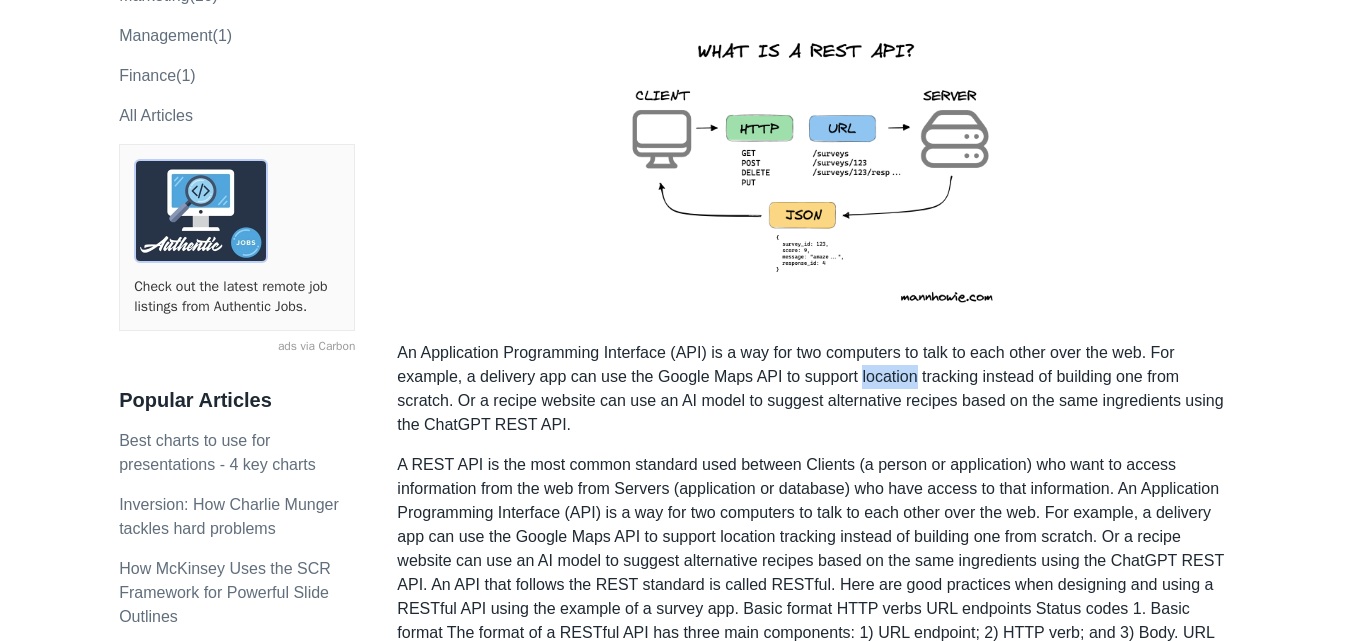 click on "An Application Programming Interface (API) is a way for two computers to talk to each other over the web. For example, a delivery app can use the Google Maps API to support location tracking instead of building one from scratch. Or a recipe website can use an AI model to suggest alternative recipes based on the same ingredients using the ChatGPT REST API." at bounding box center (814, 389) 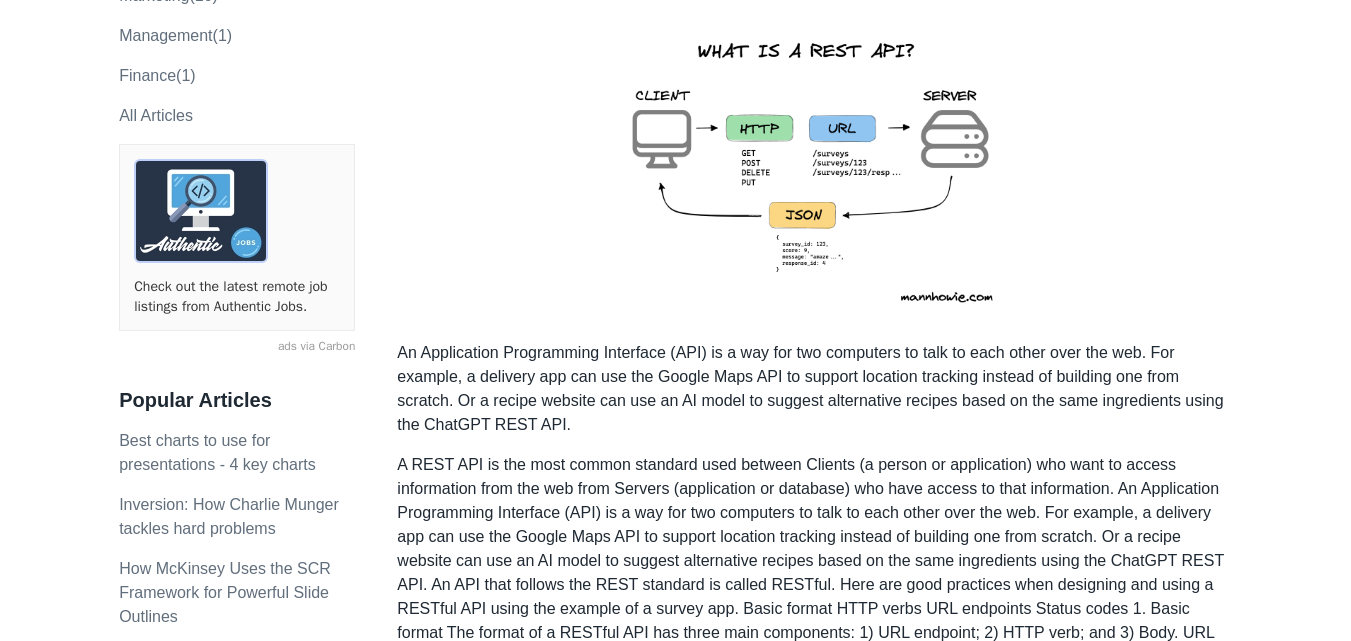 click on "An Application Programming Interface (API) is a way for two computers to talk to each other over the web. For example, a delivery app can use the Google Maps API to support location tracking instead of building one from scratch. Or a recipe website can use an AI model to suggest alternative recipes based on the same ingredients using the ChatGPT REST API." at bounding box center [814, 389] 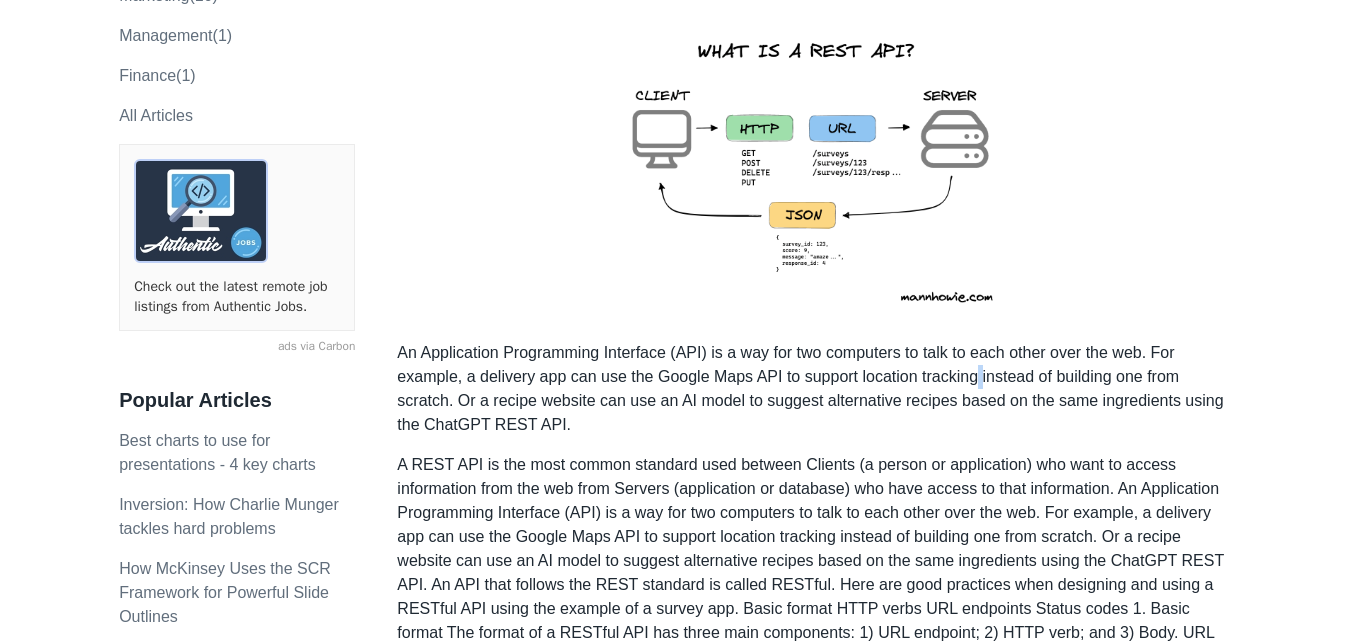 click on "An Application Programming Interface (API) is a way for two computers to talk to each other over the web. For example, a delivery app can use the Google Maps API to support location tracking instead of building one from scratch. Or a recipe website can use an AI model to suggest alternative recipes based on the same ingredients using the ChatGPT REST API." at bounding box center [814, 389] 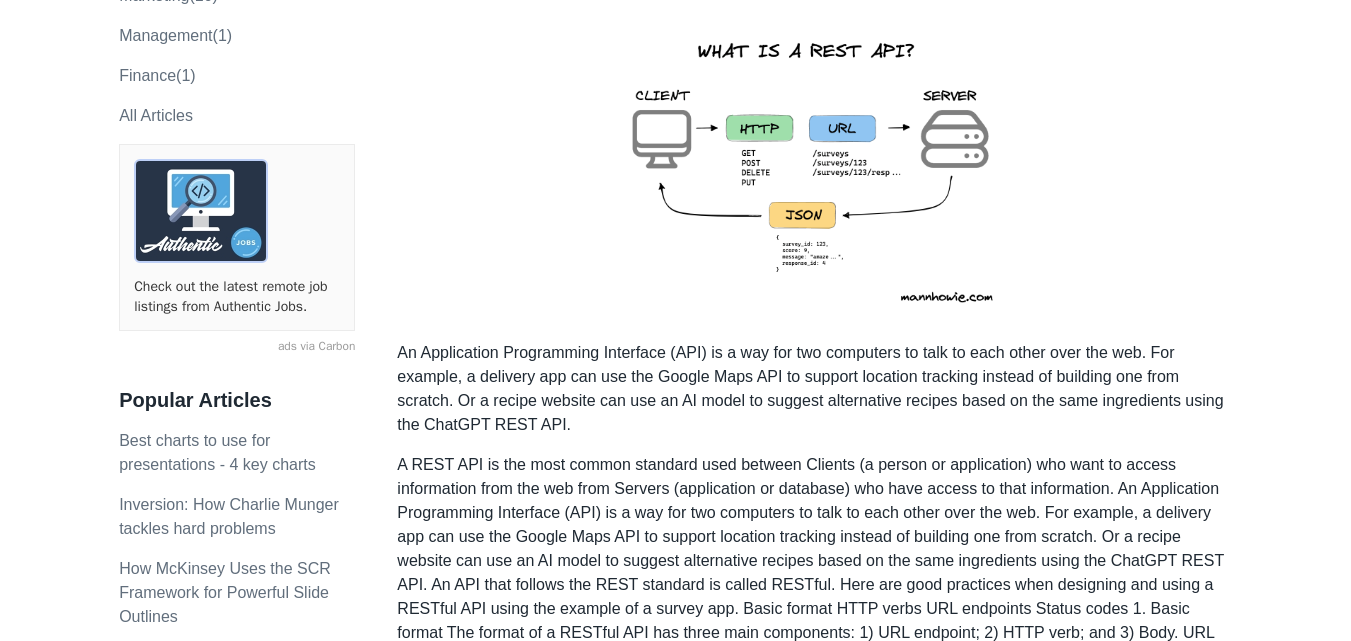 click on "An Application Programming Interface (API) is a way for two computers to talk to each other over the web. For example, a delivery app can use the Google Maps API to support location tracking instead of building one from scratch. Or a recipe website can use an AI model to suggest alternative recipes based on the same ingredients using the ChatGPT REST API." at bounding box center (814, 389) 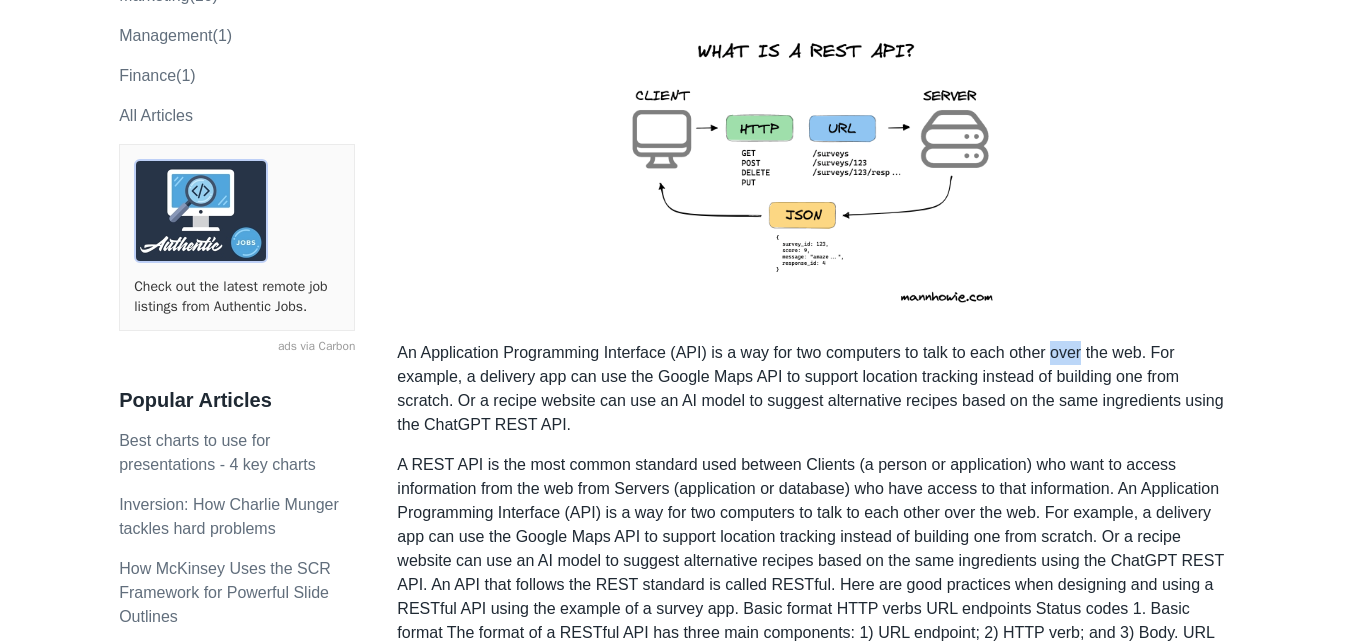 click on "An Application Programming Interface (API) is a way for two computers to talk to each other over the web. For example, a delivery app can use the Google Maps API to support location tracking instead of building one from scratch. Or a recipe website can use an AI model to suggest alternative recipes based on the same ingredients using the ChatGPT REST API." at bounding box center [814, 389] 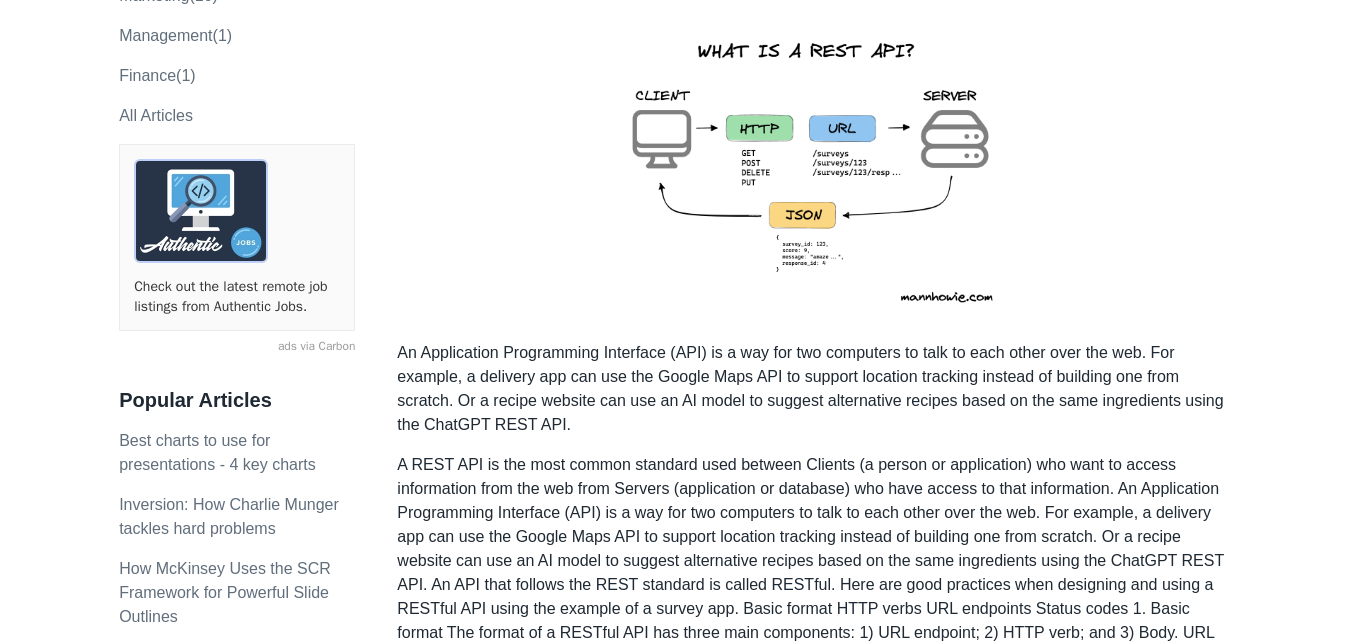 click on "An Application Programming Interface (API) is a way for two computers to talk to each other over the web. For example, a delivery app can use the Google Maps API to support location tracking instead of building one from scratch. Or a recipe website can use an AI model to suggest alternative recipes based on the same ingredients using the ChatGPT REST API." at bounding box center (814, 389) 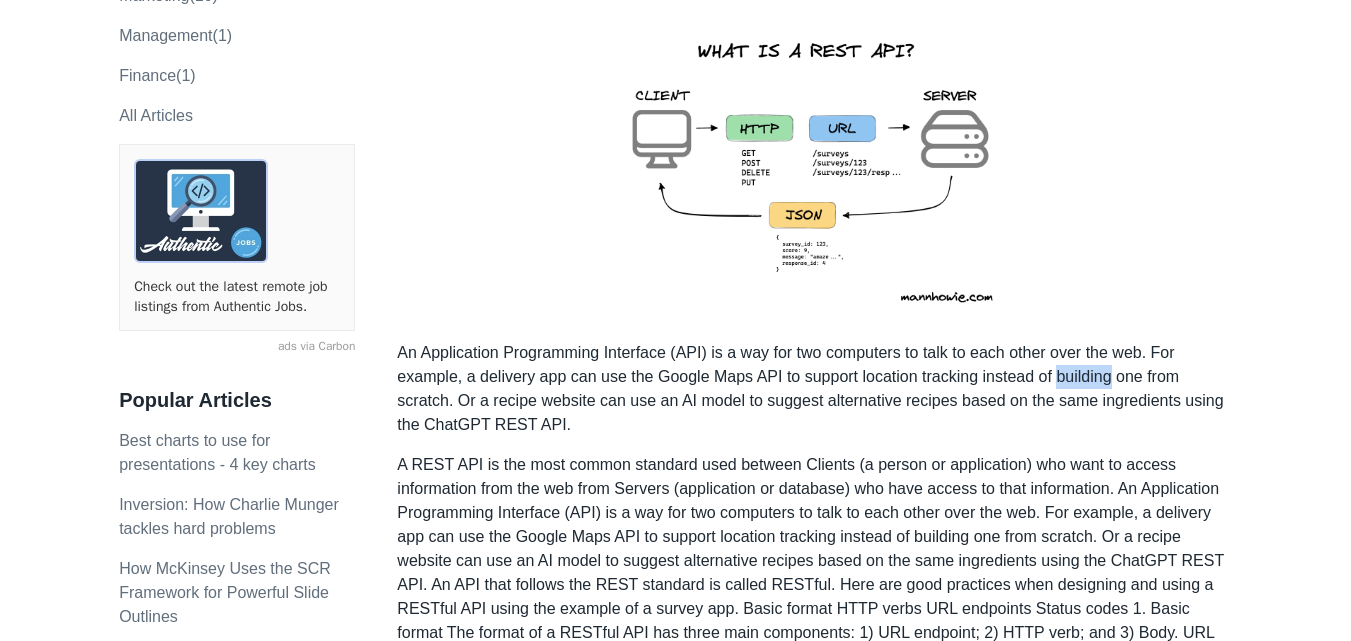 click on "An Application Programming Interface (API) is a way for two computers to talk to each other over the web. For example, a delivery app can use the Google Maps API to support location tracking instead of building one from scratch. Or a recipe website can use an AI model to suggest alternative recipes based on the same ingredients using the ChatGPT REST API." at bounding box center (814, 389) 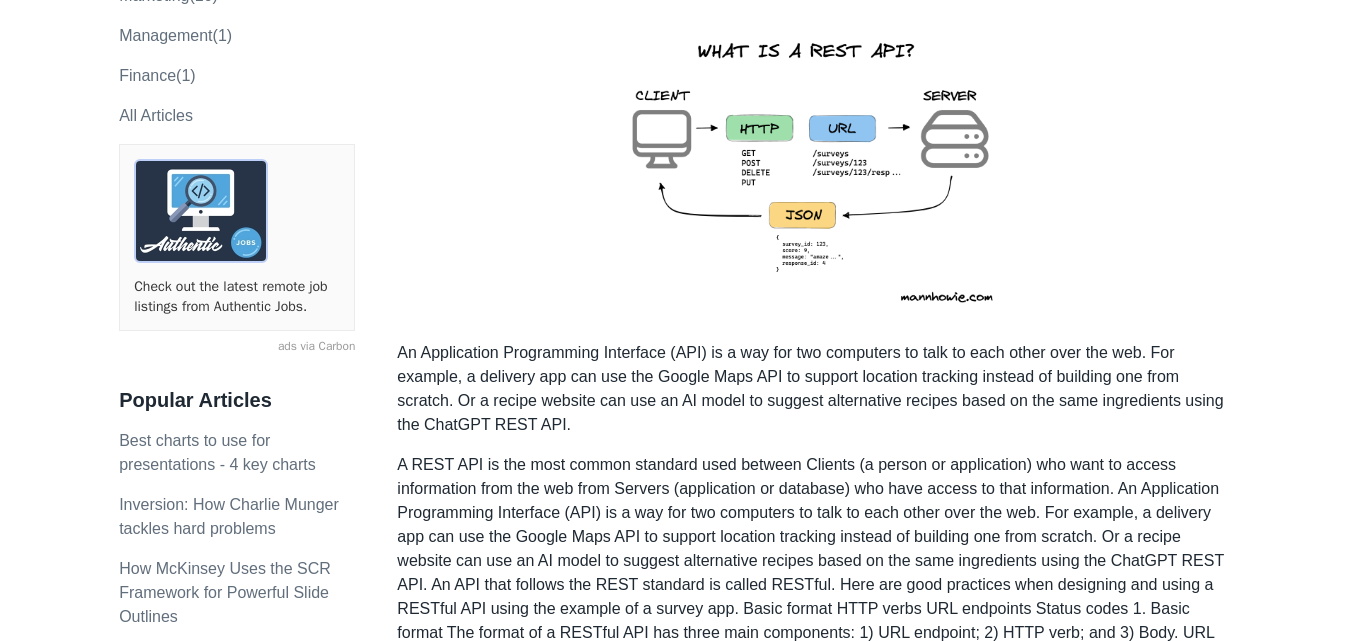 click on "An Application Programming Interface (API) is a way for two computers to talk to each other over the web. For example, a delivery app can use the Google Maps API to support location tracking instead of building one from scratch. Or a recipe website can use an AI model to suggest alternative recipes based on the same ingredients using the ChatGPT REST API." at bounding box center (814, 389) 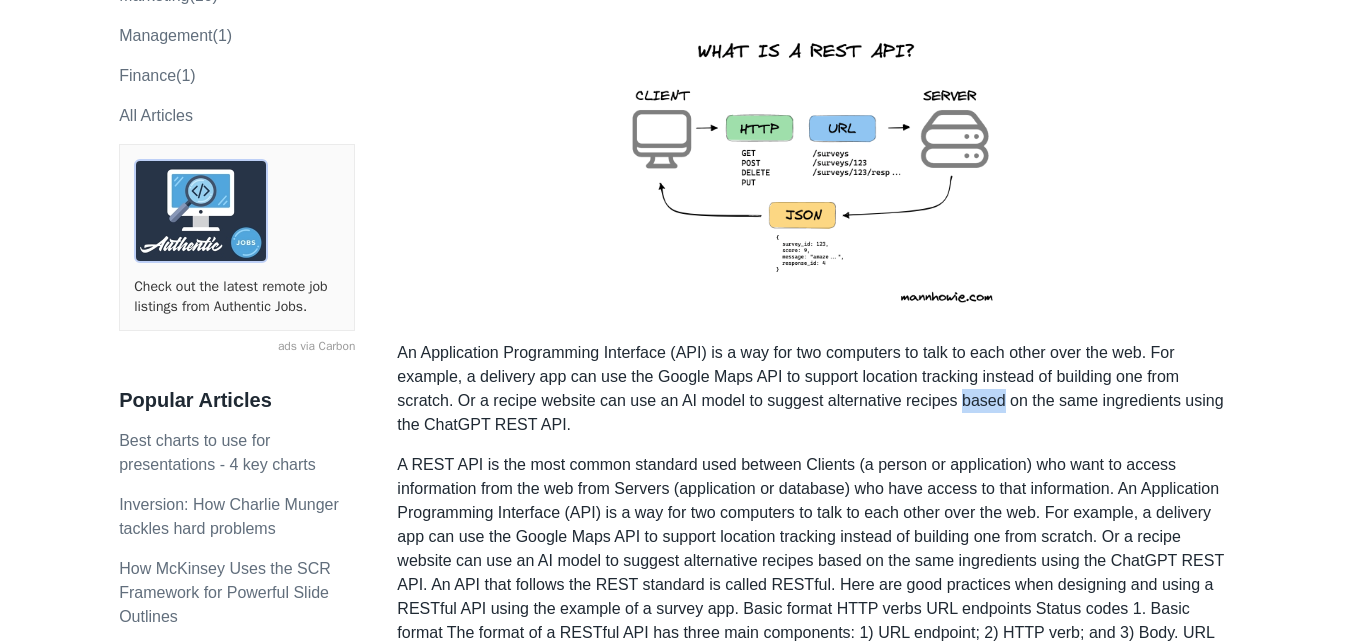 click on "An Application Programming Interface (API) is a way for two computers to talk to each other over the web. For example, a delivery app can use the Google Maps API to support location tracking instead of building one from scratch. Or a recipe website can use an AI model to suggest alternative recipes based on the same ingredients using the ChatGPT REST API." at bounding box center (814, 389) 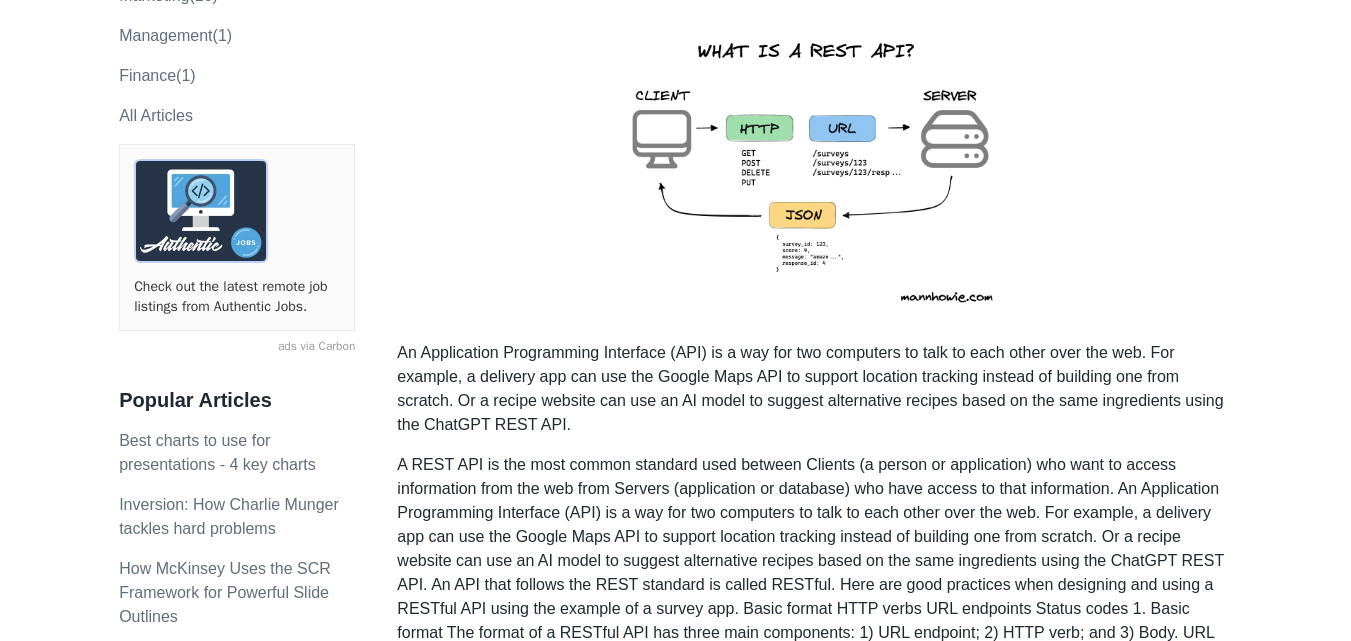 click on "An Application Programming Interface (API) is a way for two computers to talk to each other over the web. For example, a delivery app can use the Google Maps API to support location tracking instead of building one from scratch. Or a recipe website can use an AI model to suggest alternative recipes based on the same ingredients using the ChatGPT REST API." at bounding box center (814, 389) 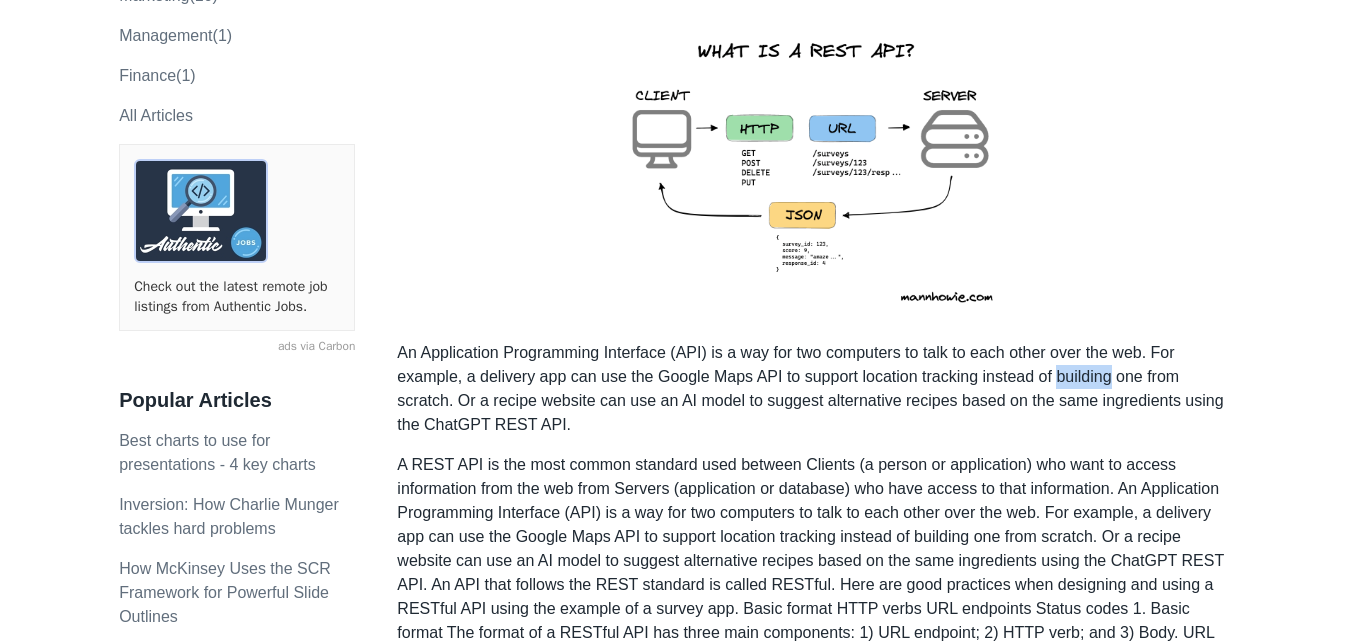 click on "An Application Programming Interface (API) is a way for two computers to talk to each other over the web. For example, a delivery app can use the Google Maps API to support location tracking instead of building one from scratch. Or a recipe website can use an AI model to suggest alternative recipes based on the same ingredients using the ChatGPT REST API." at bounding box center (814, 389) 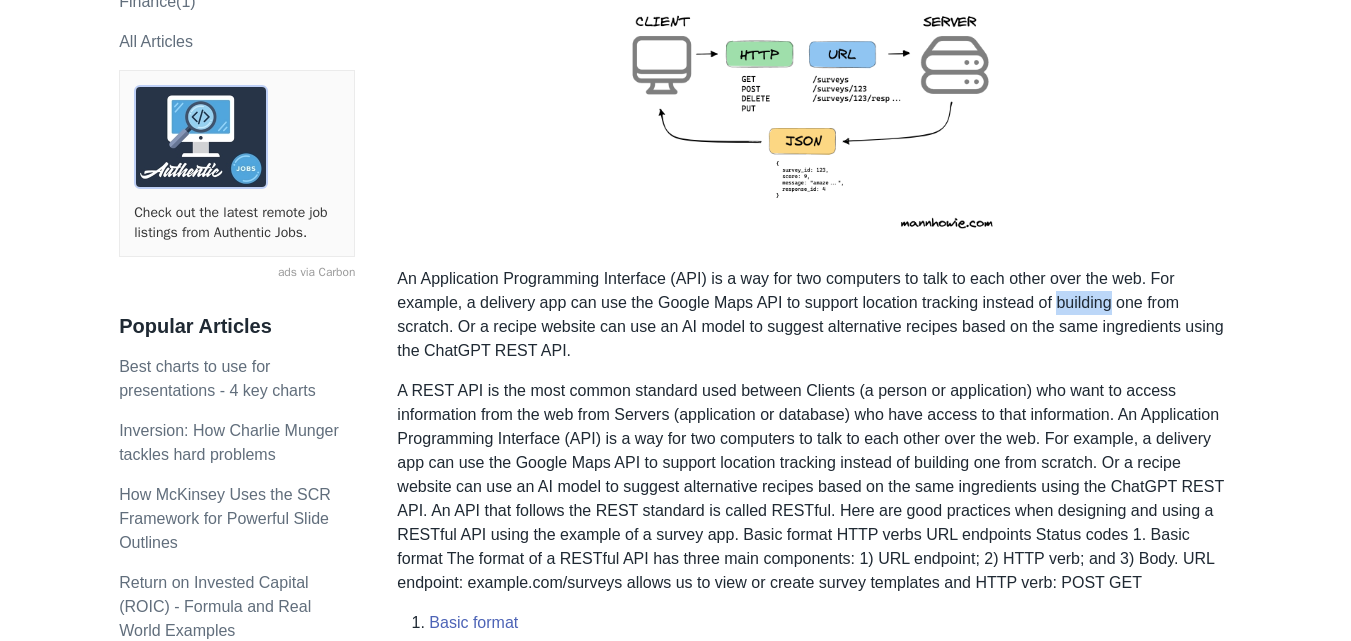 scroll, scrollTop: 459, scrollLeft: 0, axis: vertical 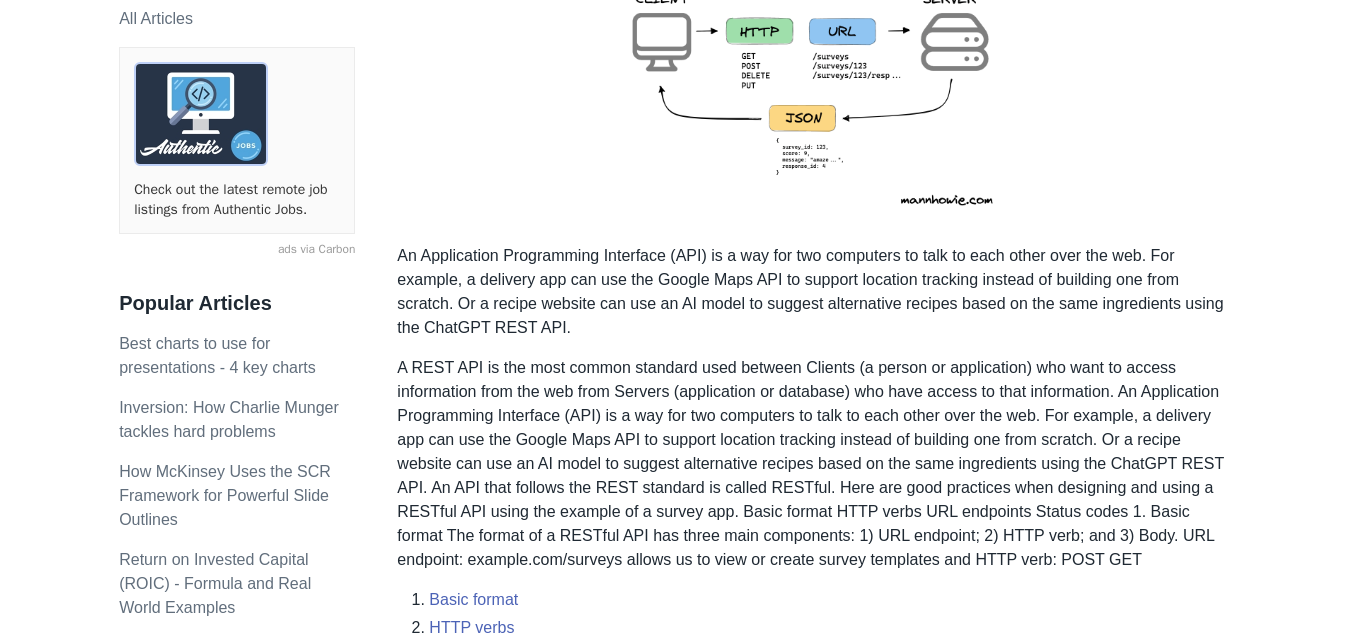 click on "An Application Programming Interface (API) is a way for two computers to talk to each other over the web. For example, a delivery app can use the Google Maps API to support location tracking instead of building one from scratch. Or a recipe website can use an AI model to suggest alternative recipes based on the same ingredients using the ChatGPT REST API." at bounding box center (814, 292) 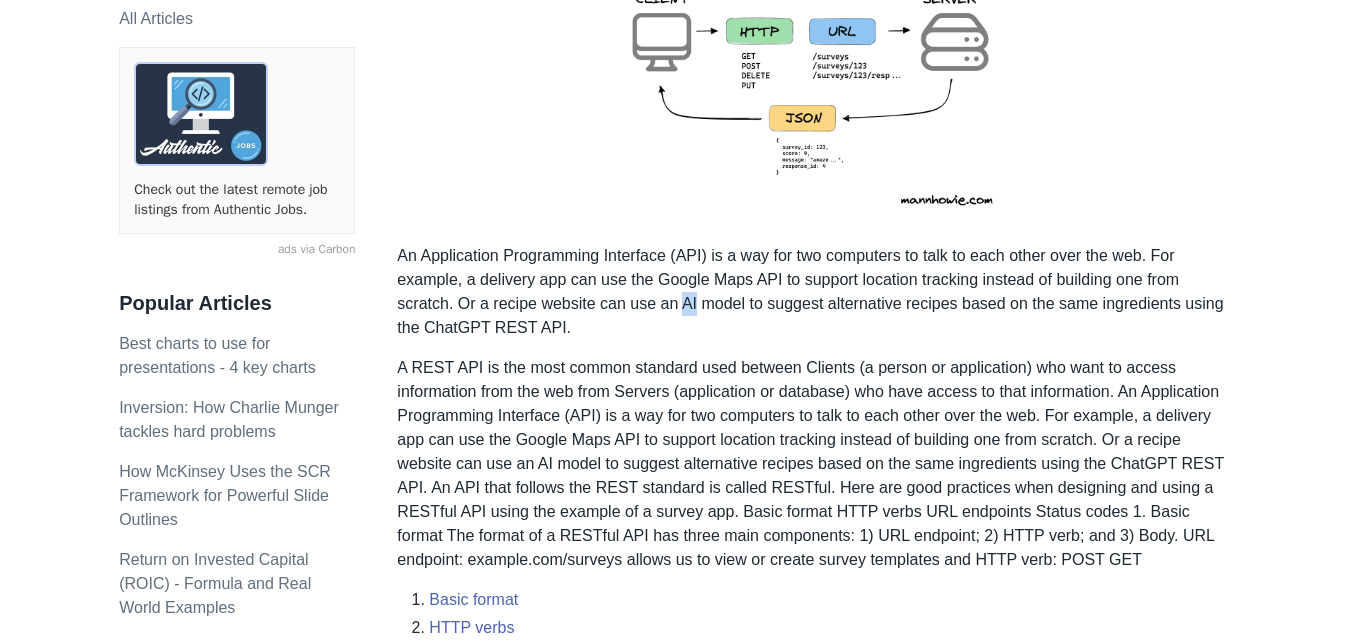 click on "An Application Programming Interface (API) is a way for two computers to talk to each other over the web. For example, a delivery app can use the Google Maps API to support location tracking instead of building one from scratch. Or a recipe website can use an AI model to suggest alternative recipes based on the same ingredients using the ChatGPT REST API." at bounding box center [814, 292] 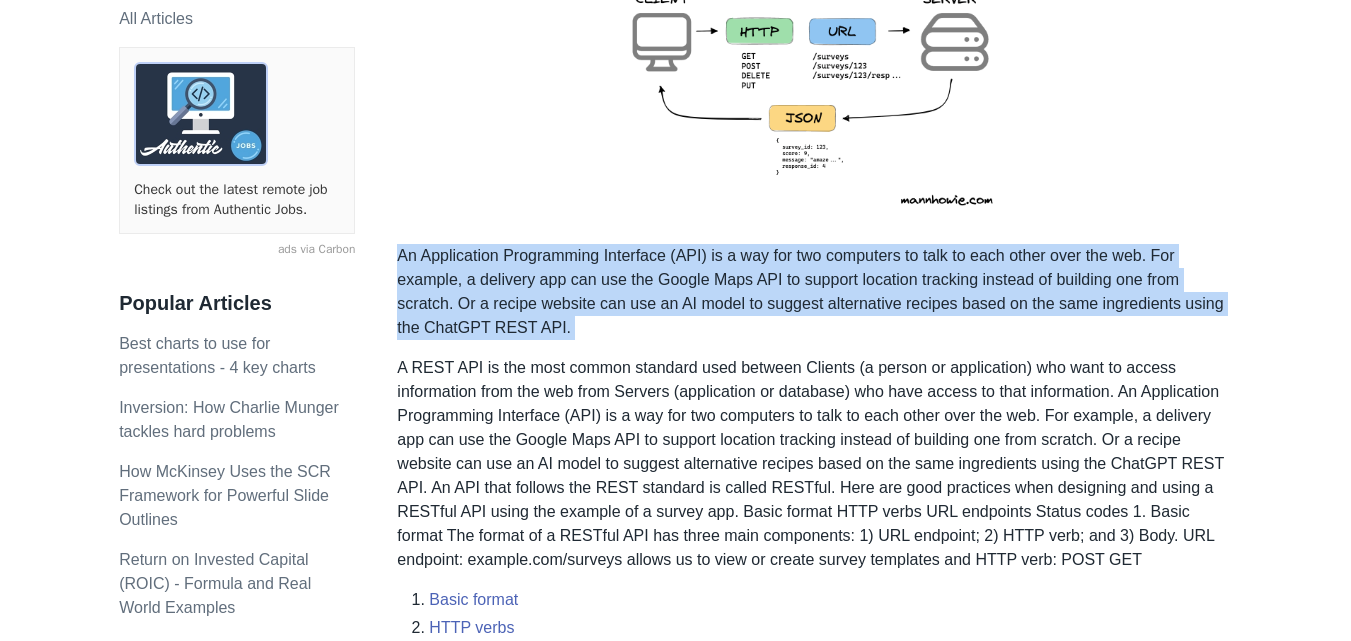 click on "An Application Programming Interface (API) is a way for two computers to talk to each other over the web. For example, a delivery app can use the Google Maps API to support location tracking instead of building one from scratch. Or a recipe website can use an AI model to suggest alternative recipes based on the same ingredients using the ChatGPT REST API." at bounding box center (814, 292) 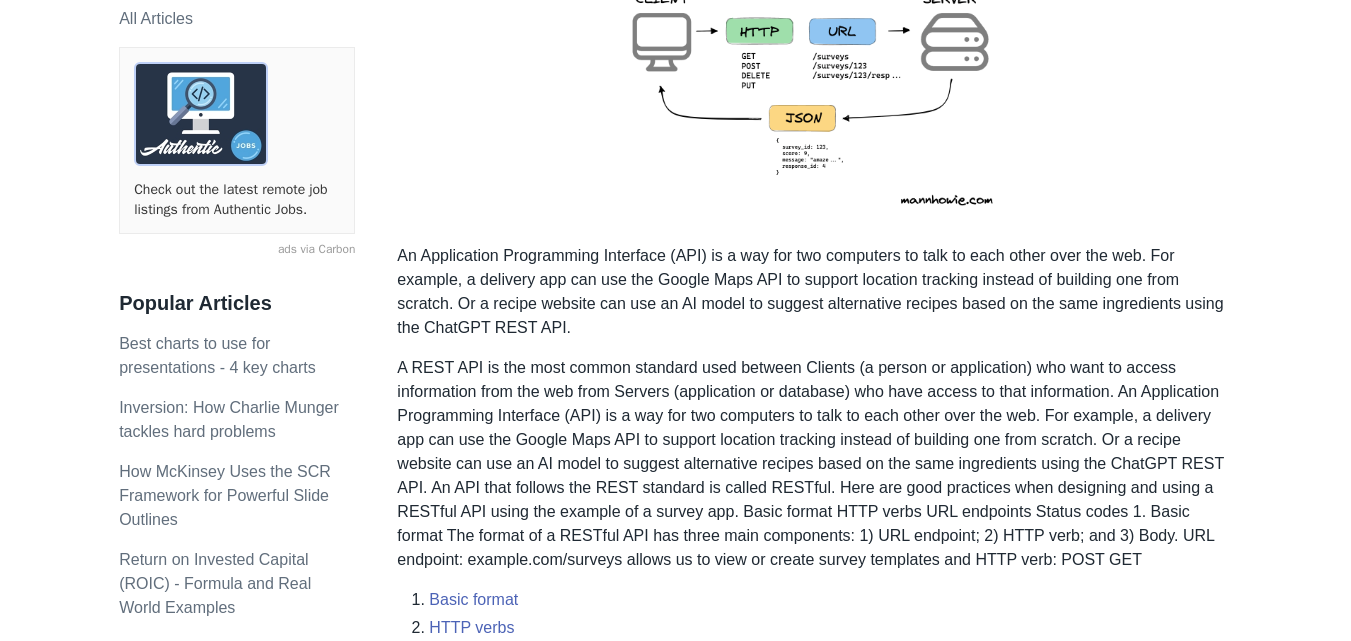 click on "An Application Programming Interface (API) is a way for two computers to talk to each other over the web. For example, a delivery app can use the Google Maps API to support location tracking instead of building one from scratch. Or a recipe website can use an AI model to suggest alternative recipes based on the same ingredients using the ChatGPT REST API." at bounding box center [814, 292] 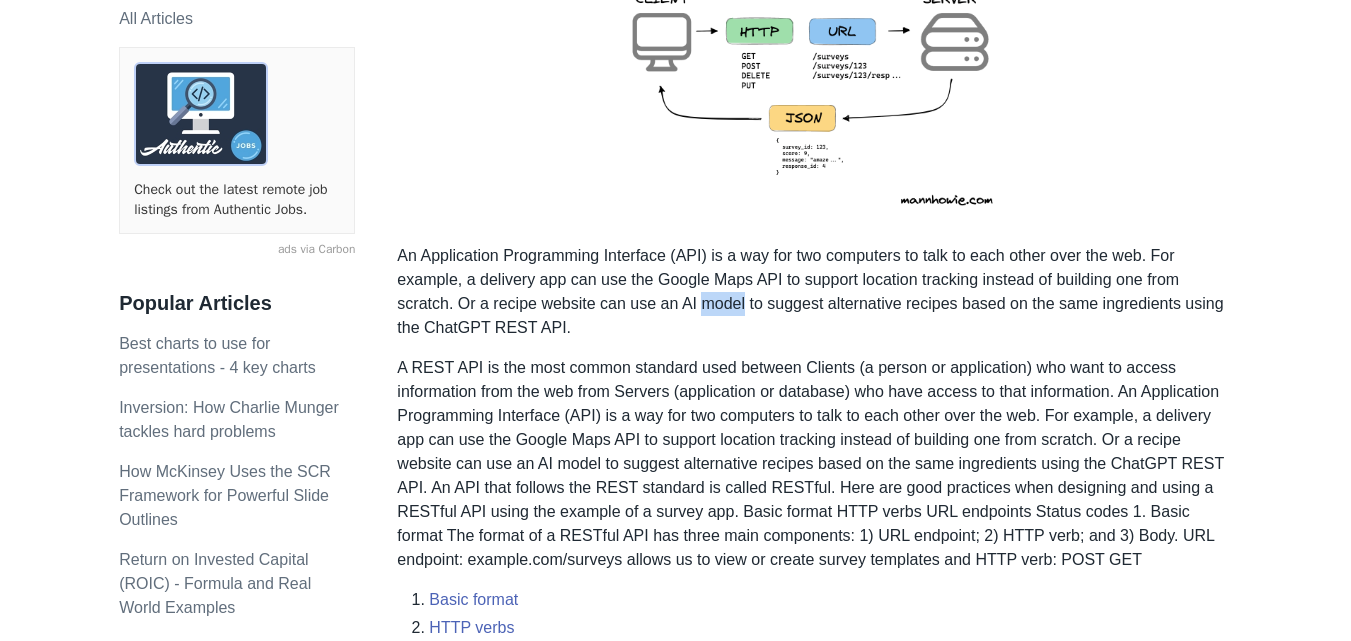 click on "An Application Programming Interface (API) is a way for two computers to talk to each other over the web. For example, a delivery app can use the Google Maps API to support location tracking instead of building one from scratch. Or a recipe website can use an AI model to suggest alternative recipes based on the same ingredients using the ChatGPT REST API." at bounding box center (814, 292) 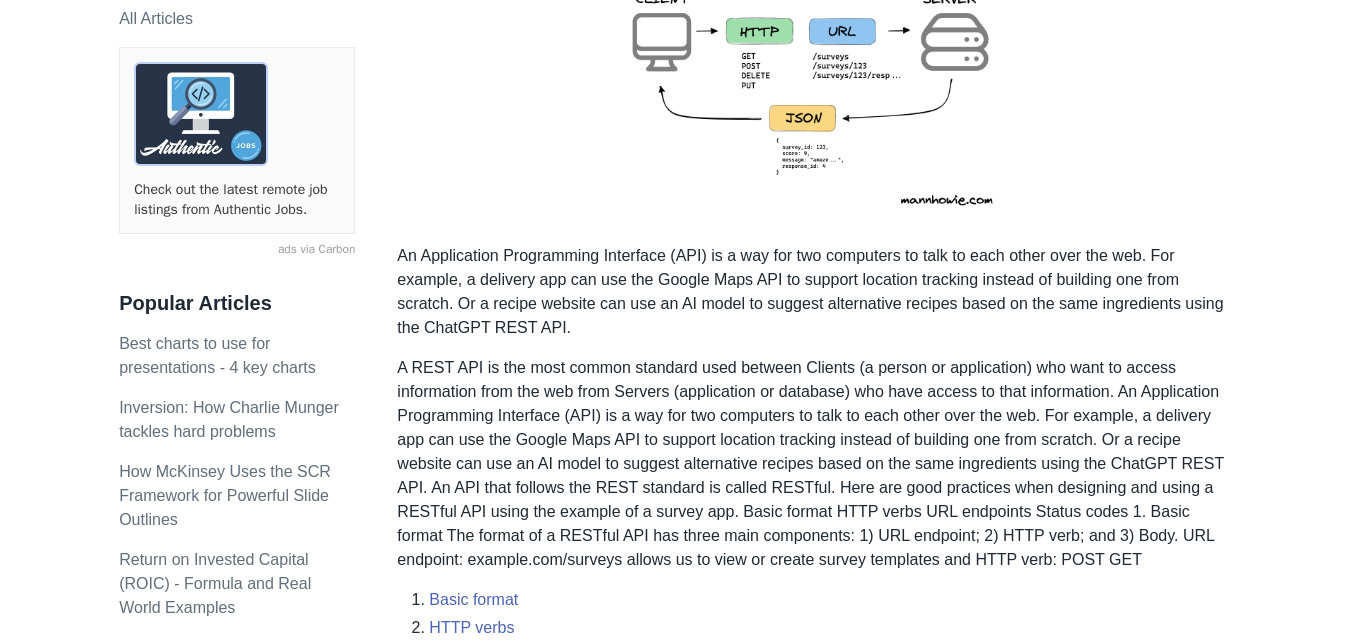 click on "An Application Programming Interface (API) is a way for two computers to talk to each other over the web. For example, a delivery app can use the Google Maps API to support location tracking instead of building one from scratch. Or a recipe website can use an AI model to suggest alternative recipes based on the same ingredients using the ChatGPT REST API." at bounding box center [814, 292] 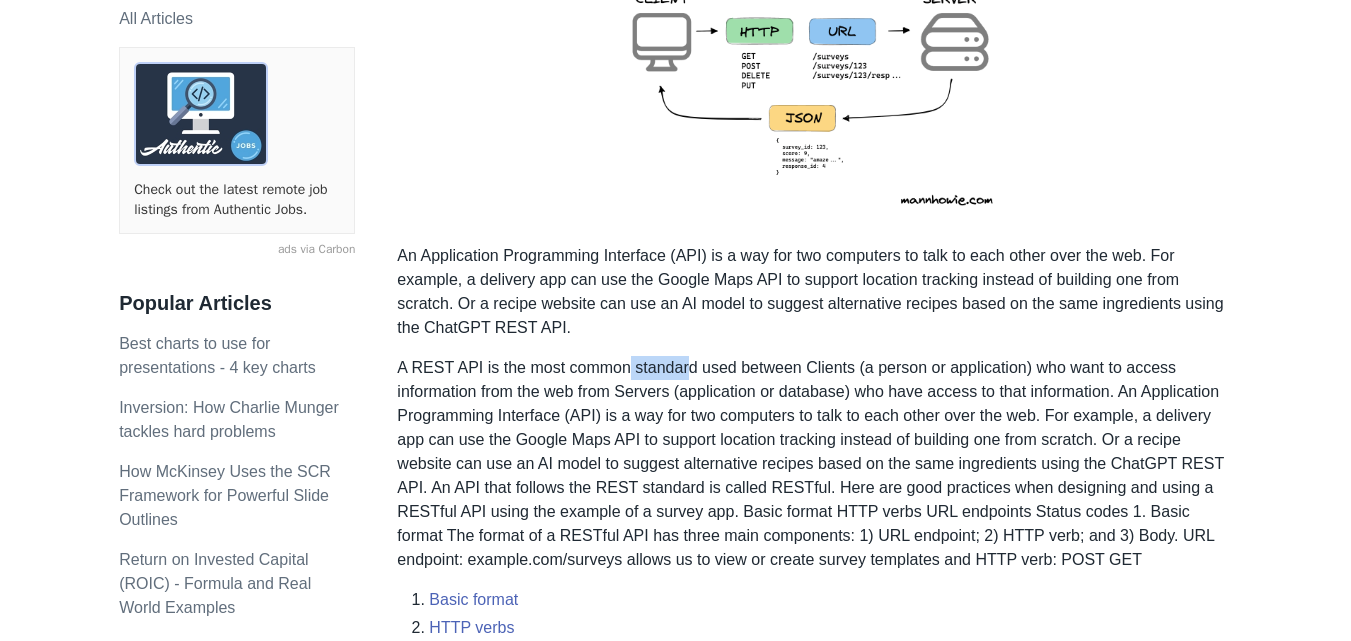 click on "A REST API is the most common standard used between Clients (a person or application) who want to access information from the web from Servers (application or database) who have access to that information.
An Application Programming Interface (API) is a way for two computers to talk to each other over the web. For example, a delivery app can use the Google Maps API to support location tracking instead of building one from scratch. Or a recipe website can use an AI model to suggest alternative recipes based on the same ingredients using the ChatGPT REST API.
An API that follows the REST standard is called RESTful. Here are good practices when designing and using a RESTful API using the example of a survey app.
Basic format
HTTP verbs
URL endpoints
Status codes
1. Basic format
The format of a RESTful API has three main components: 1) URL endpoint; 2) HTTP verb; and 3) Body.
URL endpoint: example.com/surveys  allows us to view or create survey templates and
HTTP verb: POST GET" at bounding box center (814, 464) 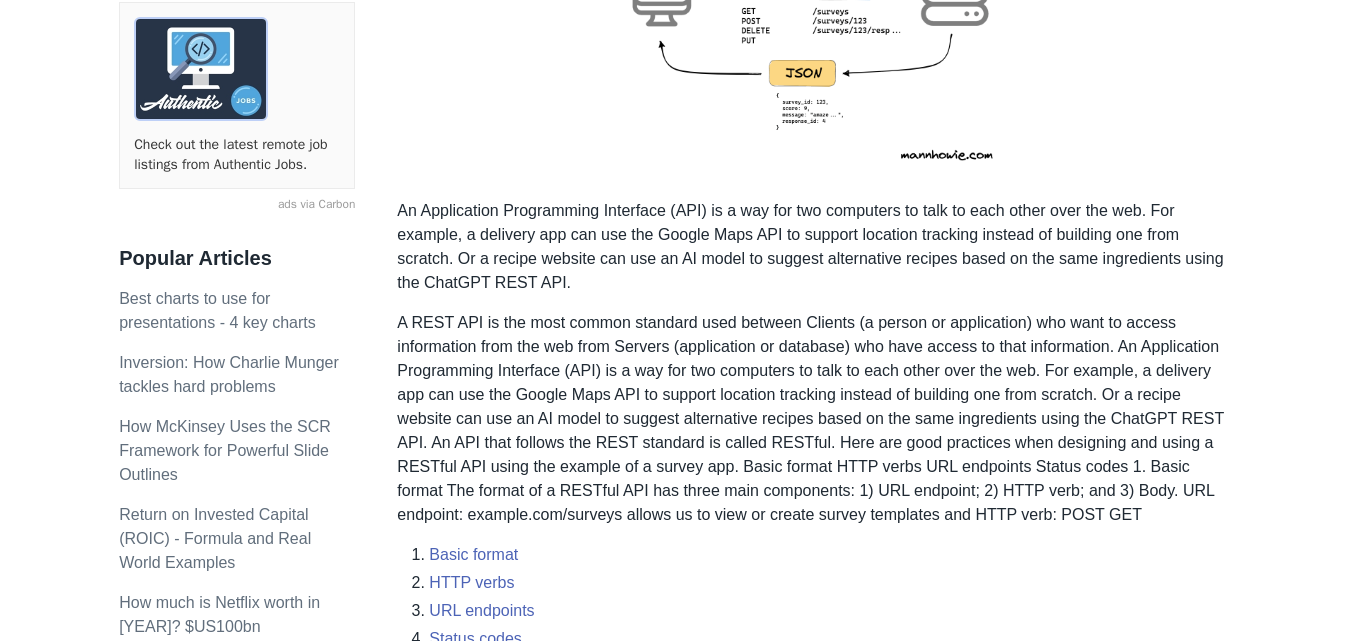 click on "A REST API is the most common standard used between Clients (a person or application) who want to access information from the web from Servers (application or database) who have access to that information.
An Application Programming Interface (API) is a way for two computers to talk to each other over the web. For example, a delivery app can use the Google Maps API to support location tracking instead of building one from scratch. Or a recipe website can use an AI model to suggest alternative recipes based on the same ingredients using the ChatGPT REST API.
An API that follows the REST standard is called RESTful. Here are good practices when designing and using a RESTful API using the example of a survey app.
Basic format
HTTP verbs
URL endpoints
Status codes
1. Basic format
The format of a RESTful API has three main components: 1) URL endpoint; 2) HTTP verb; and 3) Body.
URL endpoint: example.com/surveys  allows us to view or create survey templates and
HTTP verb: POST GET" at bounding box center [814, 1643] 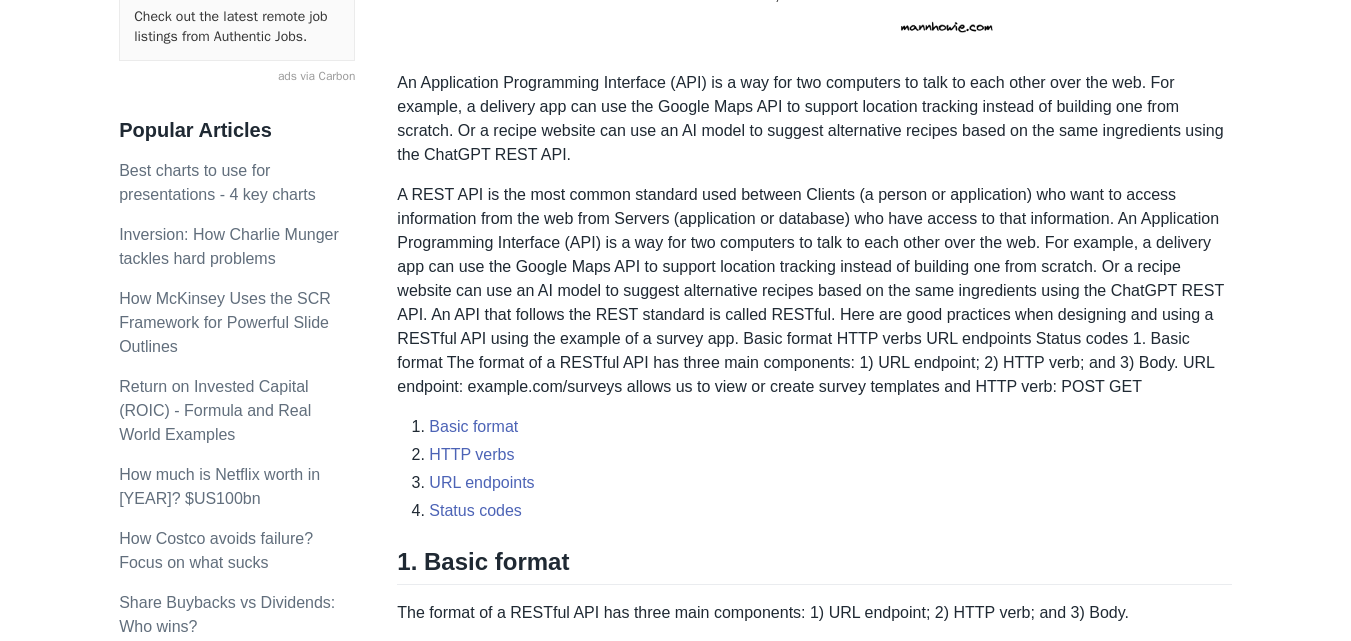 scroll, scrollTop: 633, scrollLeft: 0, axis: vertical 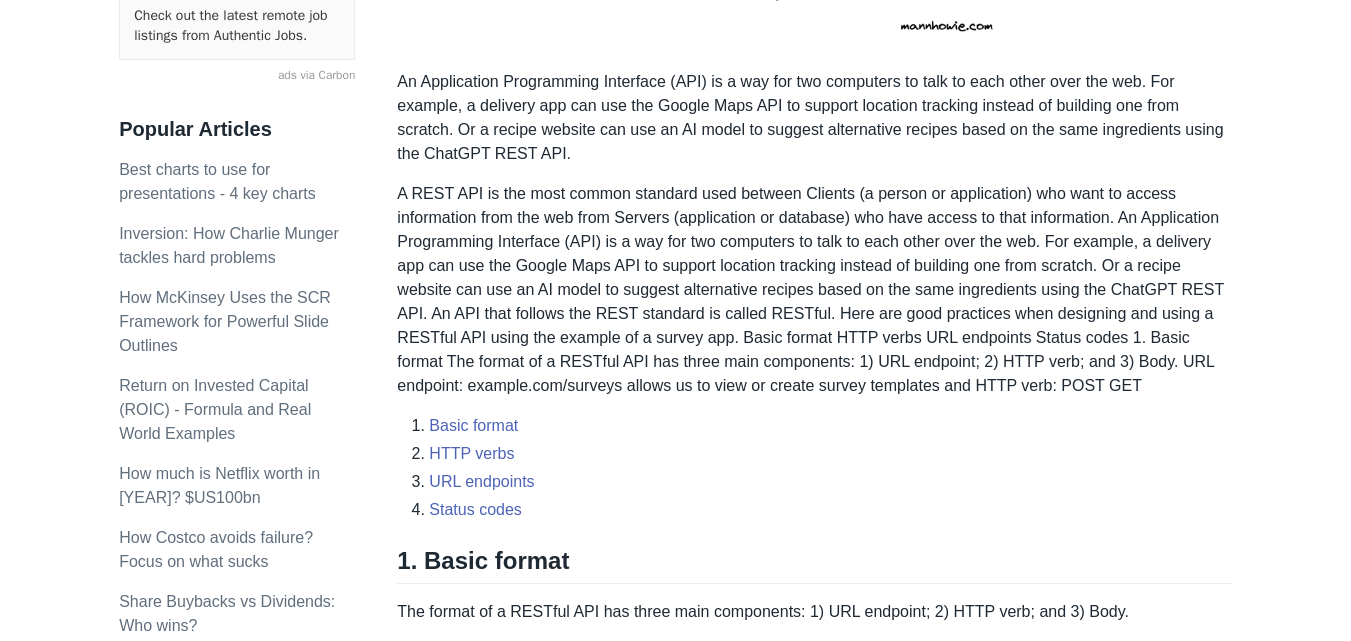click on "A REST API is the most common standard used between Clients (a person or application) who want to access information from the web from Servers (application or database) who have access to that information.
An Application Programming Interface (API) is a way for two computers to talk to each other over the web. For example, a delivery app can use the Google Maps API to support location tracking instead of building one from scratch. Or a recipe website can use an AI model to suggest alternative recipes based on the same ingredients using the ChatGPT REST API.
An API that follows the REST standard is called RESTful. Here are good practices when designing and using a RESTful API using the example of a survey app.
Basic format
HTTP verbs
URL endpoints
Status codes
1. Basic format
The format of a RESTful API has three main components: 1) URL endpoint; 2) HTTP verb; and 3) Body.
URL endpoint: example.com/surveys  allows us to view or create survey templates and
HTTP verb: POST GET" at bounding box center [814, 290] 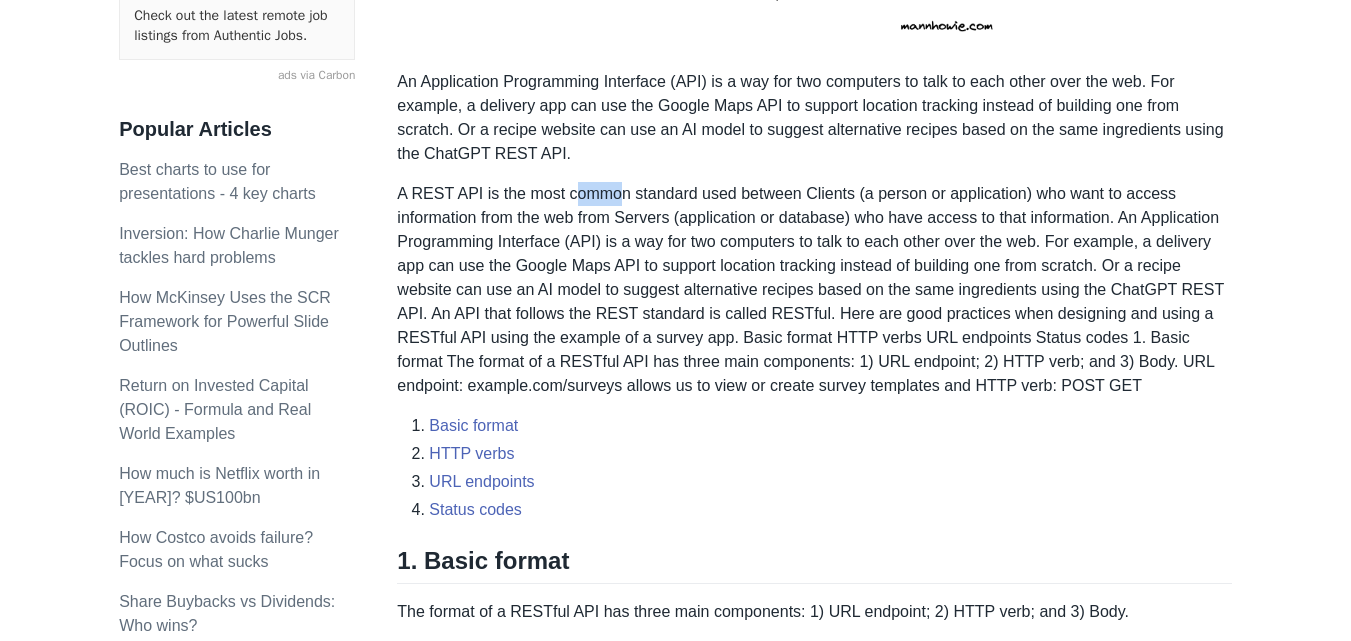 click on "A REST API is the most common standard used between Clients (a person or application) who want to access information from the web from Servers (application or database) who have access to that information.
An Application Programming Interface (API) is a way for two computers to talk to each other over the web. For example, a delivery app can use the Google Maps API to support location tracking instead of building one from scratch. Or a recipe website can use an AI model to suggest alternative recipes based on the same ingredients using the ChatGPT REST API.
An API that follows the REST standard is called RESTful. Here are good practices when designing and using a RESTful API using the example of a survey app.
Basic format
HTTP verbs
URL endpoints
Status codes
1. Basic format
The format of a RESTful API has three main components: 1) URL endpoint; 2) HTTP verb; and 3) Body.
URL endpoint: example.com/surveys  allows us to view or create survey templates and
HTTP verb: POST GET" at bounding box center [814, 290] 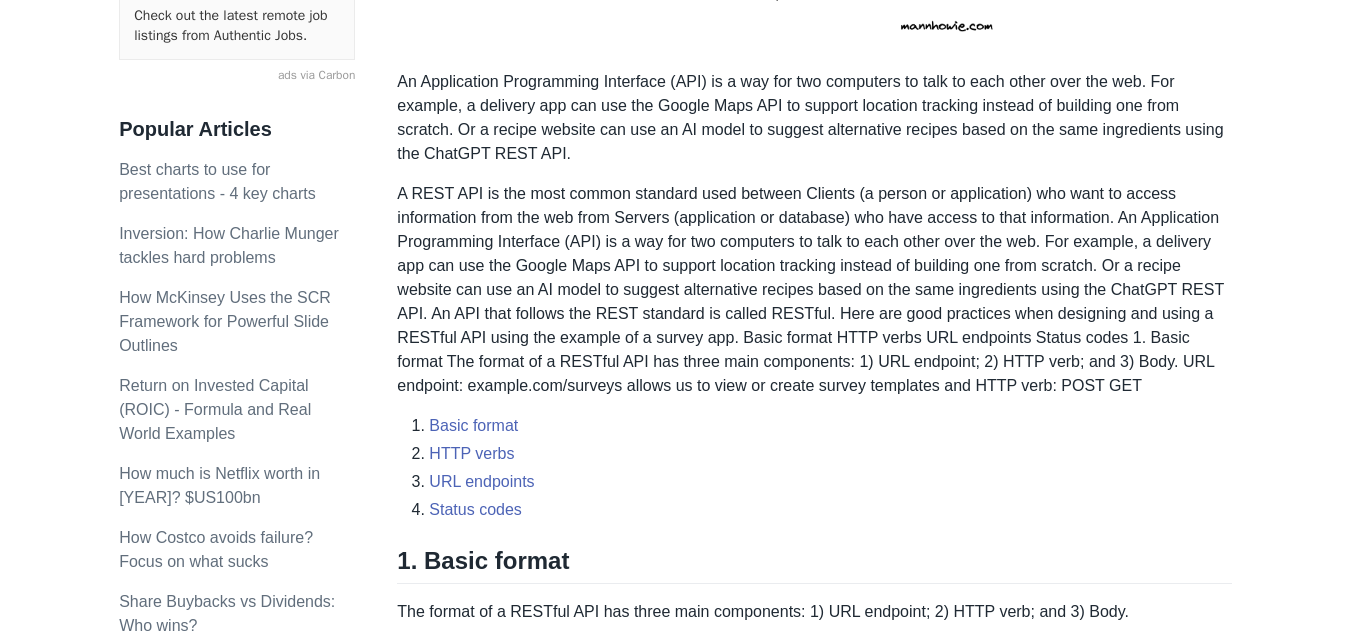 click on "A REST API is the most common standard used between Clients (a person or application) who want to access information from the web from Servers (application or database) who have access to that information.
An Application Programming Interface (API) is a way for two computers to talk to each other over the web. For example, a delivery app can use the Google Maps API to support location tracking instead of building one from scratch. Or a recipe website can use an AI model to suggest alternative recipes based on the same ingredients using the ChatGPT REST API.
An API that follows the REST standard is called RESTful. Here are good practices when designing and using a RESTful API using the example of a survey app.
Basic format
HTTP verbs
URL endpoints
Status codes
1. Basic format
The format of a RESTful API has three main components: 1) URL endpoint; 2) HTTP verb; and 3) Body.
URL endpoint: example.com/surveys  allows us to view or create survey templates and
HTTP verb: POST GET" at bounding box center (814, 290) 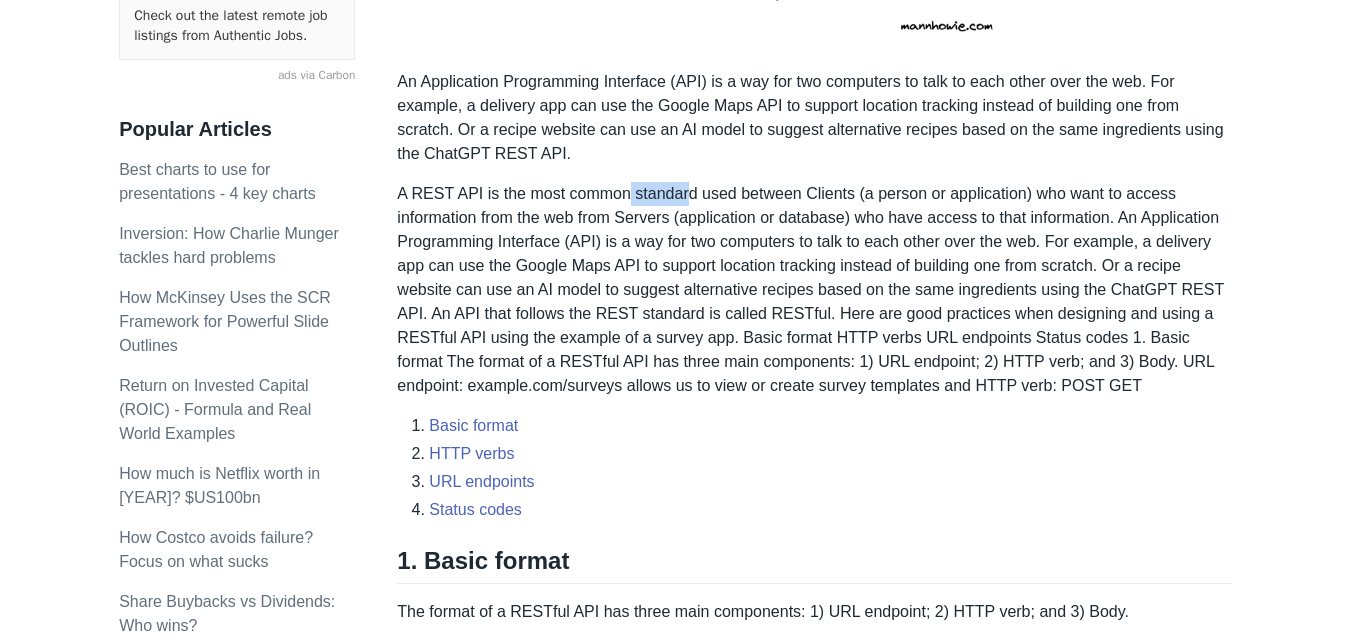 click on "A REST API is the most common standard used between Clients (a person or application) who want to access information from the web from Servers (application or database) who have access to that information.
An Application Programming Interface (API) is a way for two computers to talk to each other over the web. For example, a delivery app can use the Google Maps API to support location tracking instead of building one from scratch. Or a recipe website can use an AI model to suggest alternative recipes based on the same ingredients using the ChatGPT REST API.
An API that follows the REST standard is called RESTful. Here are good practices when designing and using a RESTful API using the example of a survey app.
Basic format
HTTP verbs
URL endpoints
Status codes
1. Basic format
The format of a RESTful API has three main components: 1) URL endpoint; 2) HTTP verb; and 3) Body.
URL endpoint: example.com/surveys  allows us to view or create survey templates and
HTTP verb: POST GET" at bounding box center (814, 290) 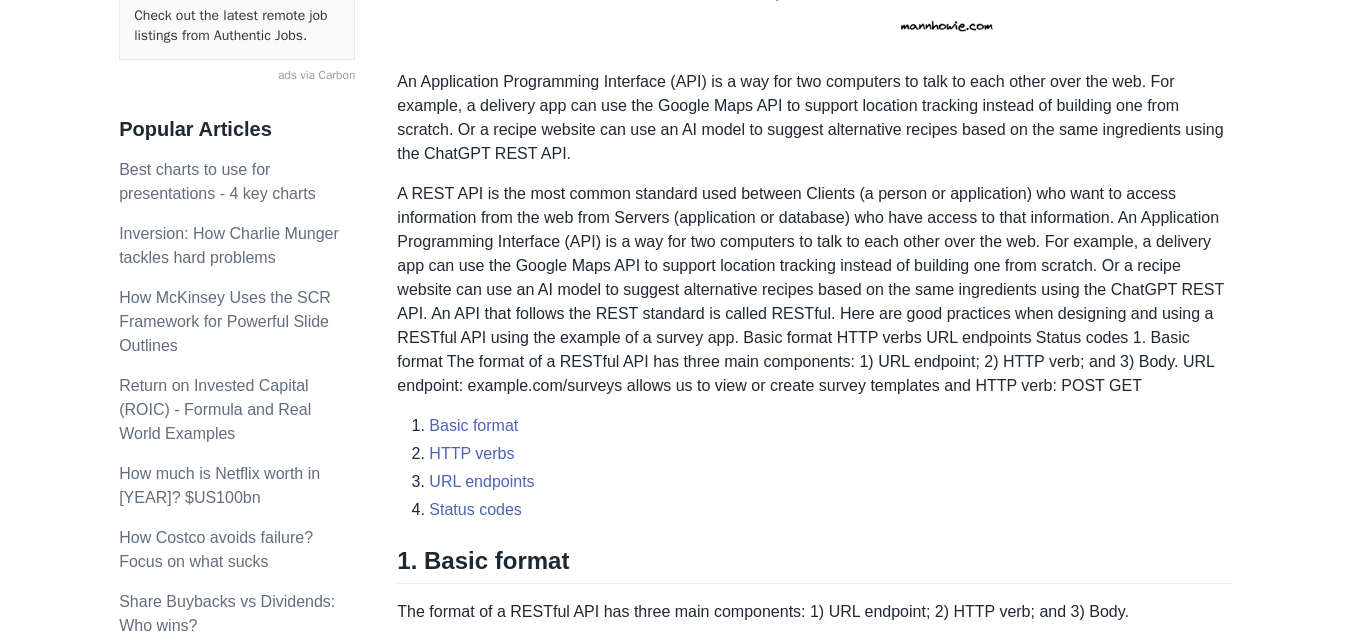 click on "A REST API is the most common standard used between Clients (a person or application) who want to access information from the web from Servers (application or database) who have access to that information.
An Application Programming Interface (API) is a way for two computers to talk to each other over the web. For example, a delivery app can use the Google Maps API to support location tracking instead of building one from scratch. Or a recipe website can use an AI model to suggest alternative recipes based on the same ingredients using the ChatGPT REST API.
An API that follows the REST standard is called RESTful. Here are good practices when designing and using a RESTful API using the example of a survey app.
Basic format
HTTP verbs
URL endpoints
Status codes
1. Basic format
The format of a RESTful API has three main components: 1) URL endpoint; 2) HTTP verb; and 3) Body.
URL endpoint: example.com/surveys  allows us to view or create survey templates and
HTTP verb: POST GET" at bounding box center [814, 290] 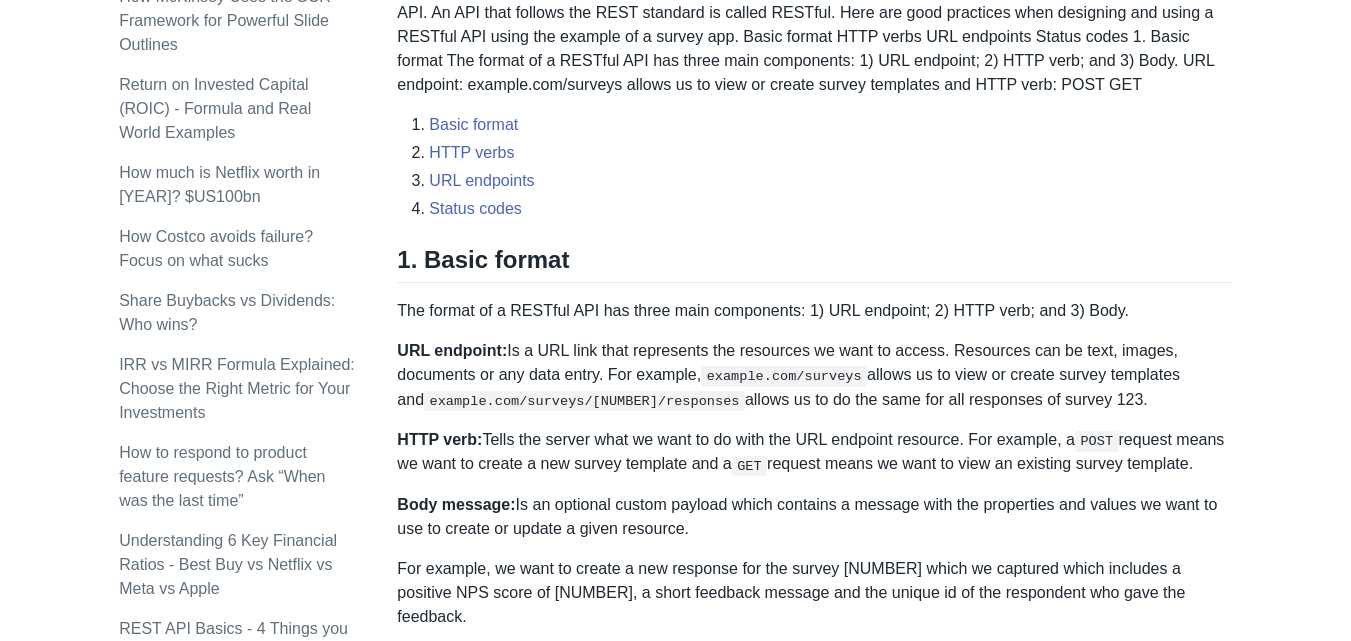 scroll, scrollTop: 933, scrollLeft: 0, axis: vertical 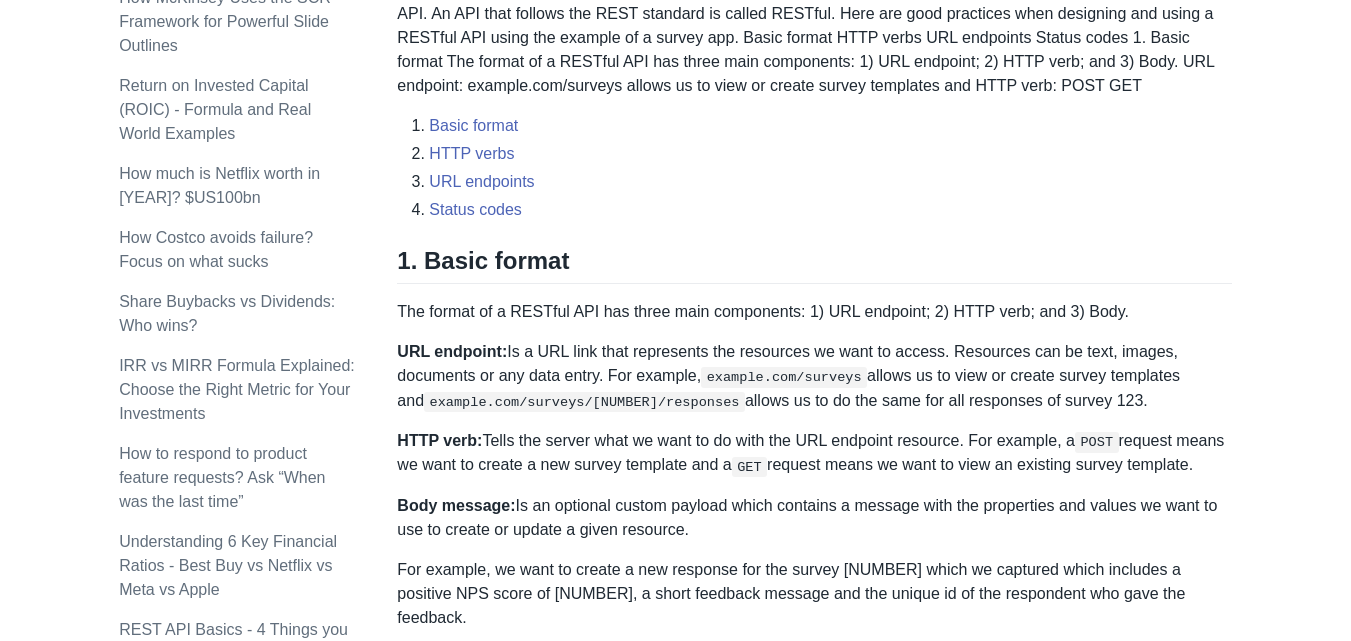 click on "URL endpoint resource:
Is a URL link that represents the resources we want to access. Resources can be text, images, documents or any data entry. For example, example.com/surveys allows us to view or create survey templates and example.com/surveys/[NUMBER]/responses allows us to do the same for all responses of survey [NUMBER]." at bounding box center [814, 376] 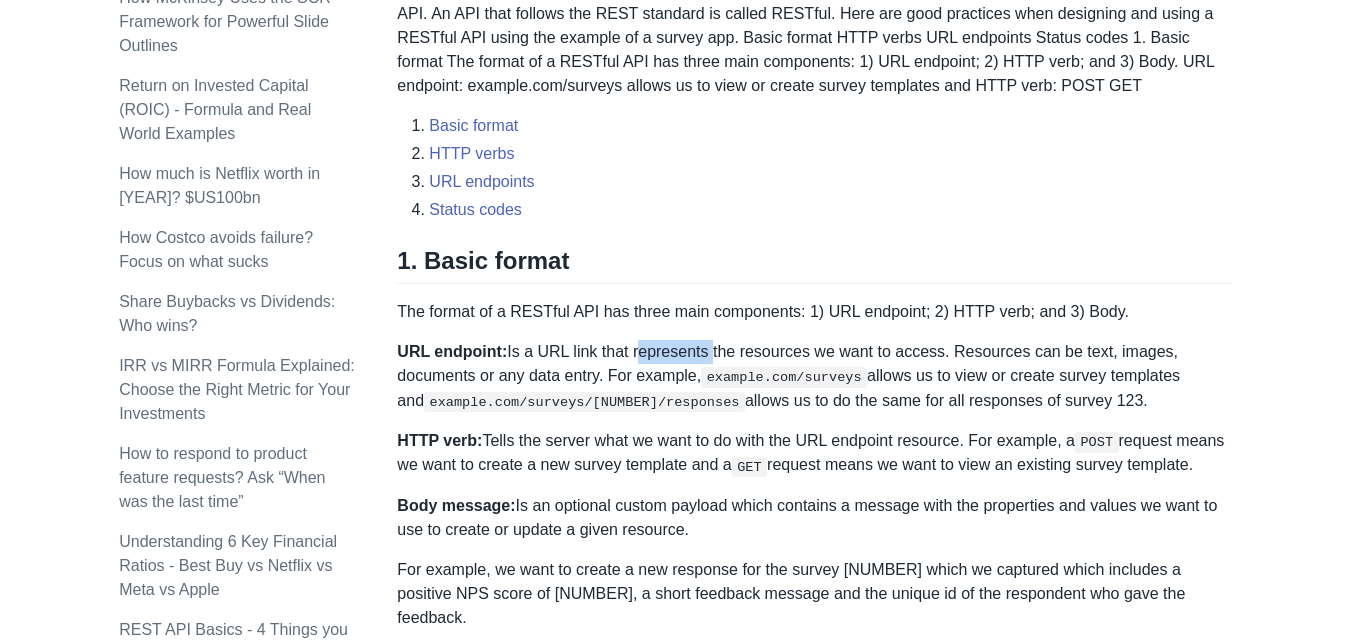 click on "URL endpoint resource:
Is a URL link that represents the resources we want to access. Resources can be text, images, documents or any data entry. For example, example.com/surveys allows us to view or create survey templates and example.com/surveys/[NUMBER]/responses allows us to do the same for all responses of survey [NUMBER]." at bounding box center (814, 376) 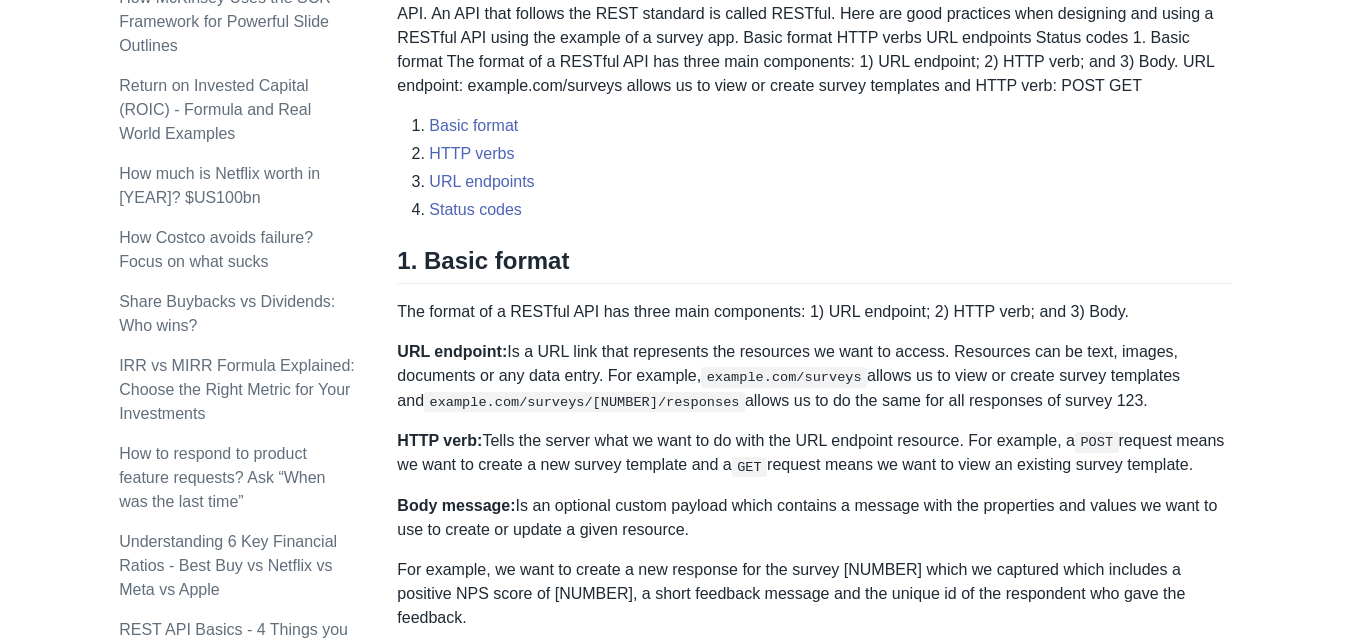 click on "URL endpoint resource:
Is a URL link that represents the resources we want to access. Resources can be text, images, documents or any data entry. For example, example.com/surveys allows us to view or create survey templates and example.com/surveys/[NUMBER]/responses allows us to do the same for all responses of survey [NUMBER]." at bounding box center (814, 376) 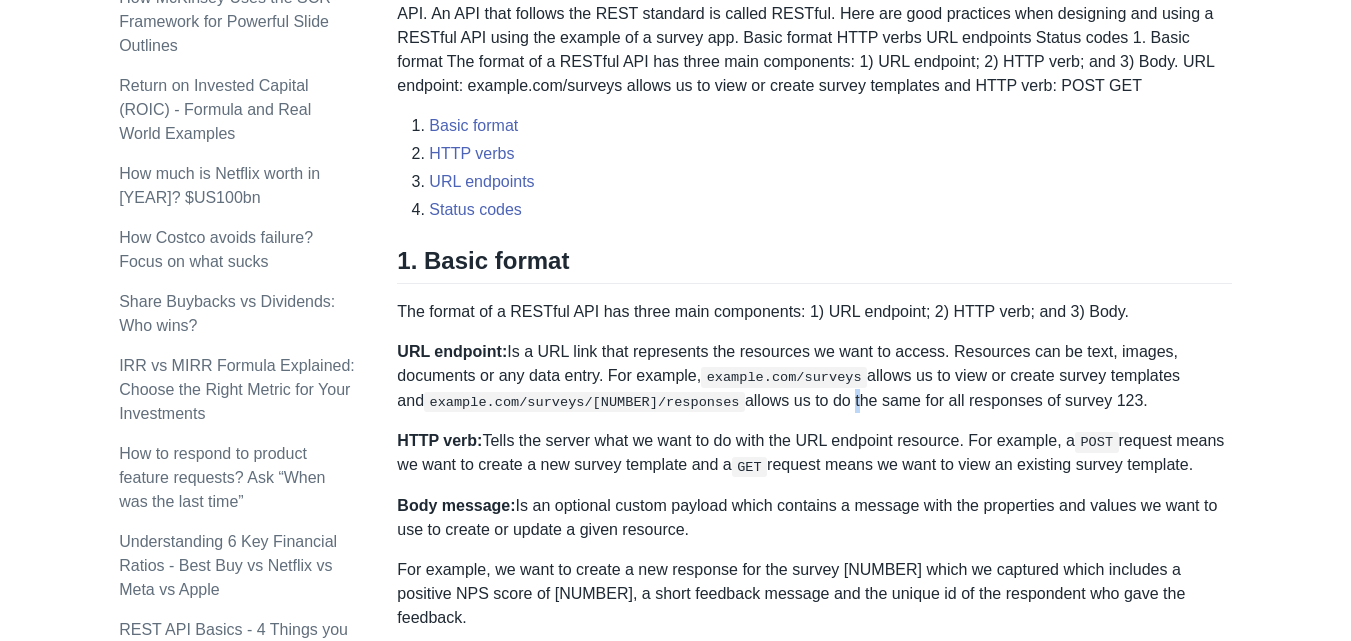 click on "URL endpoint resource:
Is a URL link that represents the resources we want to access. Resources can be text, images, documents or any data entry. For example, example.com/surveys allows us to view or create survey templates and example.com/surveys/[NUMBER]/responses allows us to do the same for all responses of survey [NUMBER]." at bounding box center [814, 376] 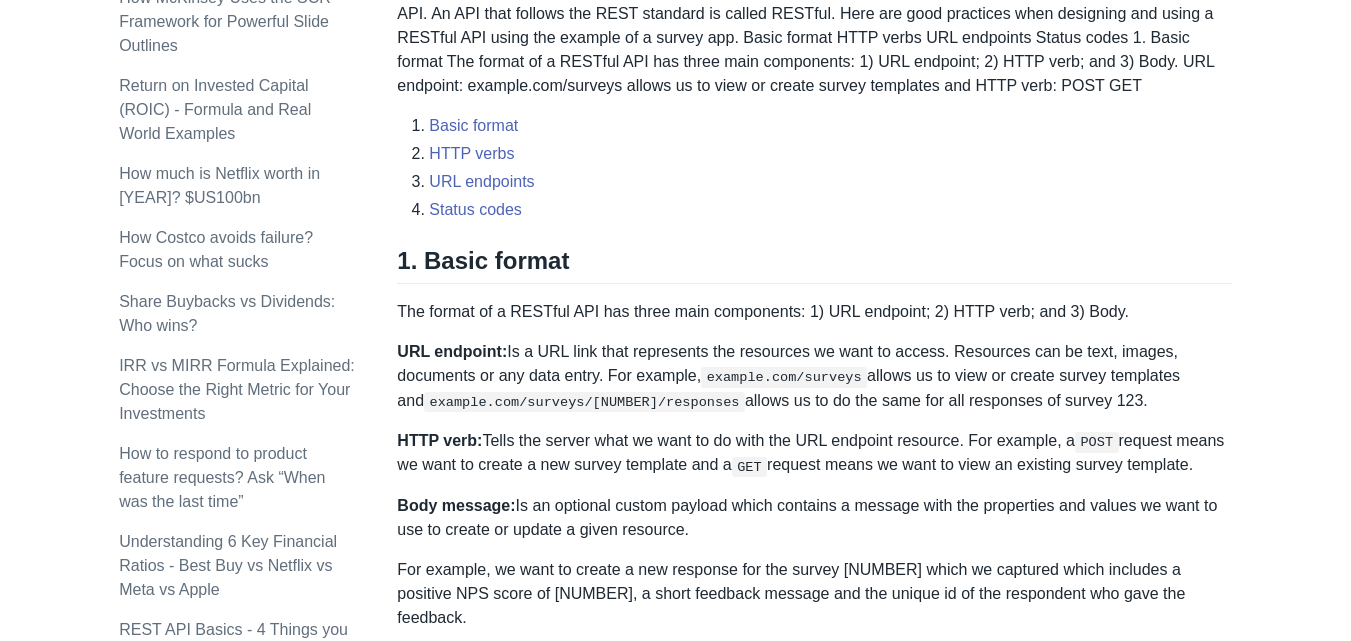 click on "URL endpoint resource:
Is a URL link that represents the resources we want to access. Resources can be text, images, documents or any data entry. For example, example.com/surveys allows us to view or create survey templates and example.com/surveys/[NUMBER]/responses allows us to do the same for all responses of survey [NUMBER]." at bounding box center [814, 376] 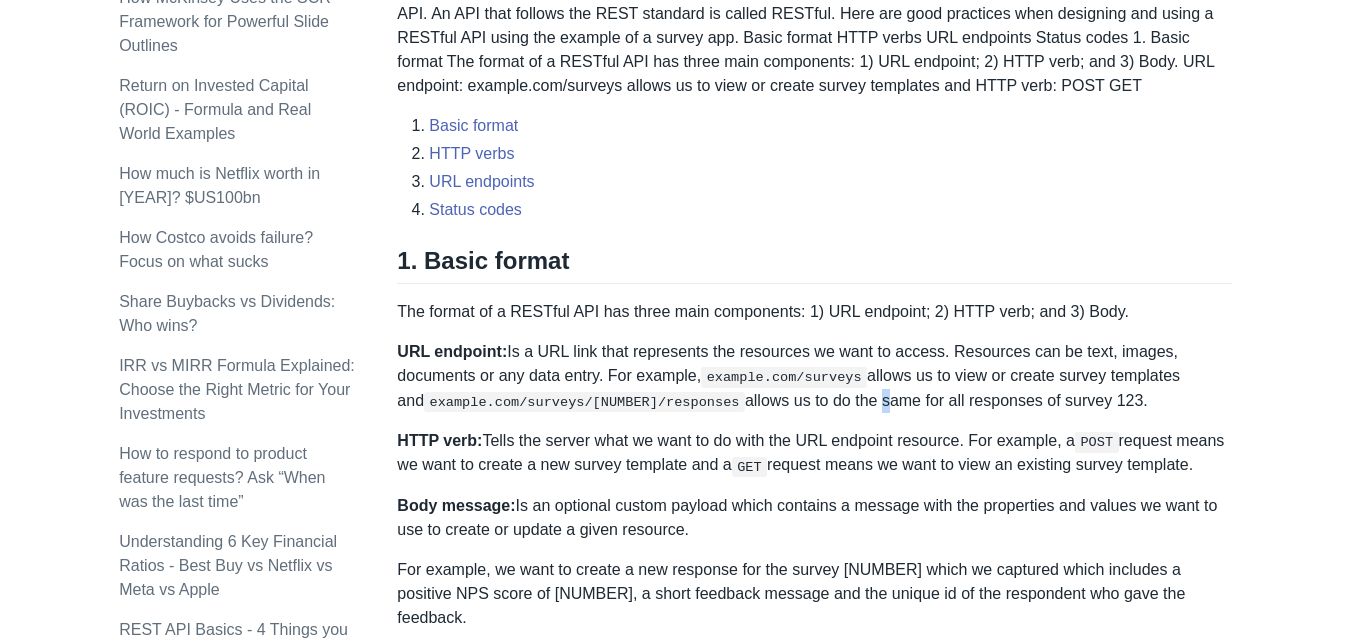 click on "URL endpoint resource:
Is a URL link that represents the resources we want to access. Resources can be text, images, documents or any data entry. For example, example.com/surveys allows us to view or create survey templates and example.com/surveys/[NUMBER]/responses allows us to do the same for all responses of survey [NUMBER]." at bounding box center (814, 376) 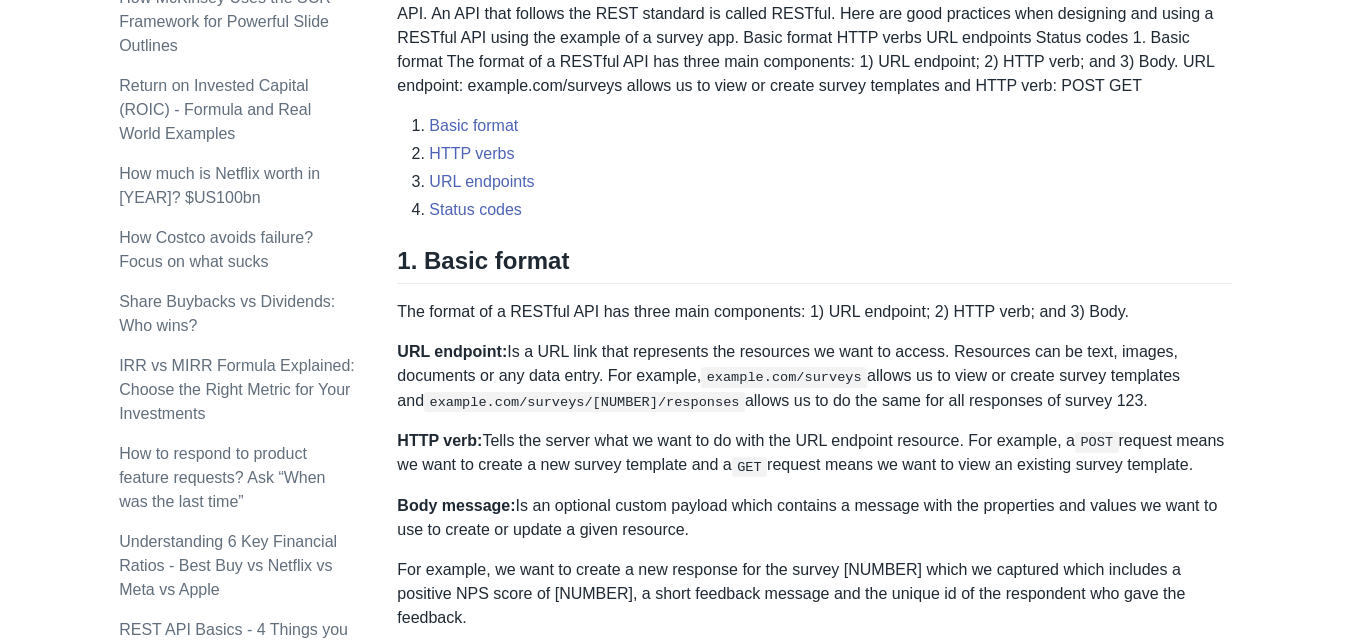 click on "URL endpoint resource:
Is a URL link that represents the resources we want to access. Resources can be text, images, documents or any data entry. For example, example.com/surveys allows us to view or create survey templates and example.com/surveys/[NUMBER]/responses allows us to do the same for all responses of survey [NUMBER]." at bounding box center (814, 376) 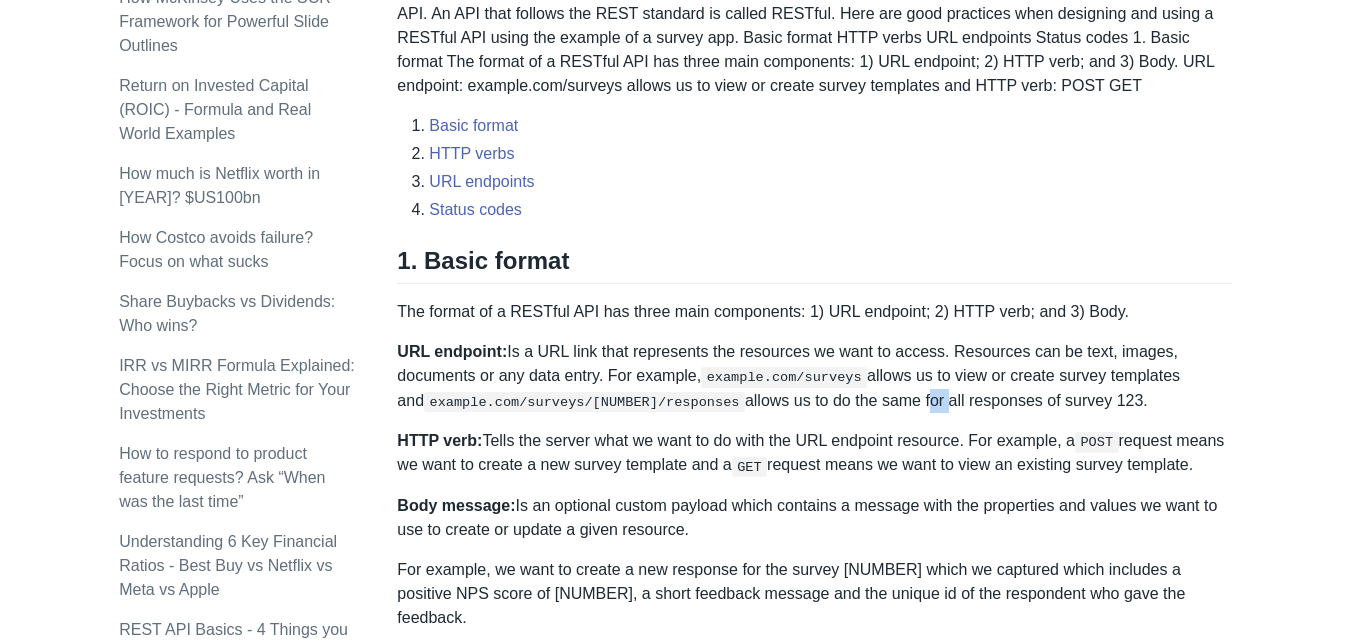 click on "URL endpoint resource:
Is a URL link that represents the resources we want to access. Resources can be text, images, documents or any data entry. For example, example.com/surveys allows us to view or create survey templates and example.com/surveys/[NUMBER]/responses allows us to do the same for all responses of survey [NUMBER]." at bounding box center (814, 376) 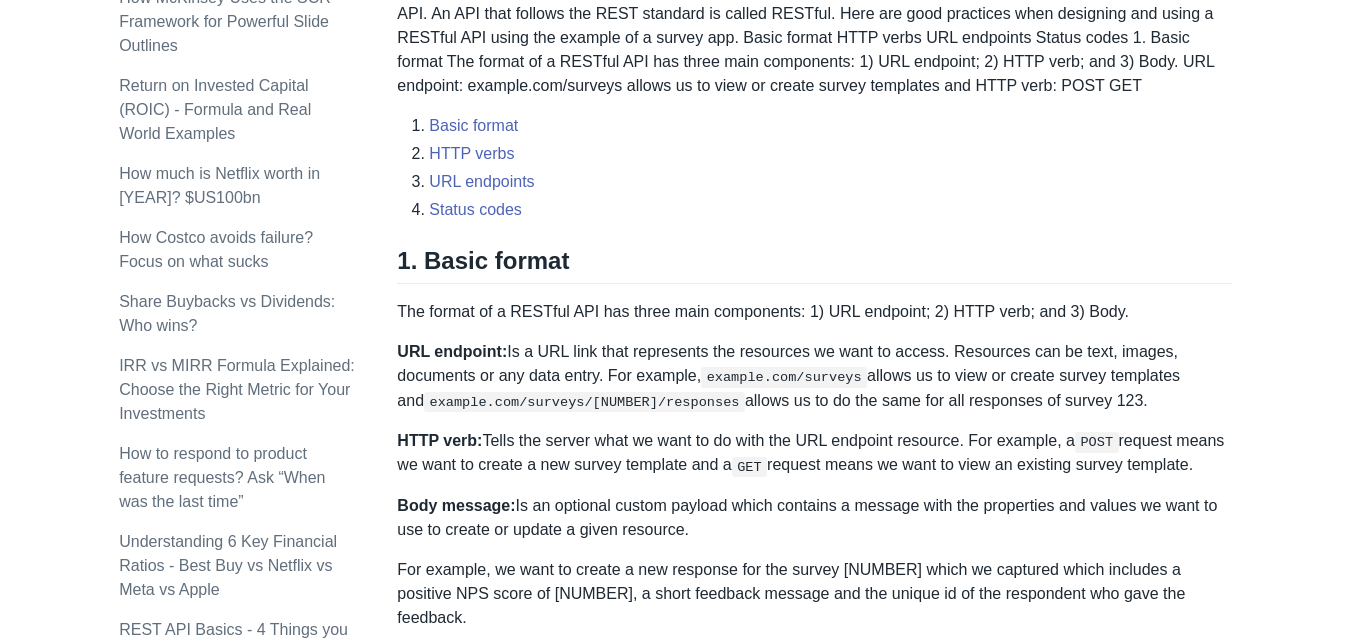 click on "URL endpoint resource:
Is a URL link that represents the resources we want to access. Resources can be text, images, documents or any data entry. For example, example.com/surveys allows us to view or create survey templates and example.com/surveys/[NUMBER]/responses allows us to do the same for all responses of survey [NUMBER]." at bounding box center (814, 376) 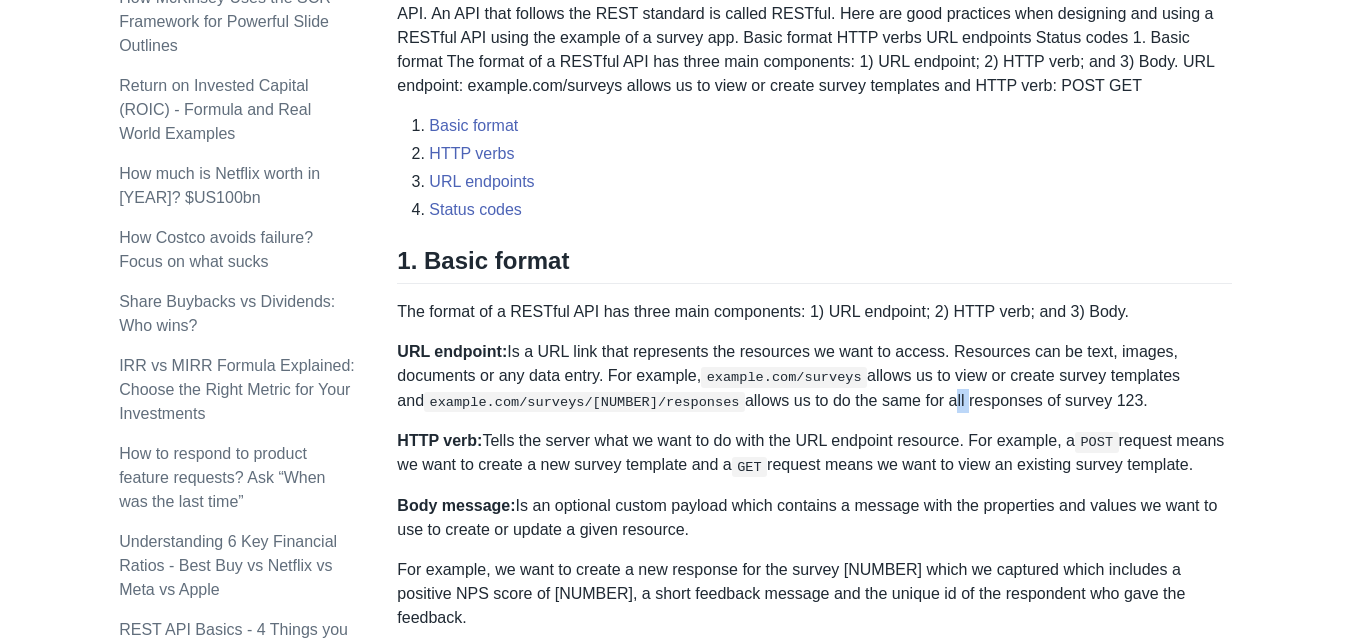 click on "URL endpoint resource:
Is a URL link that represents the resources we want to access. Resources can be text, images, documents or any data entry. For example, example.com/surveys allows us to view or create survey templates and example.com/surveys/[NUMBER]/responses allows us to do the same for all responses of survey [NUMBER]." at bounding box center [814, 376] 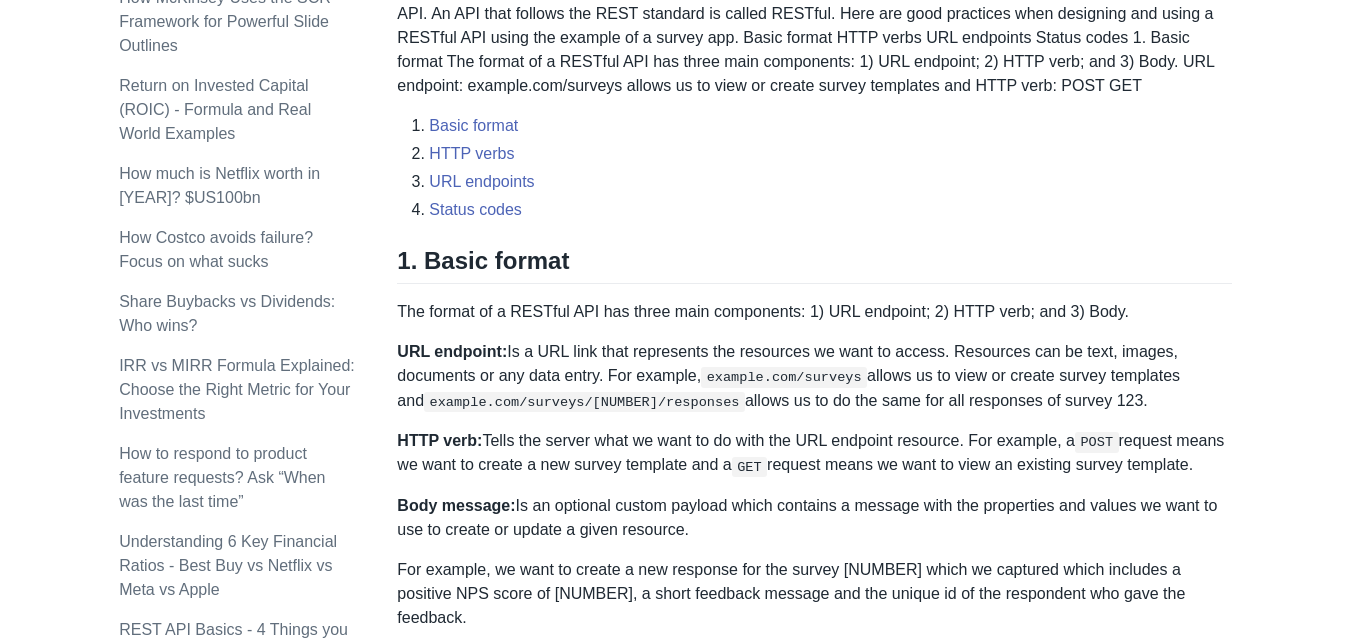 click on "URL endpoint resource:
Is a URL link that represents the resources we want to access. Resources can be text, images, documents or any data entry. For example, example.com/surveys allows us to view or create survey templates and example.com/surveys/[NUMBER]/responses allows us to do the same for all responses of survey [NUMBER]." at bounding box center (814, 376) 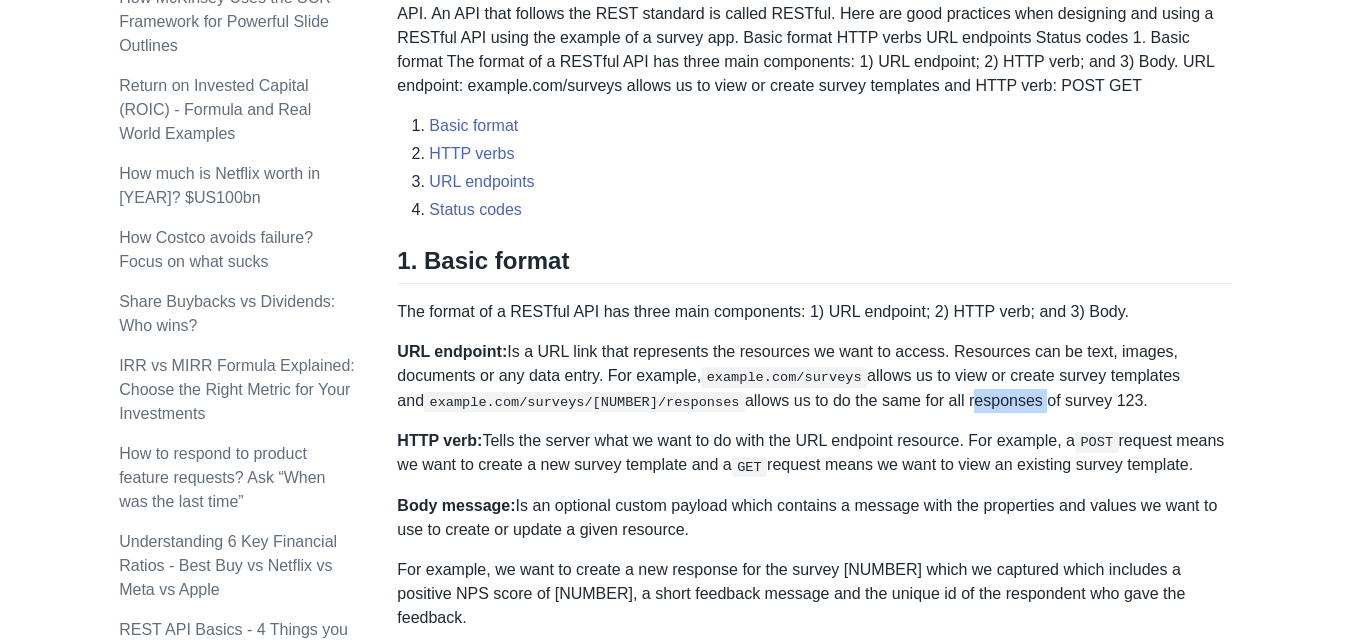 click on "URL endpoint resource:
Is a URL link that represents the resources we want to access. Resources can be text, images, documents or any data entry. For example, example.com/surveys allows us to view or create survey templates and example.com/surveys/[NUMBER]/responses allows us to do the same for all responses of survey [NUMBER]." at bounding box center (814, 376) 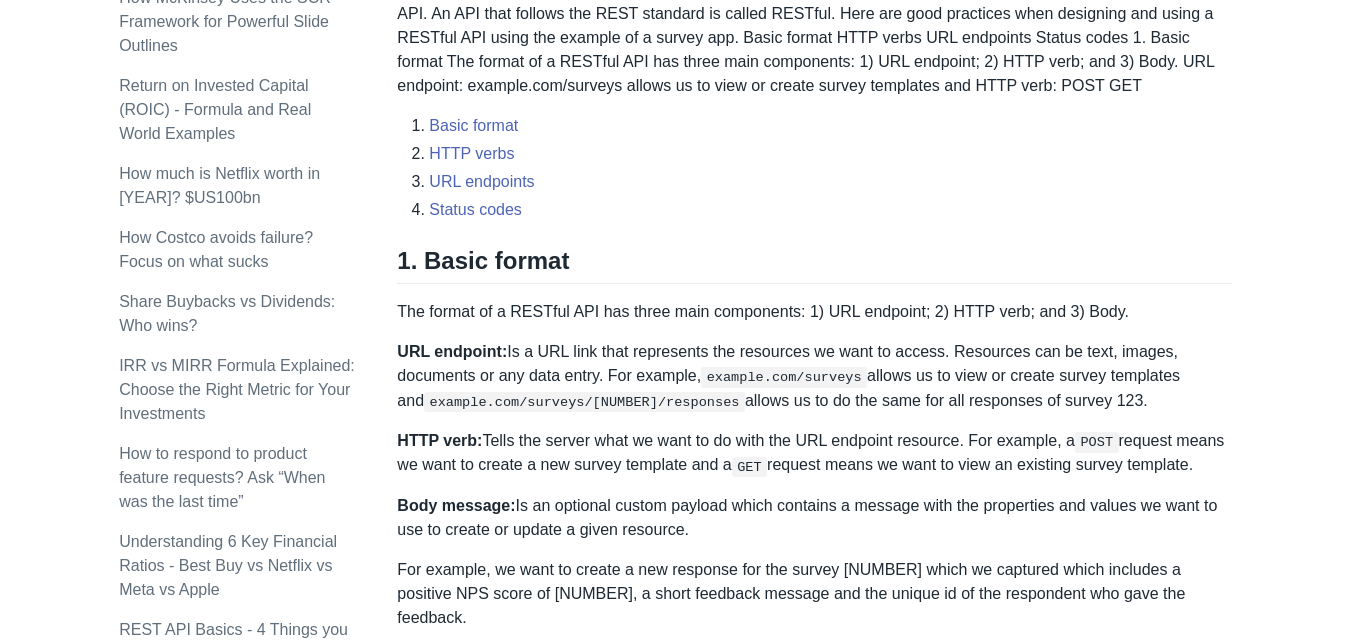 click on "HTTP verb:
Tells the server what we want to do with the URL endpoint resource. For example, a  POST  request means we want to create a new survey template and a  GET  request means we want to view an existing survey template." at bounding box center [814, 453] 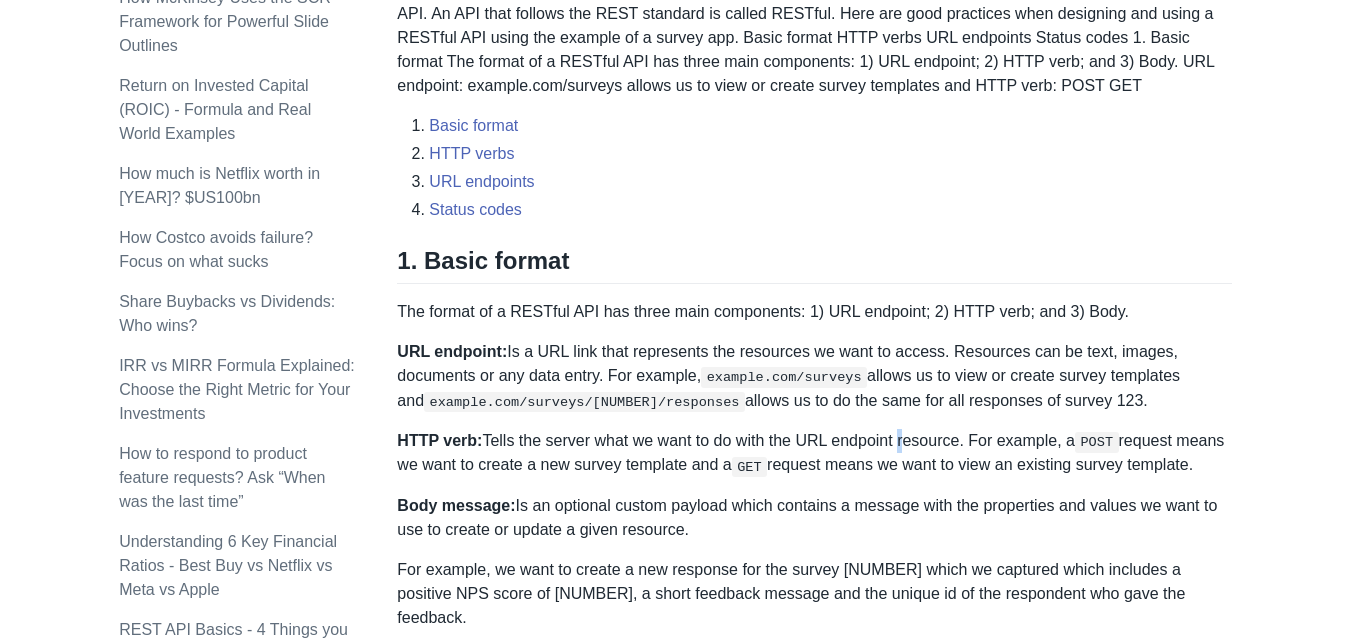 click on "HTTP verb:
Tells the server what we want to do with the URL endpoint resource. For example, a  POST  request means we want to create a new survey template and a  GET  request means we want to view an existing survey template." at bounding box center (814, 453) 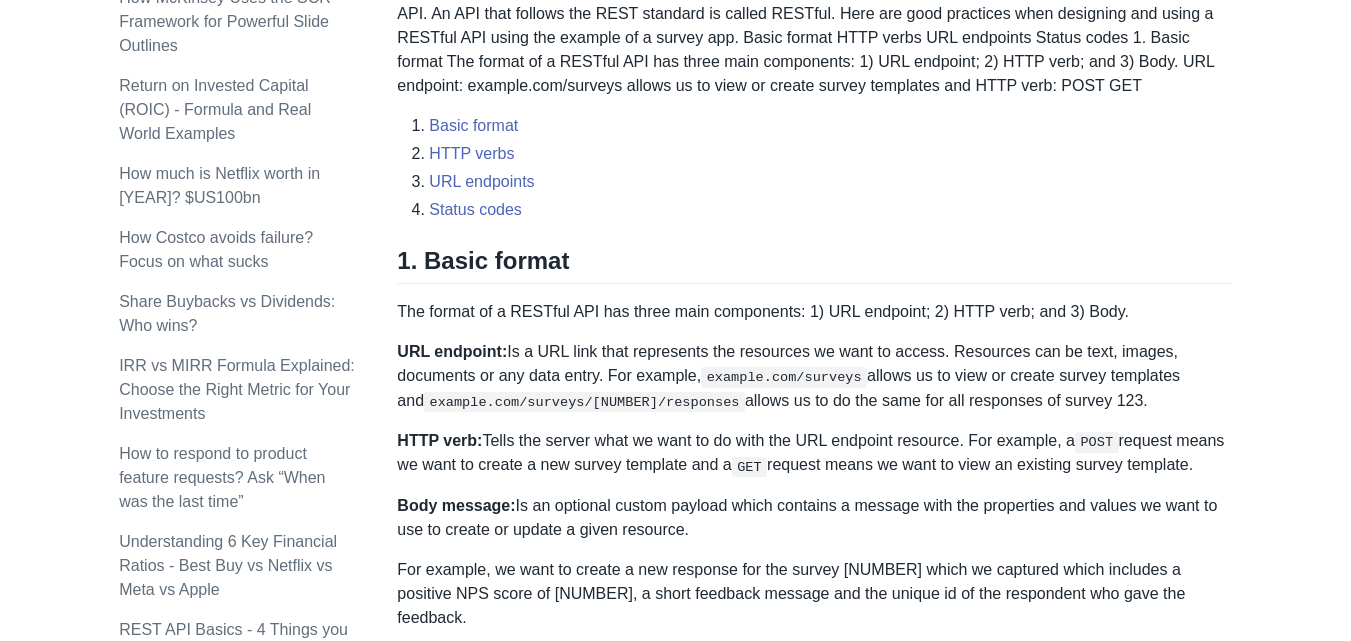 click on "HTTP verb:
Tells the server what we want to do with the URL endpoint resource. For example, a  POST  request means we want to create a new survey template and a  GET  request means we want to view an existing survey template." at bounding box center [814, 453] 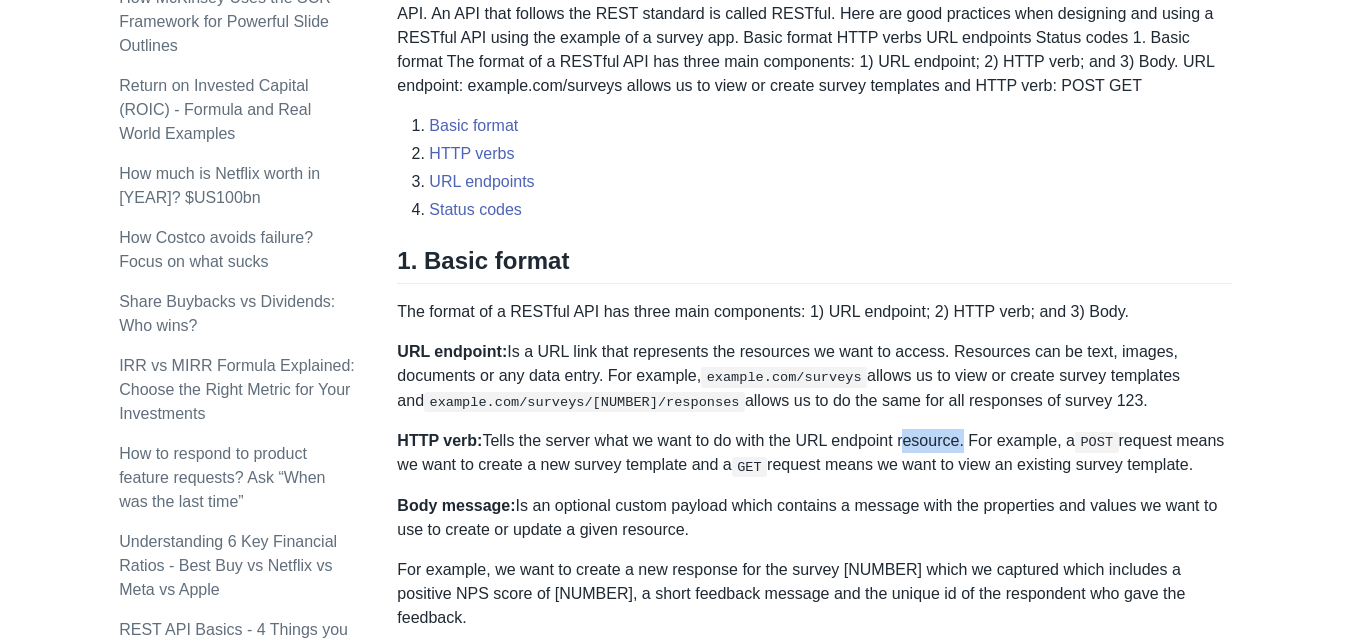 click on "HTTP verb:
Tells the server what we want to do with the URL endpoint resource. For example, a  POST  request means we want to create a new survey template and a  GET  request means we want to view an existing survey template." at bounding box center (814, 453) 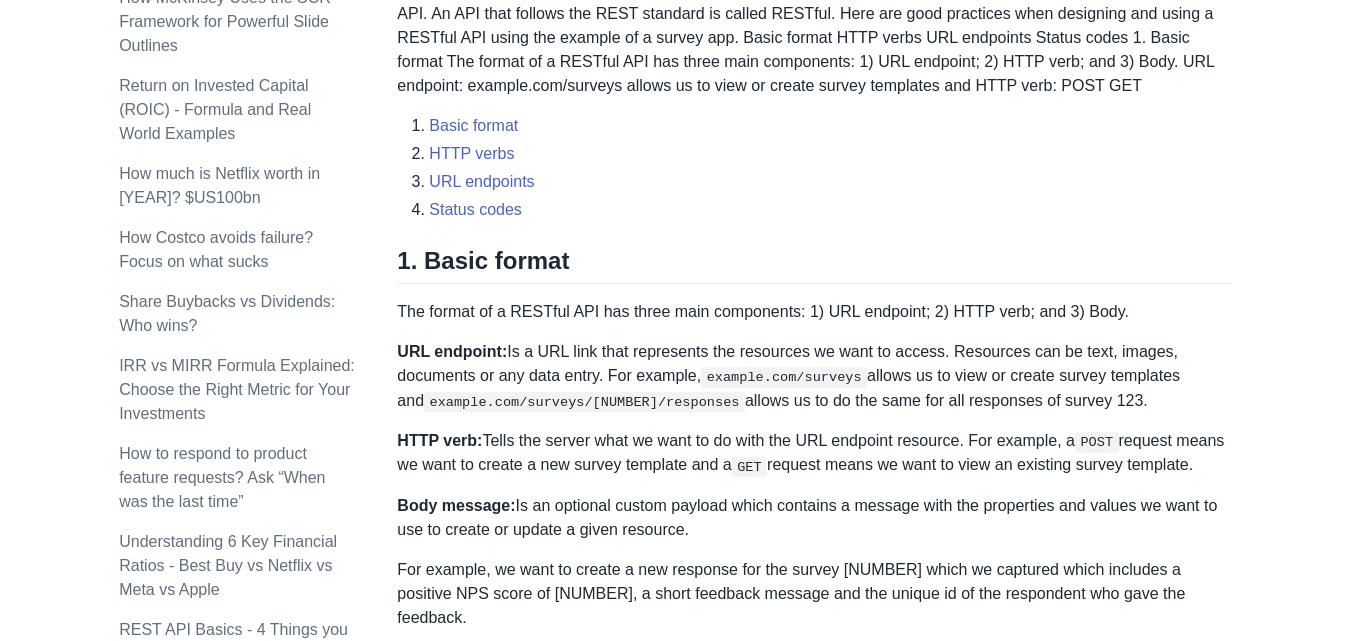 click on "URL endpoint resource:
Is a URL link that represents the resources we want to access. Resources can be text, images, documents or any data entry. For example, example.com/surveys allows us to view or create survey templates and example.com/surveys/[NUMBER]/responses allows us to do the same for all responses of survey [NUMBER]." at bounding box center [814, 376] 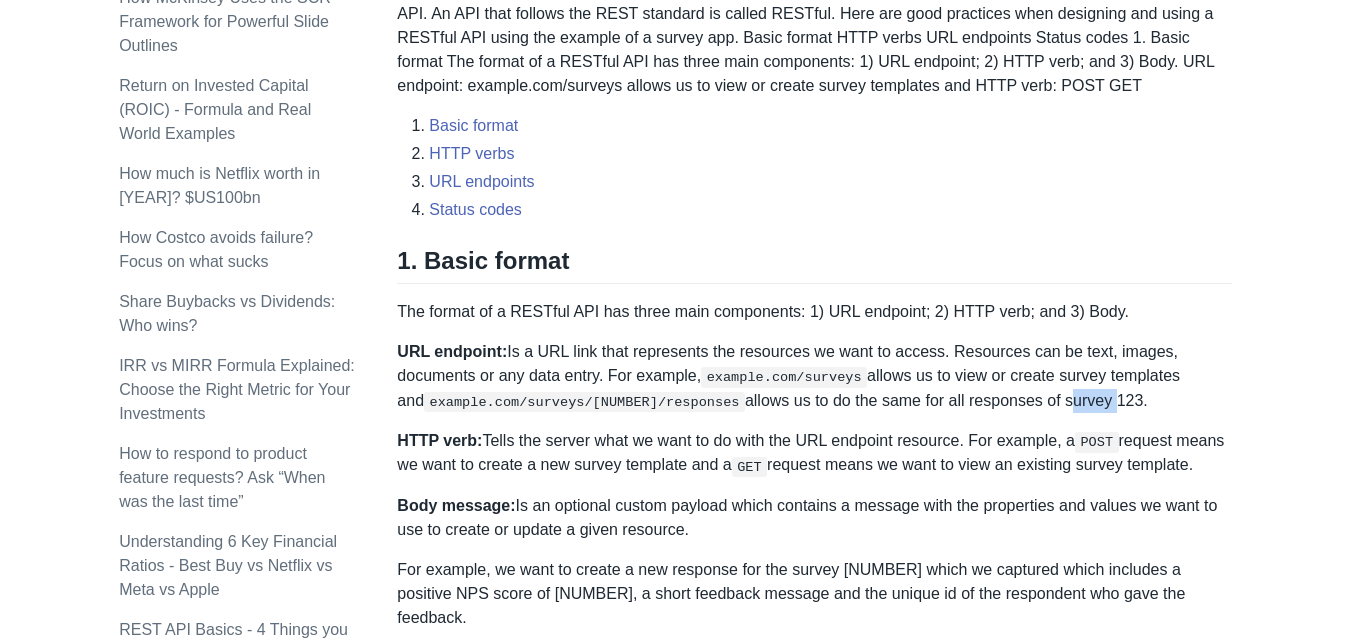 click on "URL endpoint resource:
Is a URL link that represents the resources we want to access. Resources can be text, images, documents or any data entry. For example, example.com/surveys allows us to view or create survey templates and example.com/surveys/[NUMBER]/responses allows us to do the same for all responses of survey [NUMBER]." at bounding box center [814, 376] 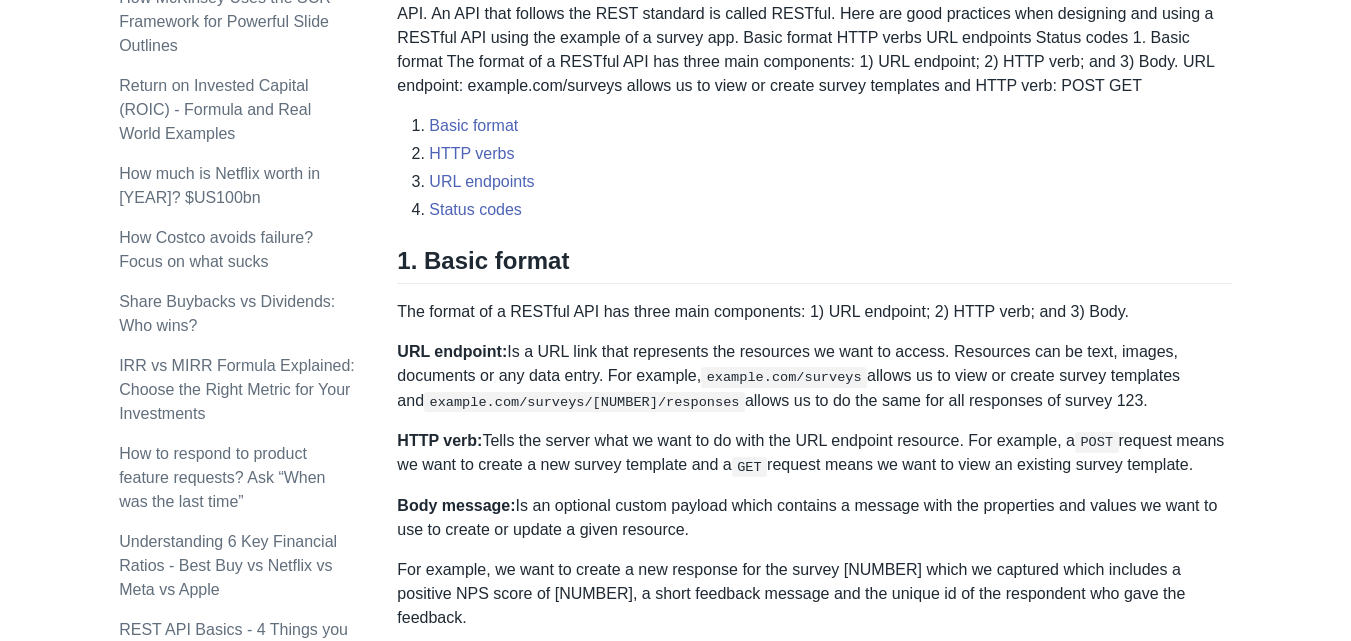 click on "URL endpoint resource:
Is a URL link that represents the resources we want to access. Resources can be text, images, documents or any data entry. For example, example.com/surveys allows us to view or create survey templates and example.com/surveys/[NUMBER]/responses allows us to do the same for all responses of survey [NUMBER]." at bounding box center (814, 376) 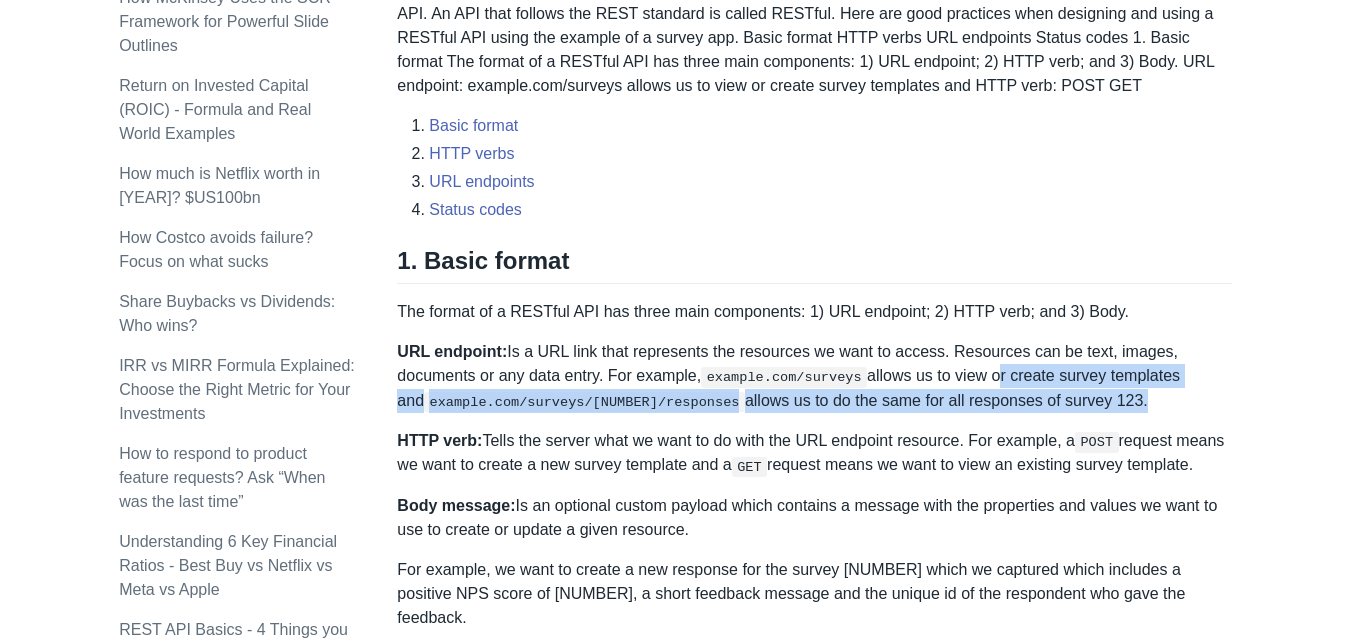 drag, startPoint x: 994, startPoint y: 216, endPoint x: 1062, endPoint y: 223, distance: 68.359344 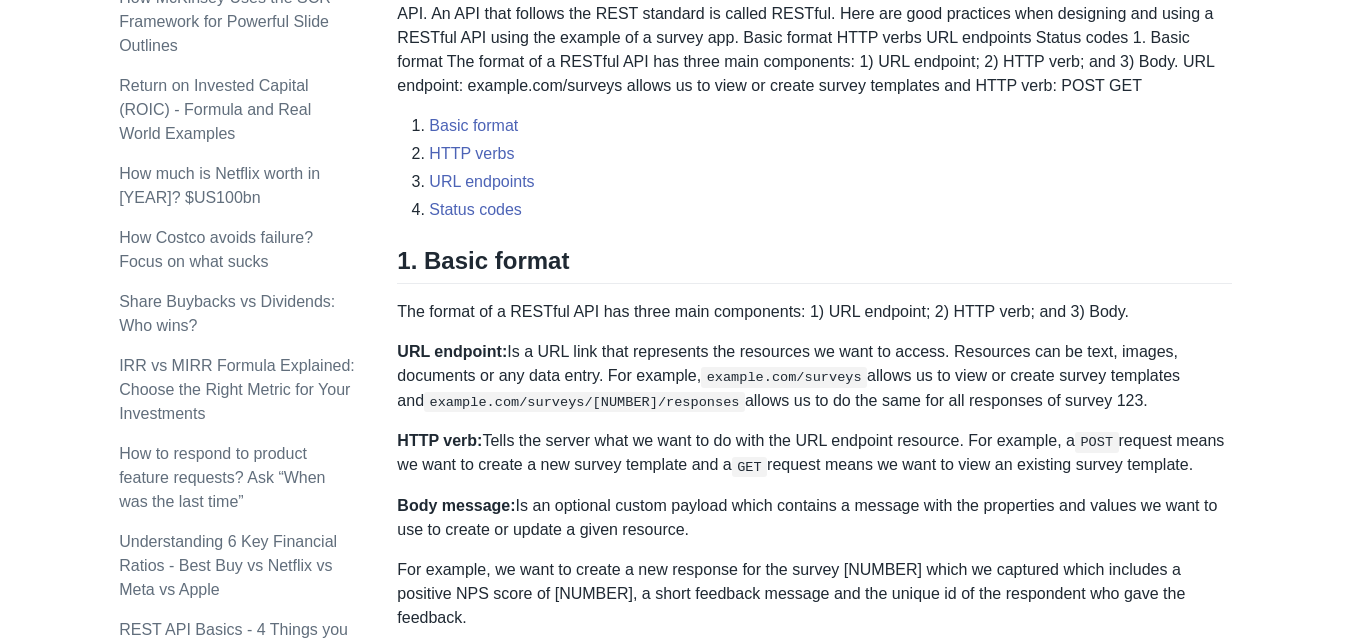 click on "URL endpoint resource:
Is a URL link that represents the resources we want to access. Resources can be text, images, documents or any data entry. For example, example.com/surveys allows us to view or create survey templates and example.com/surveys/[NUMBER]/responses allows us to do the same for all responses of survey [NUMBER]." at bounding box center [814, 376] 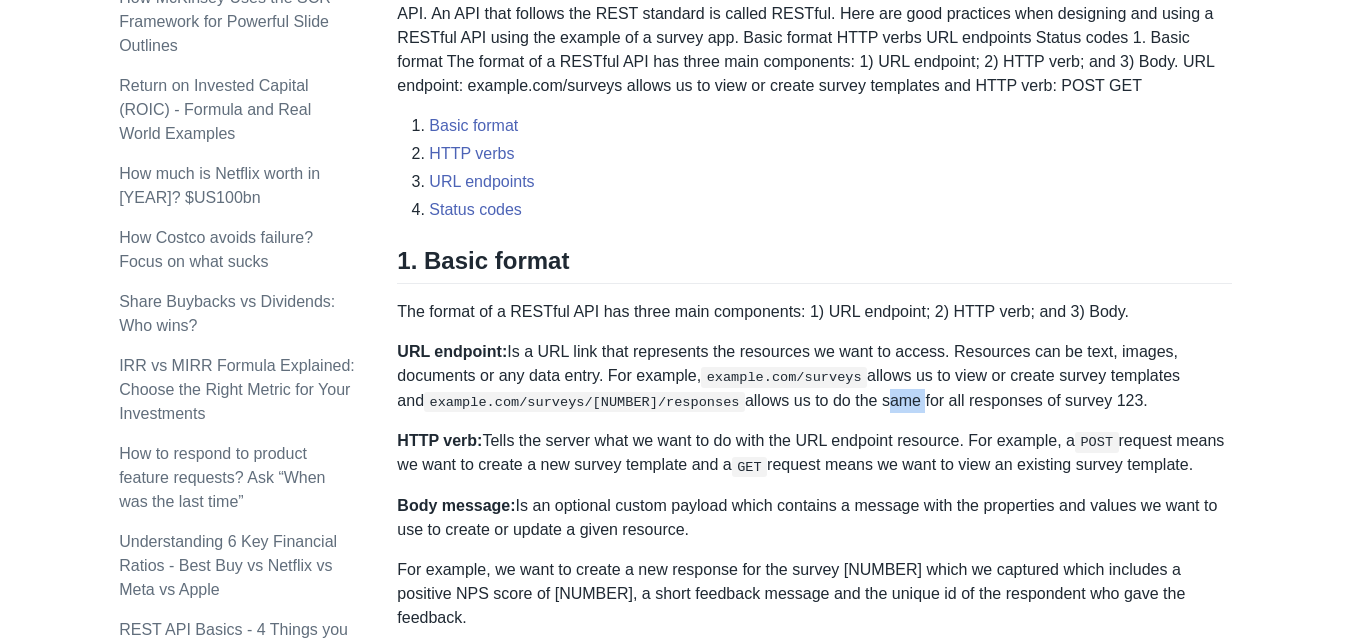 click on "URL endpoint resource:
Is a URL link that represents the resources we want to access. Resources can be text, images, documents or any data entry. For example, example.com/surveys allows us to view or create survey templates and example.com/surveys/[NUMBER]/responses allows us to do the same for all responses of survey [NUMBER]." at bounding box center [814, 376] 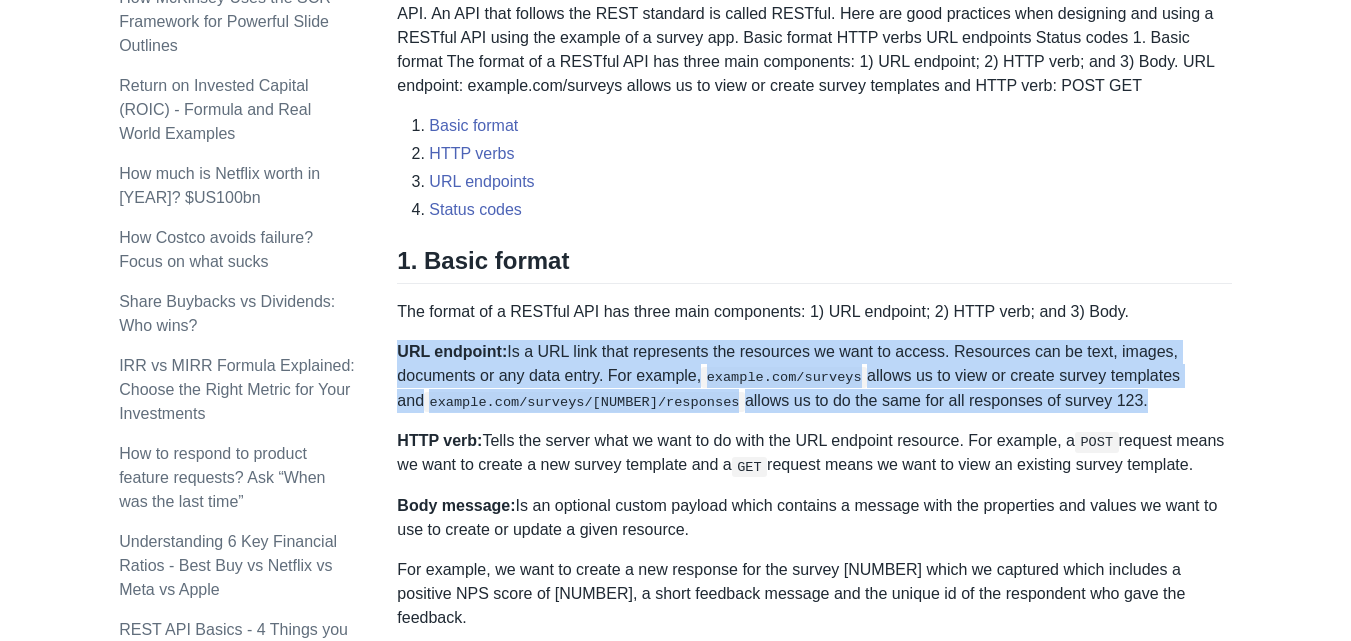 click on "URL endpoint resource:
Is a URL link that represents the resources we want to access. Resources can be text, images, documents or any data entry. For example, example.com/surveys allows us to view or create survey templates and example.com/surveys/[NUMBER]/responses allows us to do the same for all responses of survey [NUMBER]." at bounding box center [814, 376] 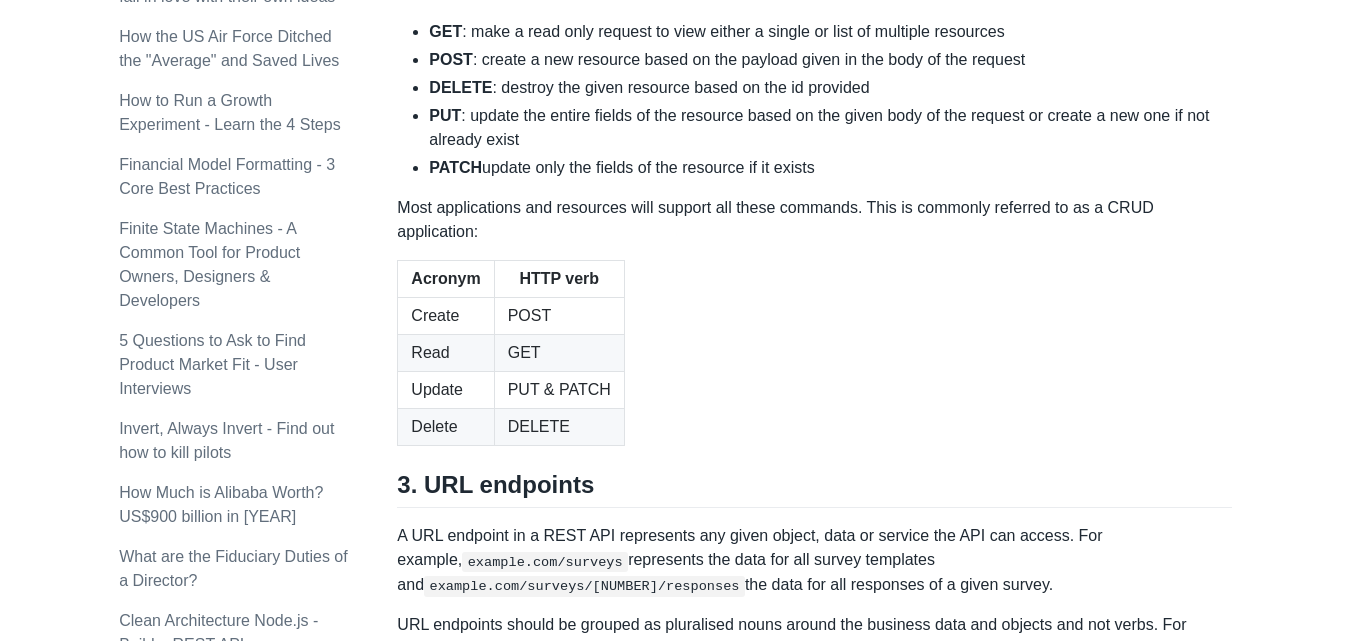 scroll, scrollTop: 2148, scrollLeft: 0, axis: vertical 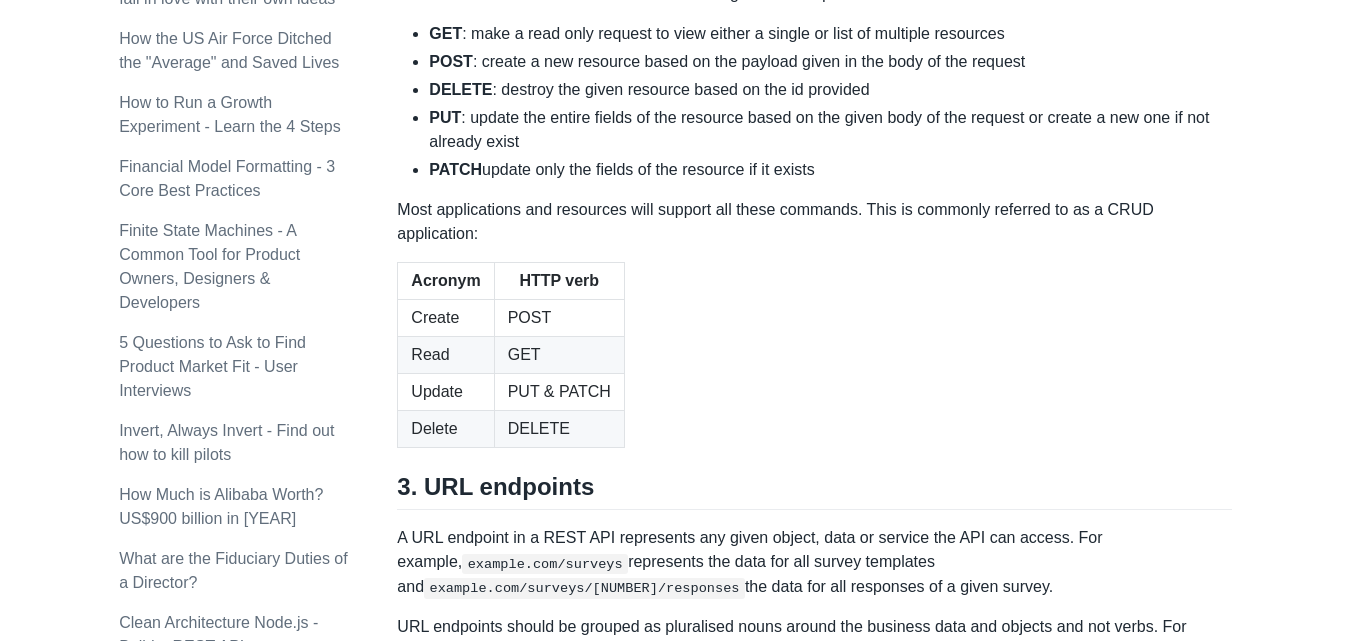 click on ": make a read only request to view either a single or list of multiple resources" at bounding box center [830, 34] 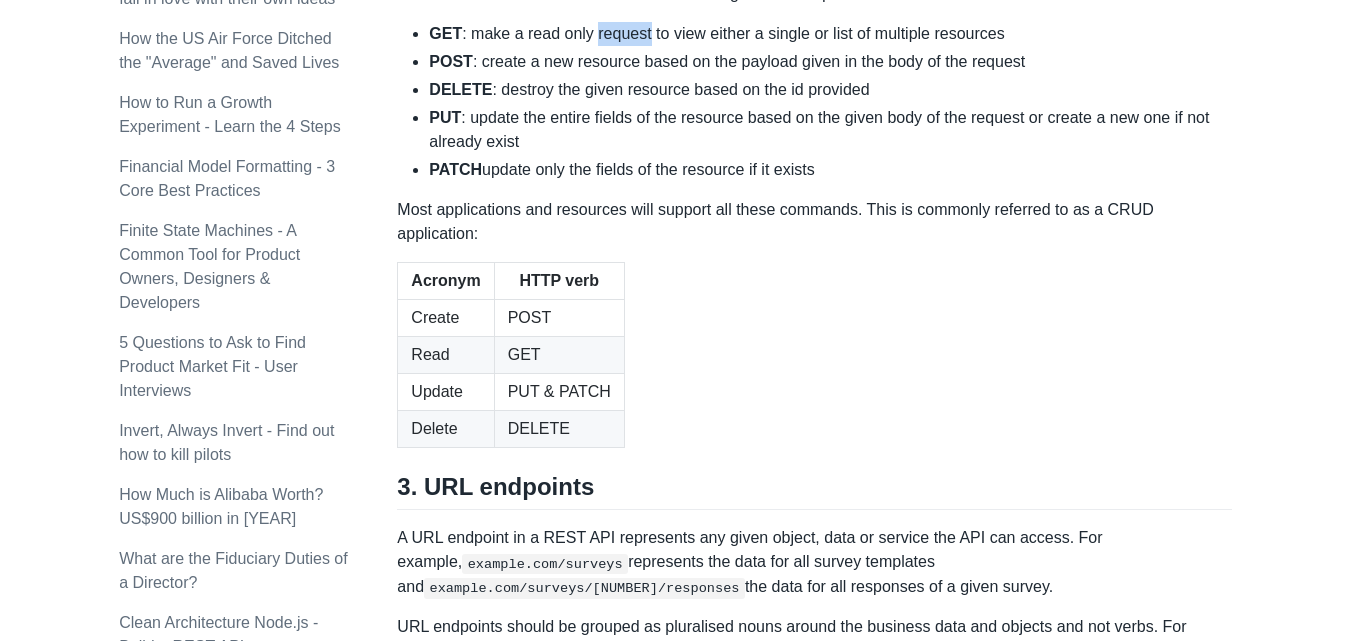 click on ": make a read only request to view either a single or list of multiple resources" at bounding box center [830, 34] 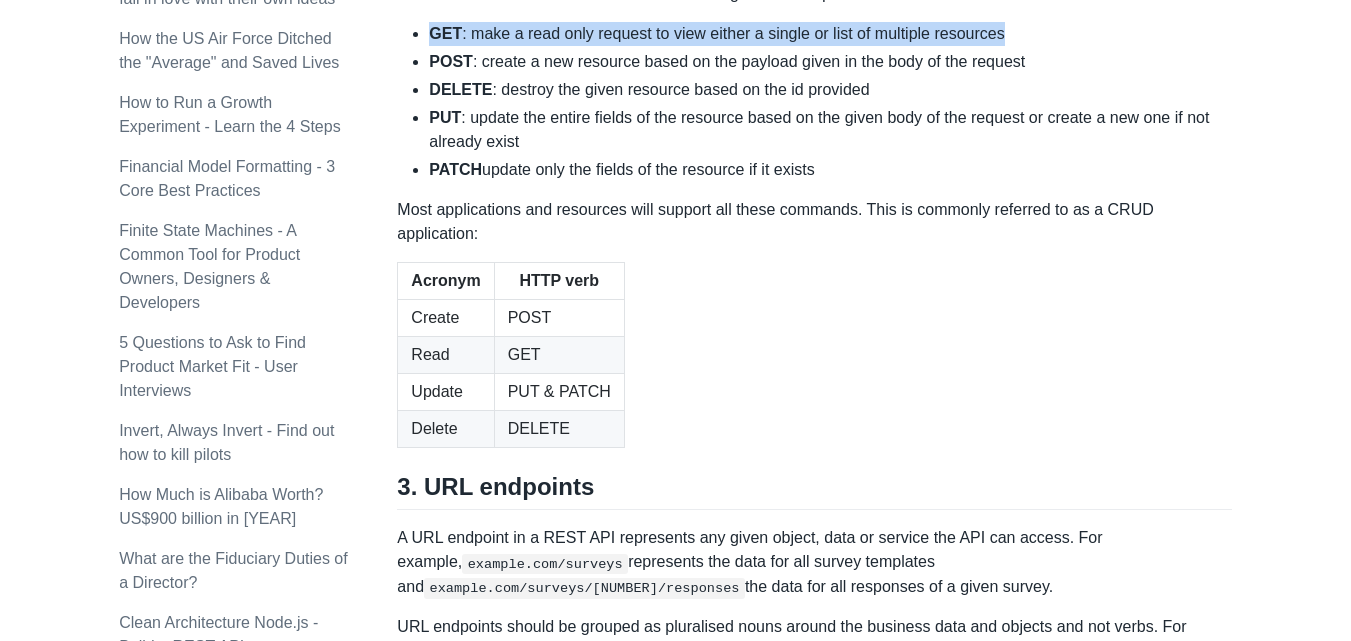 click on ": make a read only request to view either a single or list of multiple resources" at bounding box center [830, 34] 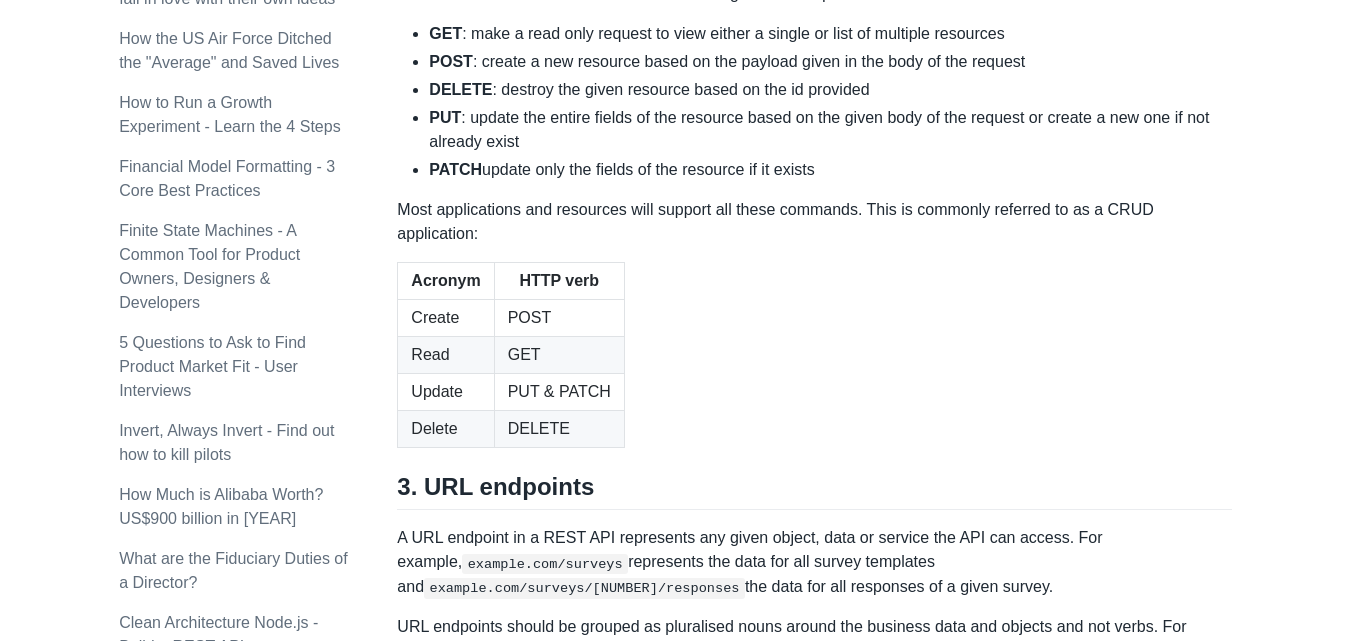 click on ": make a read only request to view either a single or list of multiple resources" at bounding box center [830, 34] 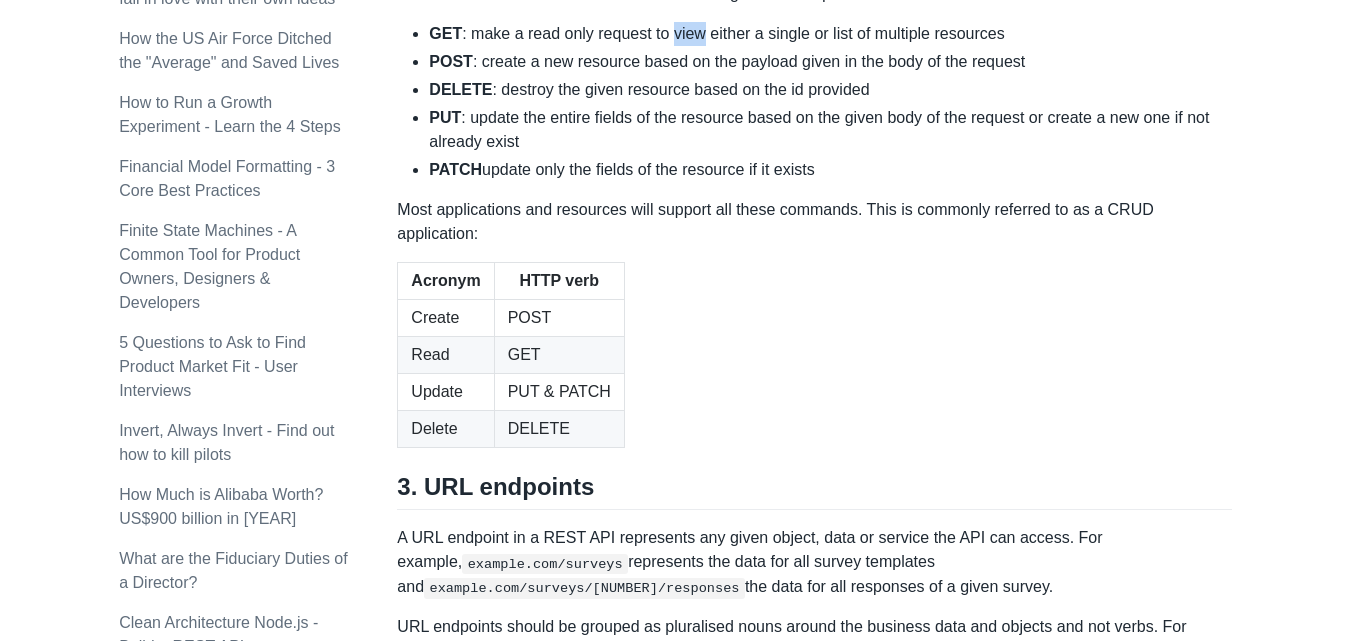 click on ": make a read only request to view either a single or list of multiple resources" at bounding box center [830, 34] 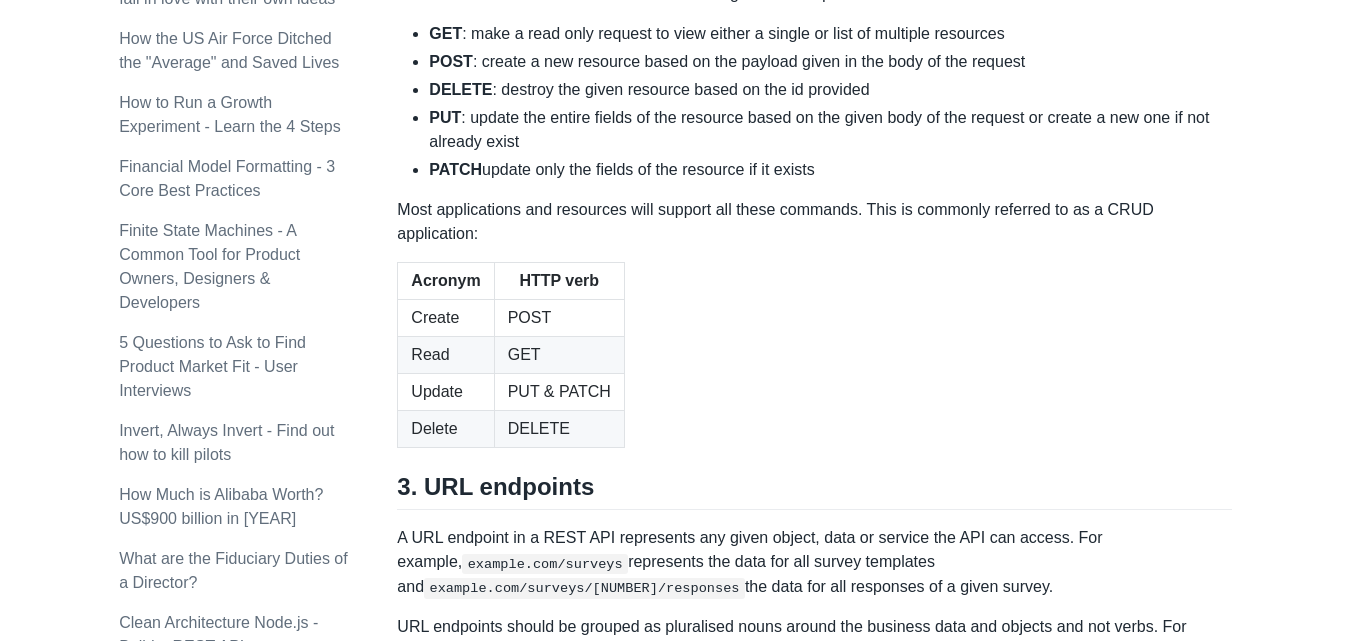 click on ": make a read only request to view either a single or list of multiple resources" at bounding box center (830, 34) 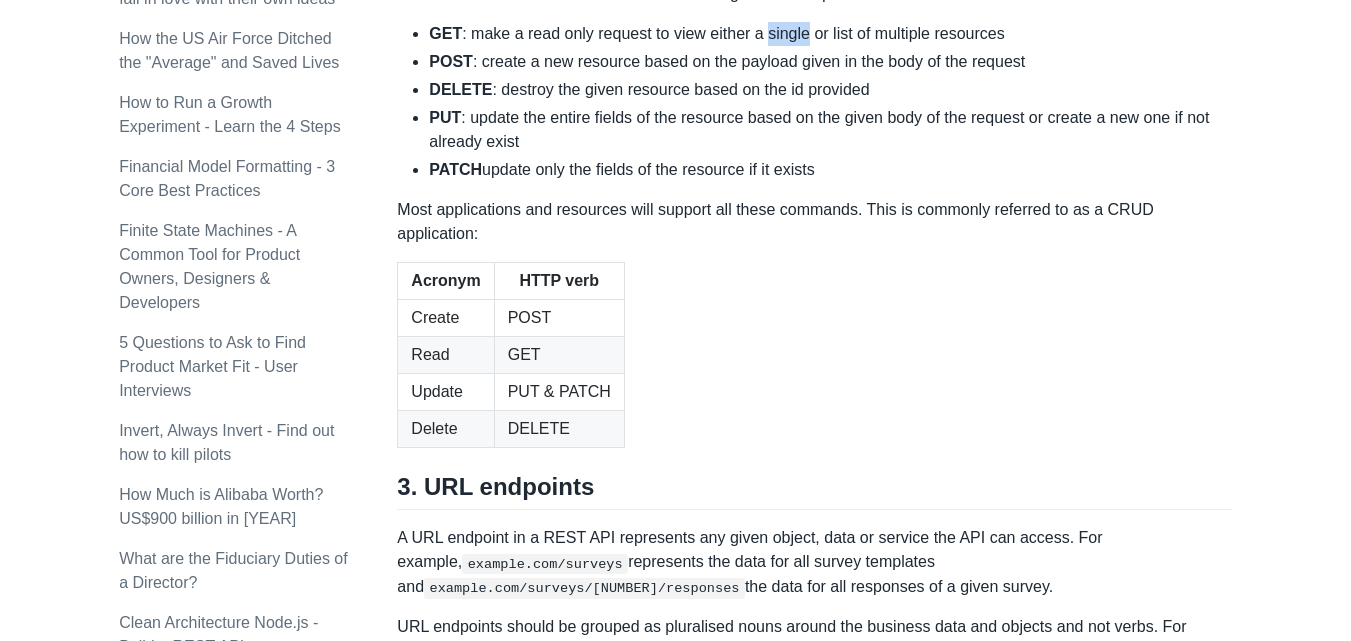 click on ": make a read only request to view either a single or list of multiple resources" at bounding box center (830, 34) 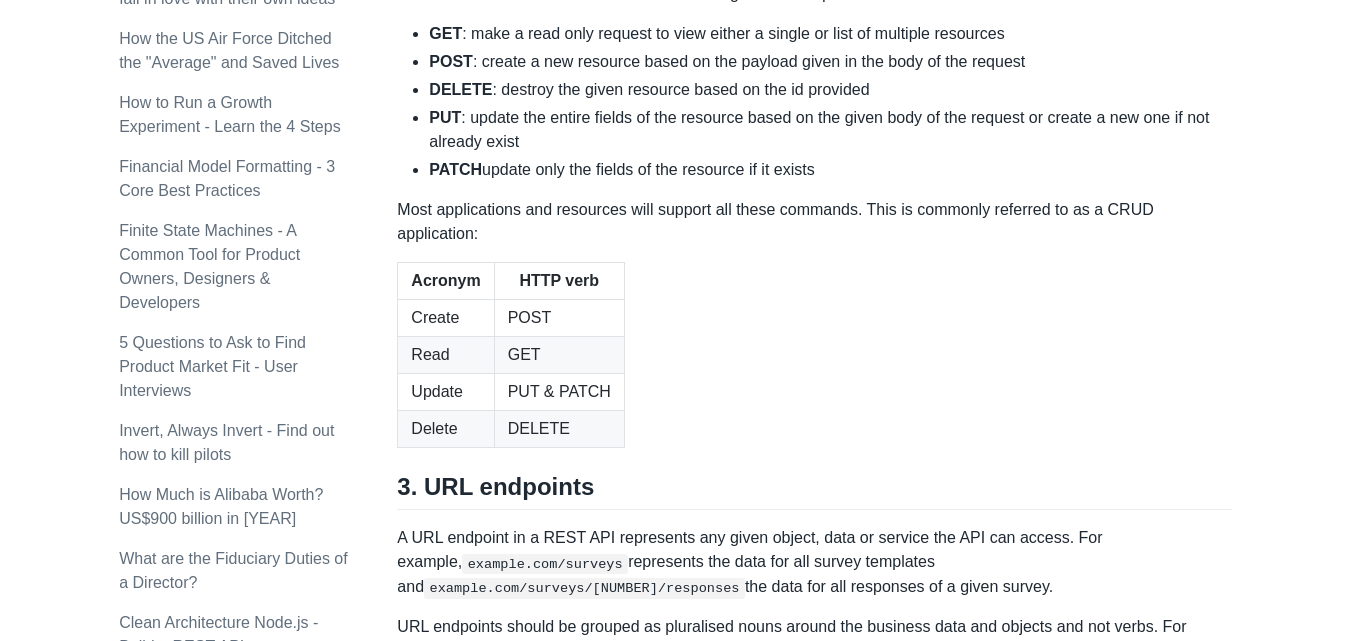 click on "POST" at bounding box center (451, 61) 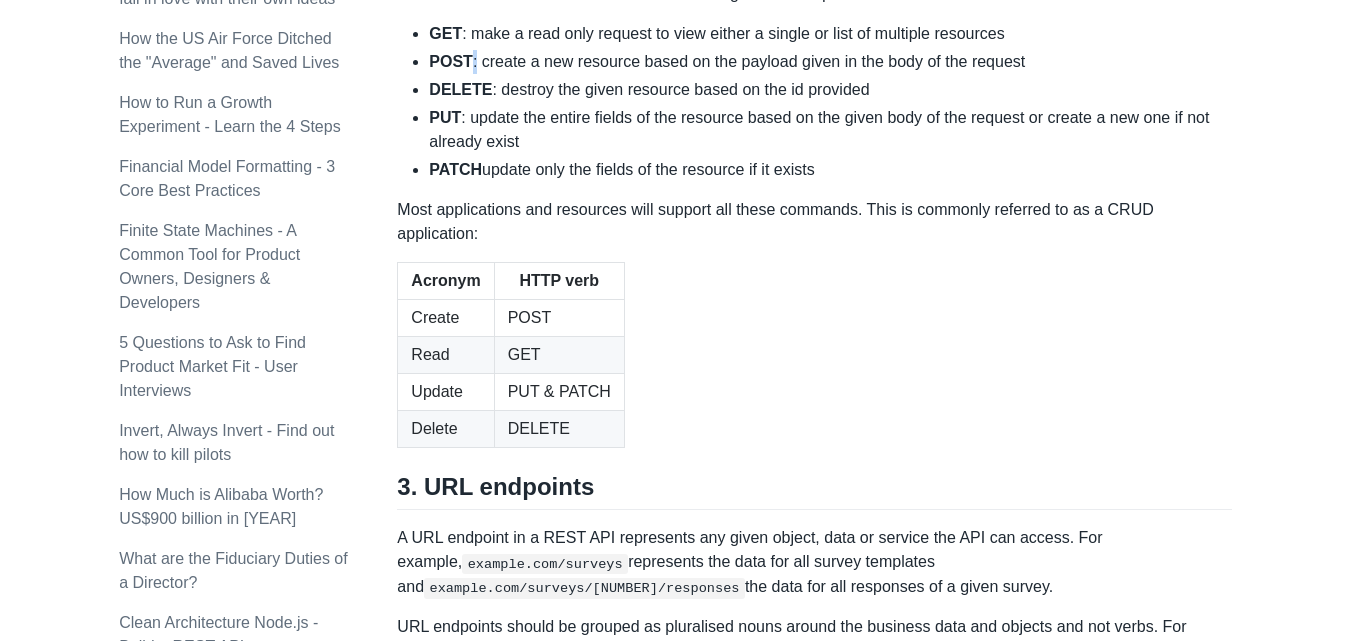 click on "POST" at bounding box center [451, 61] 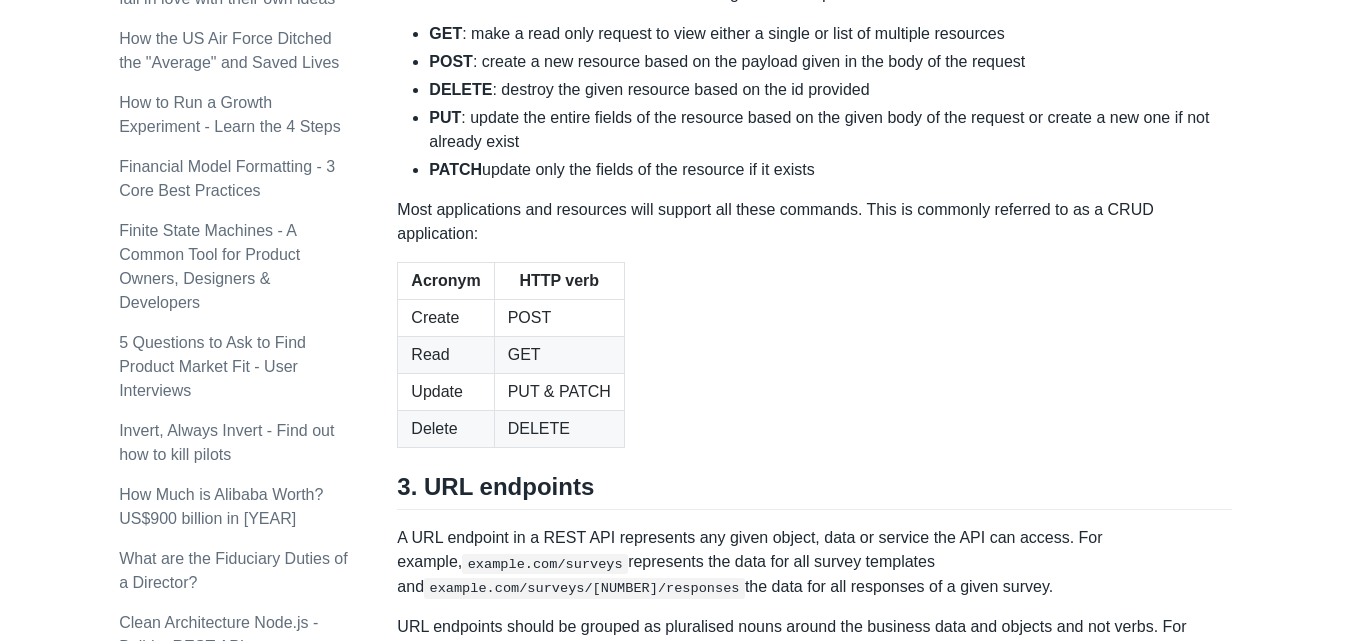 click on "POST : create a new resource based on the payload given in the body of the request" at bounding box center (830, 62) 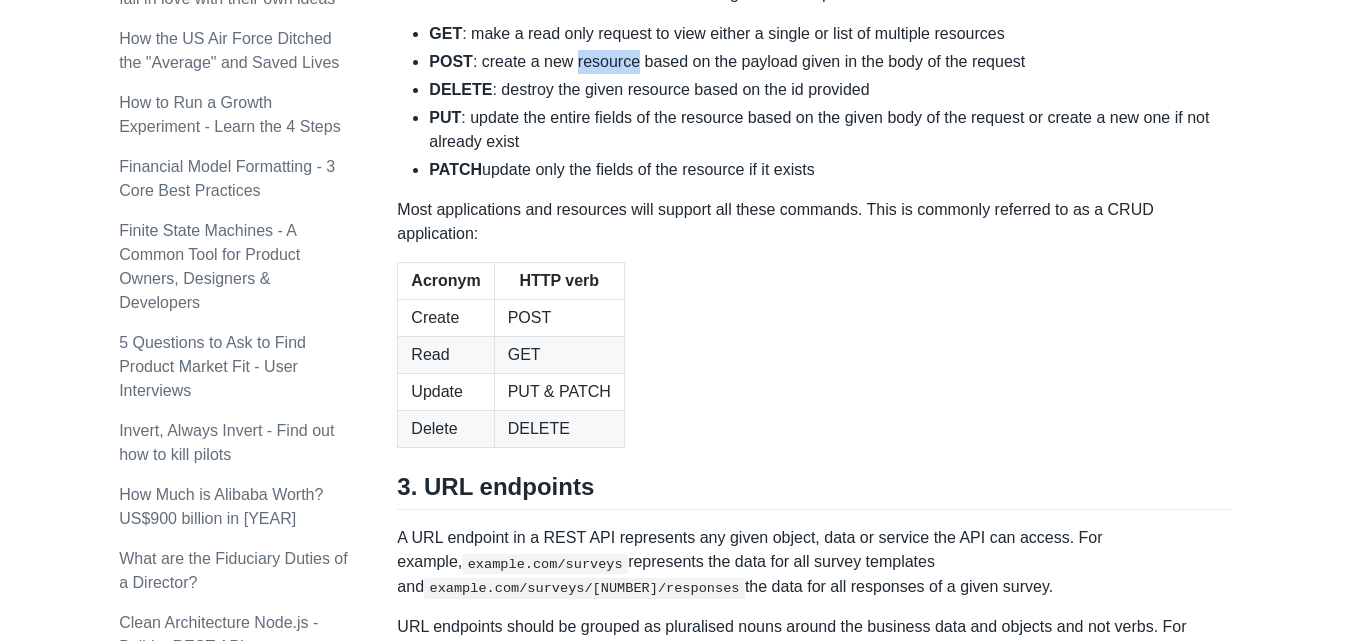 click on "POST : create a new resource based on the payload given in the body of the request" at bounding box center [830, 62] 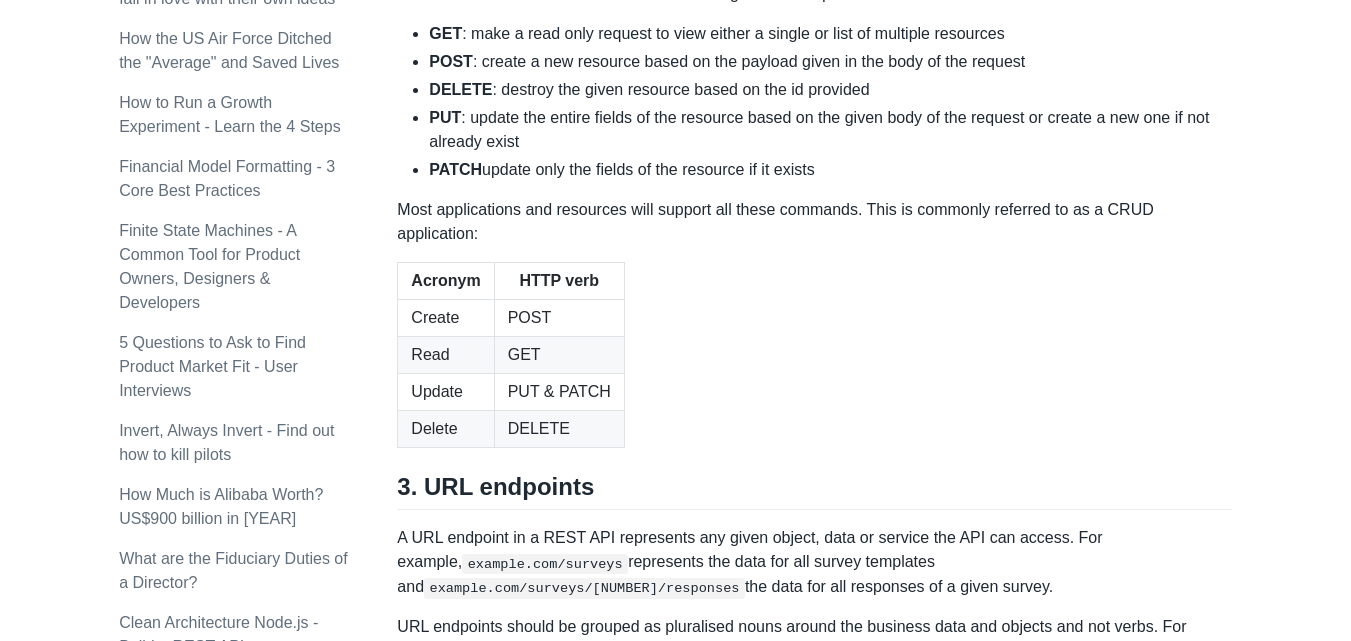 click on "There are 5 basic verb commands when making a HTTP request:" at bounding box center [814, -6] 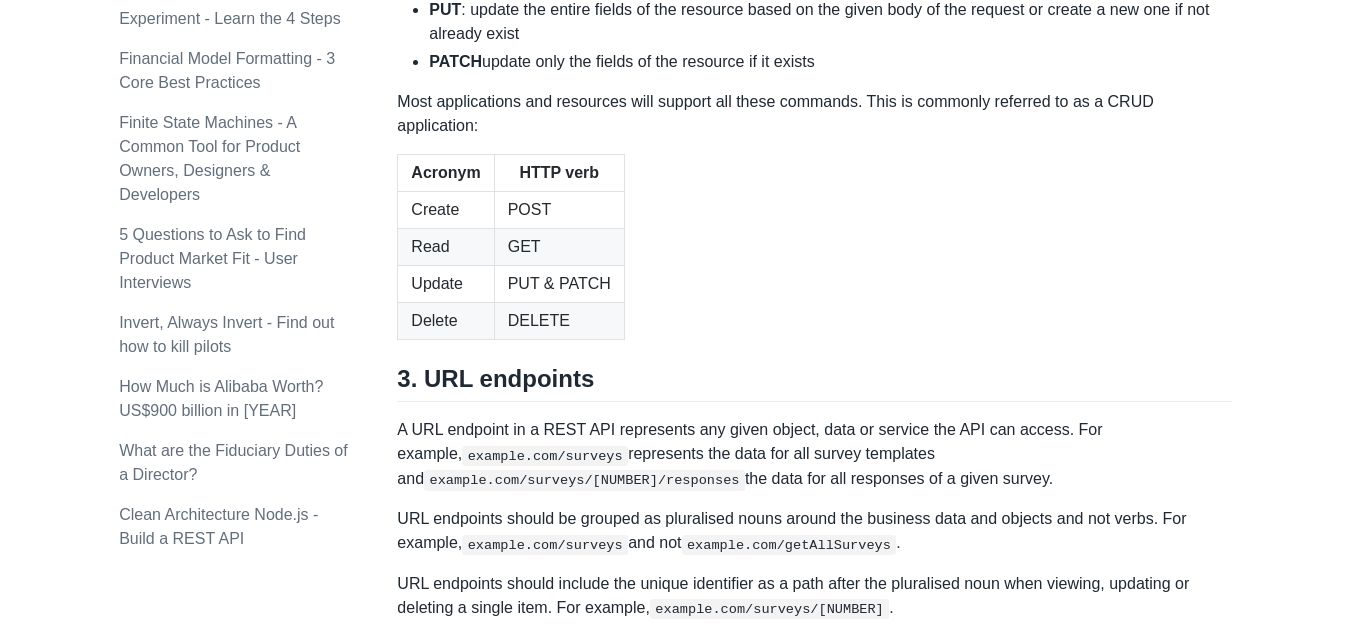 scroll, scrollTop: 2257, scrollLeft: 0, axis: vertical 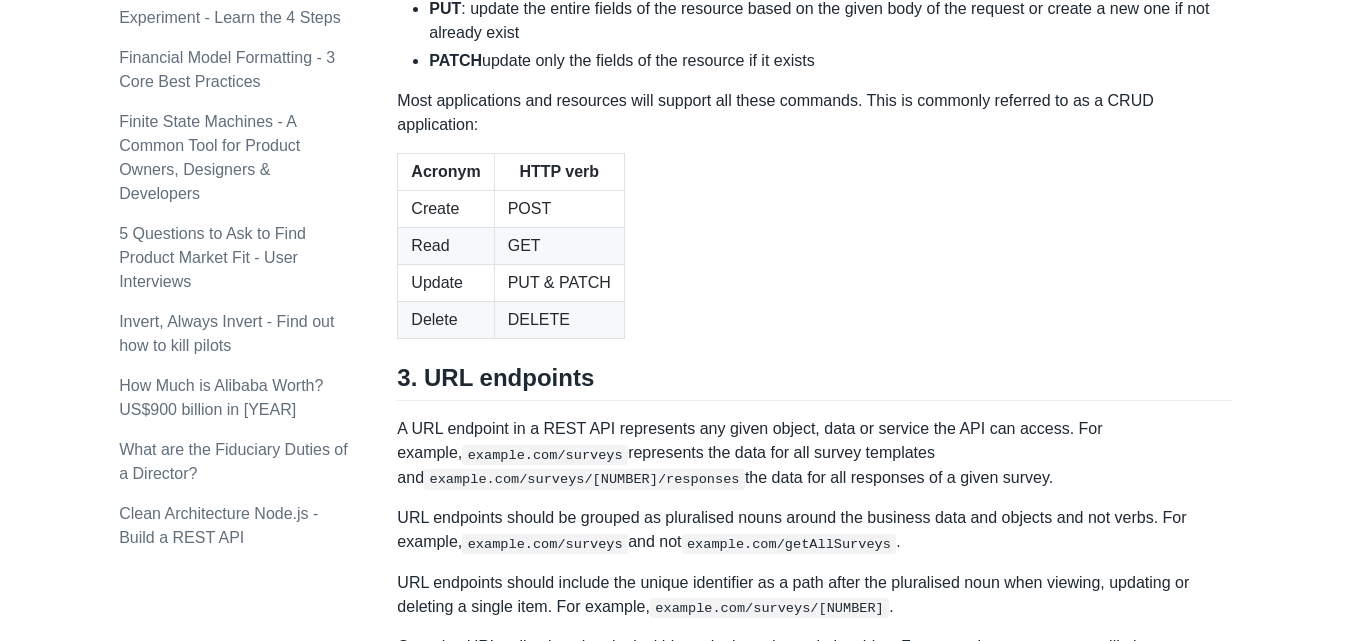 click on "PUT : update the entire fields of the resource based on the given body of the request or create a new one if not already exist" at bounding box center (830, 21) 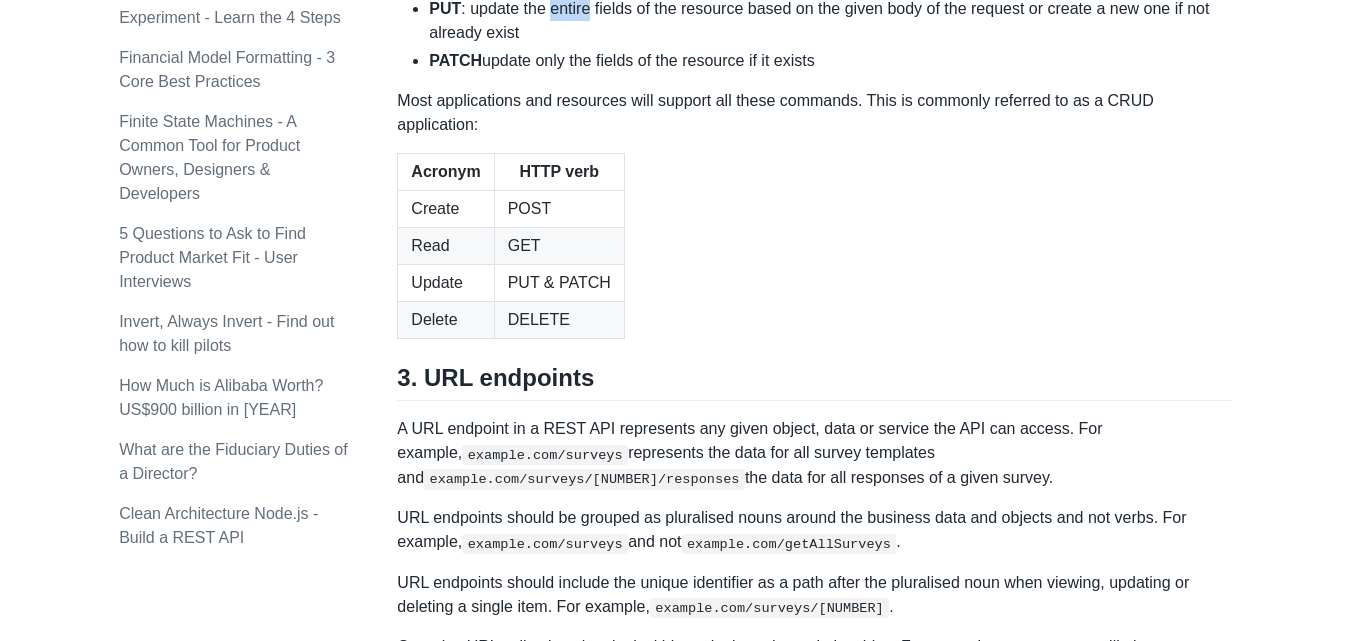 click on "PUT : update the entire fields of the resource based on the given body of the request or create a new one if not already exist" at bounding box center [830, 21] 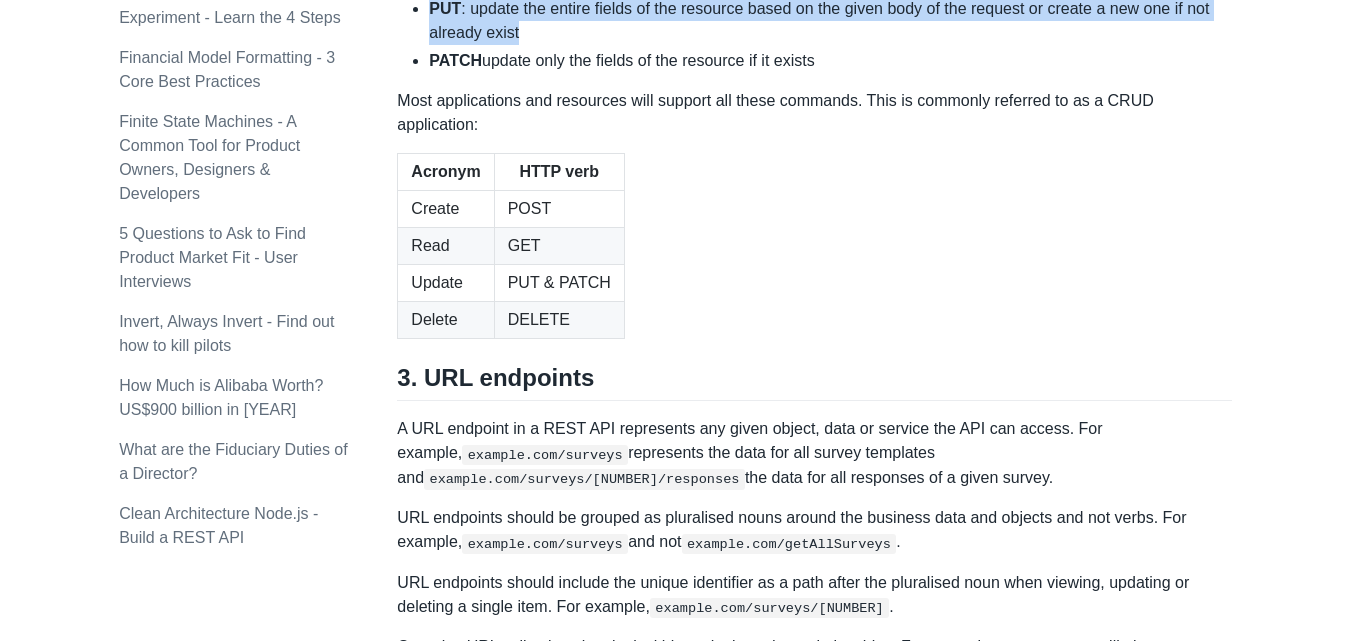 click on "PUT : update the entire fields of the resource based on the given body of the request or create a new one if not already exist" at bounding box center (830, 21) 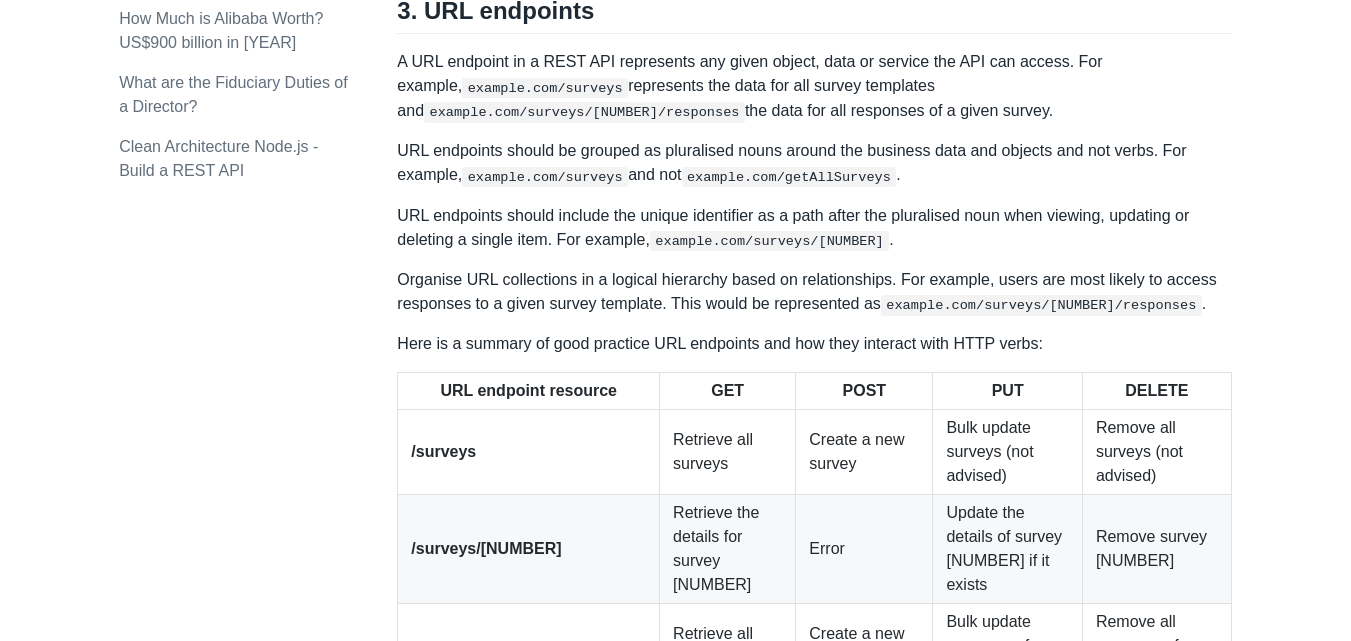 scroll, scrollTop: 2631, scrollLeft: 0, axis: vertical 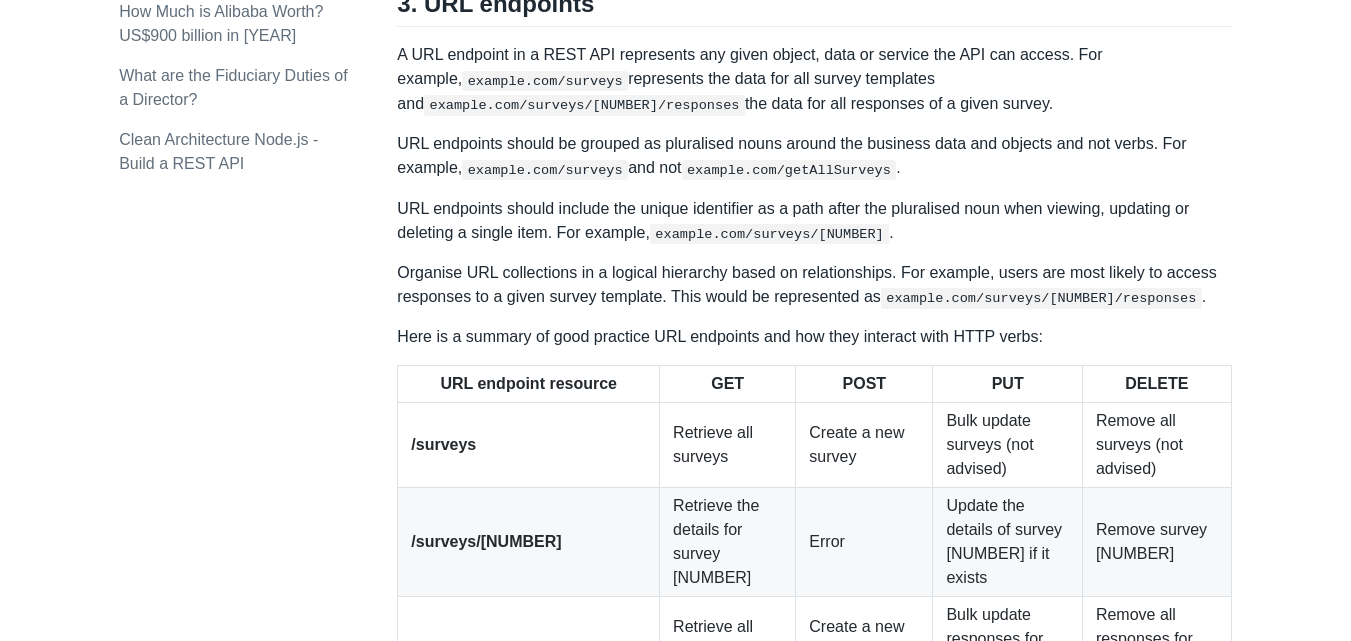 click on "3. URL endpoints" at bounding box center [814, 8] 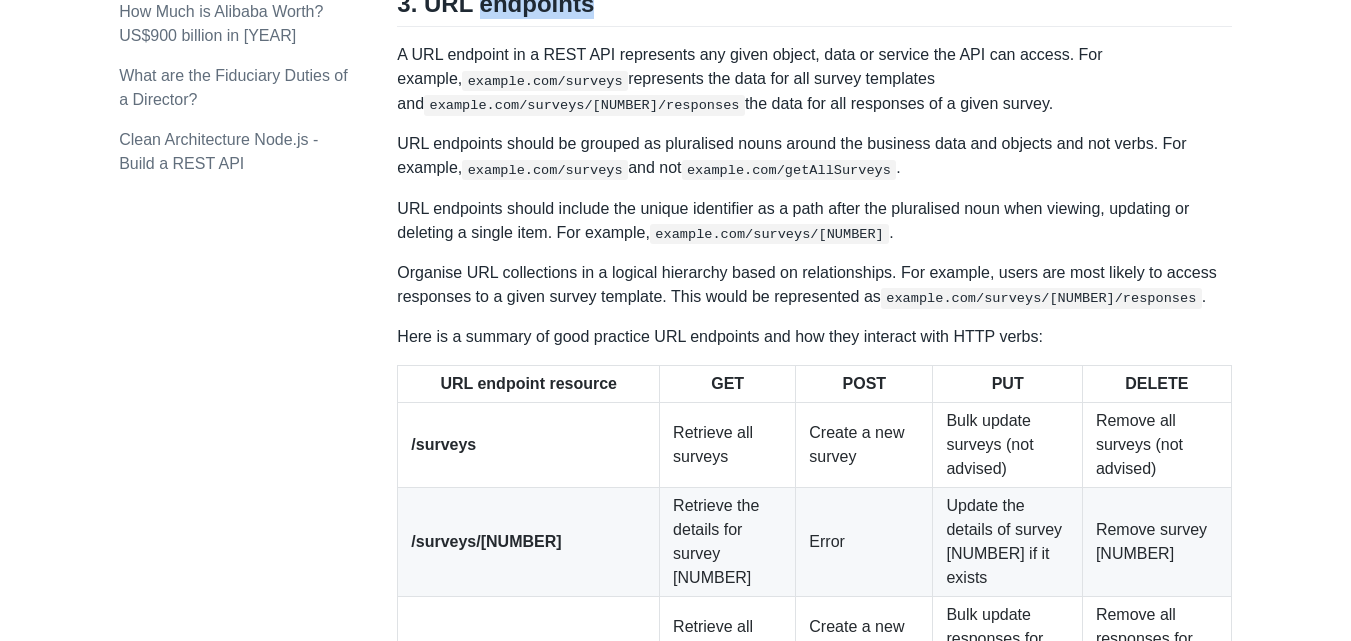 click on "3. URL endpoints" at bounding box center (814, 8) 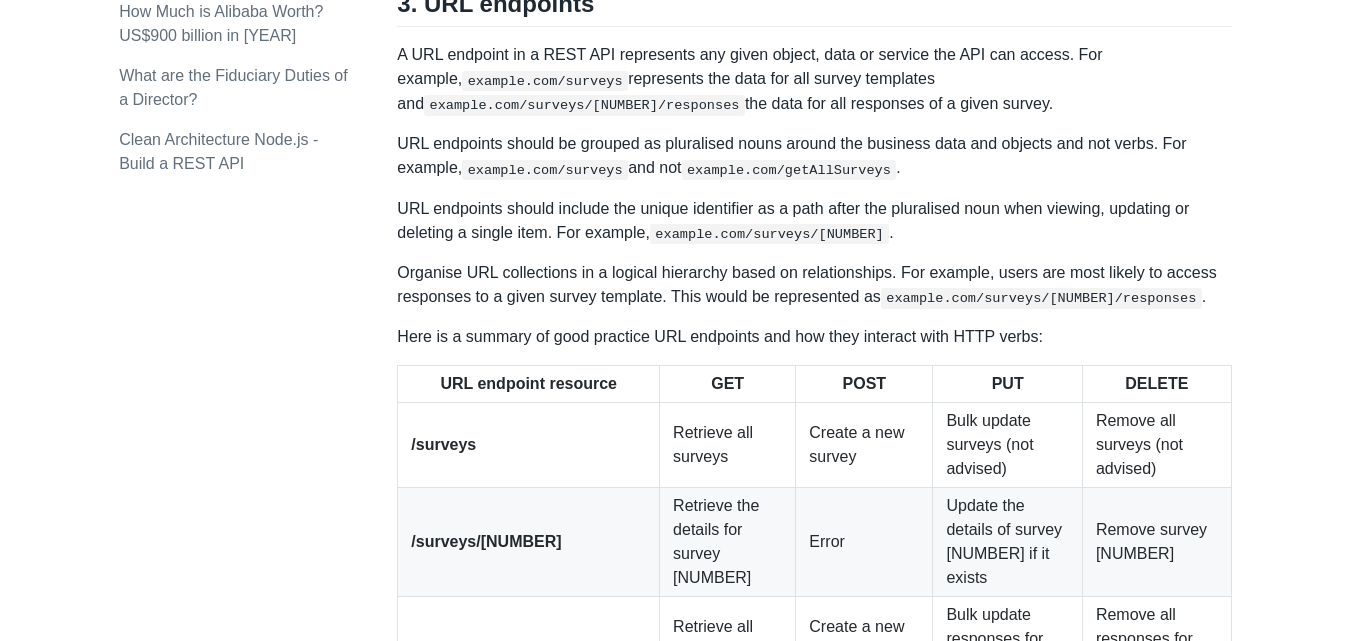 click on "A URL endpoint in a RESTful API represents any given object, data or service the API can access. For example, example.com/surveys represents the data for all survey templates and example.com/surveys/[NUMBER]/responses the data for all responses of a given survey." at bounding box center (814, 79) 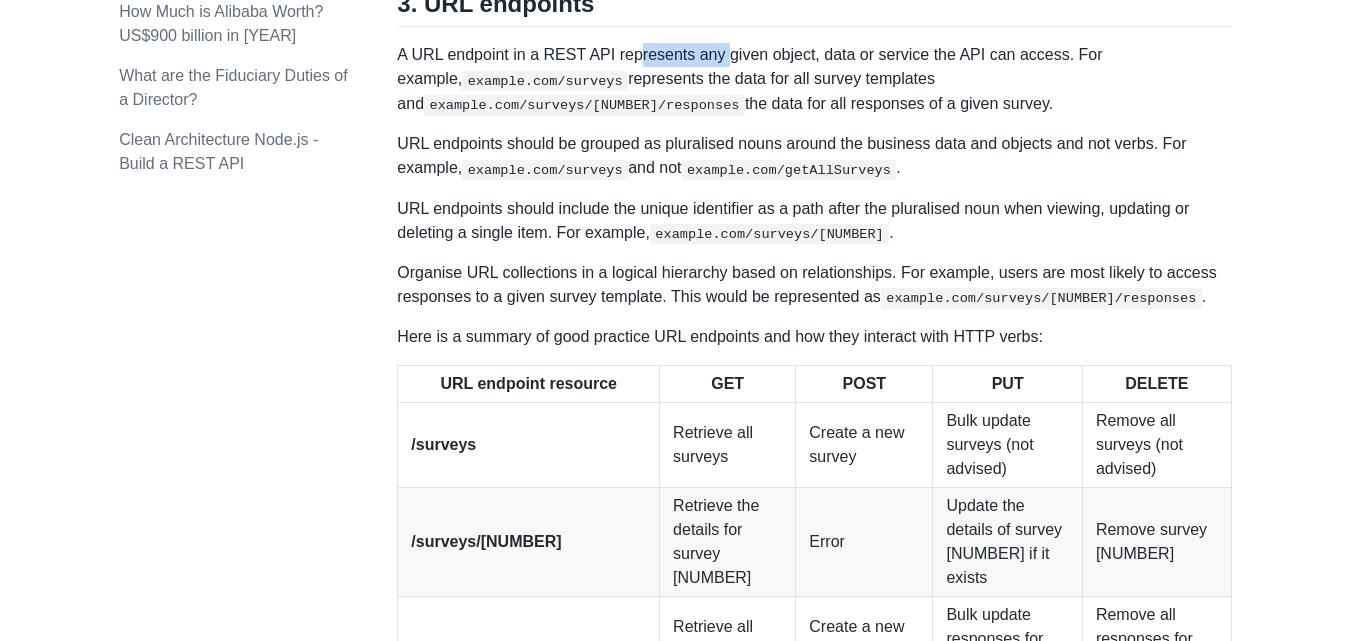 drag, startPoint x: 629, startPoint y: 159, endPoint x: 773, endPoint y: 162, distance: 144.03125 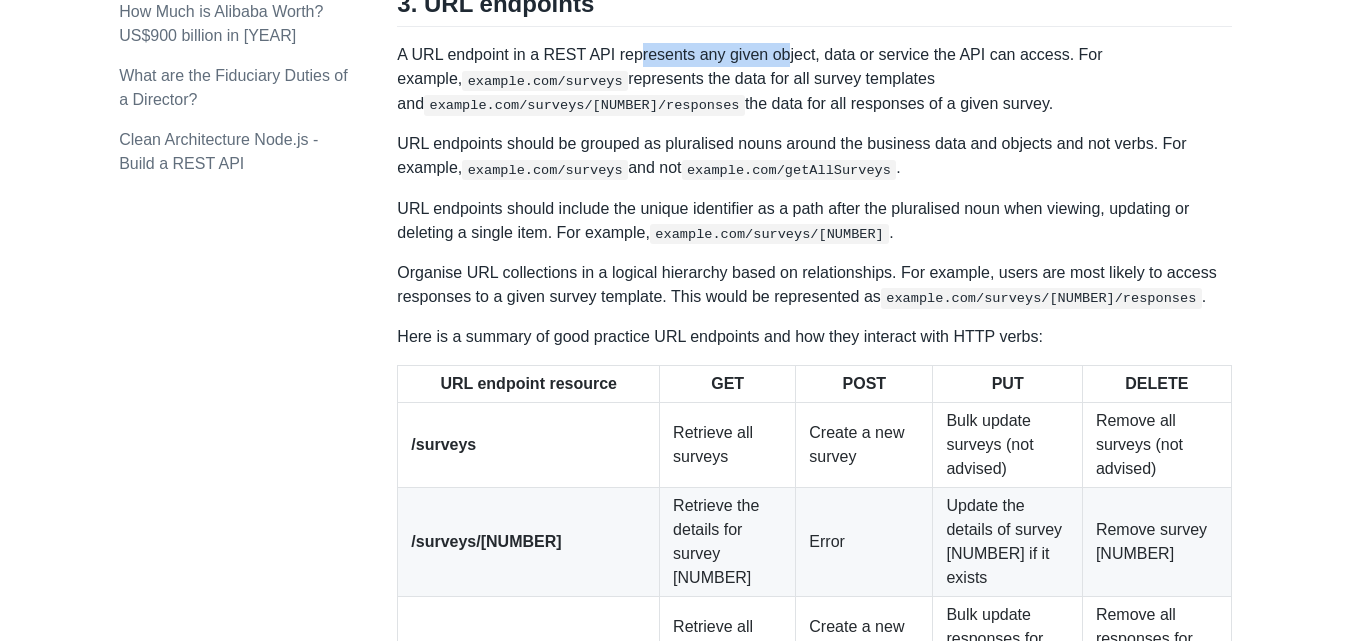 click on "A URL endpoint in a RESTful API represents any given object, data or service the API can access. For example, example.com/surveys represents the data for all survey templates and example.com/surveys/[NUMBER]/responses the data for all responses of a given survey." at bounding box center (814, 79) 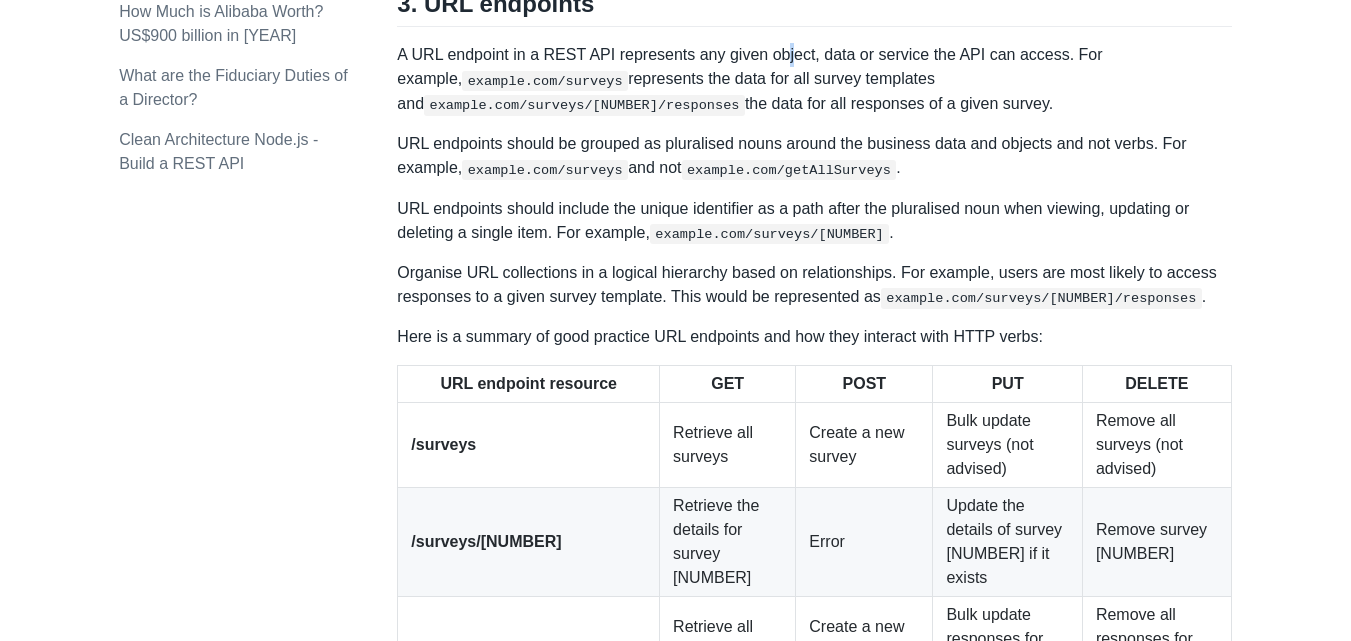 click on "A URL endpoint in a RESTful API represents any given object, data or service the API can access. For example, example.com/surveys represents the data for all survey templates and example.com/surveys/[NUMBER]/responses the data for all responses of a given survey." at bounding box center (814, 79) 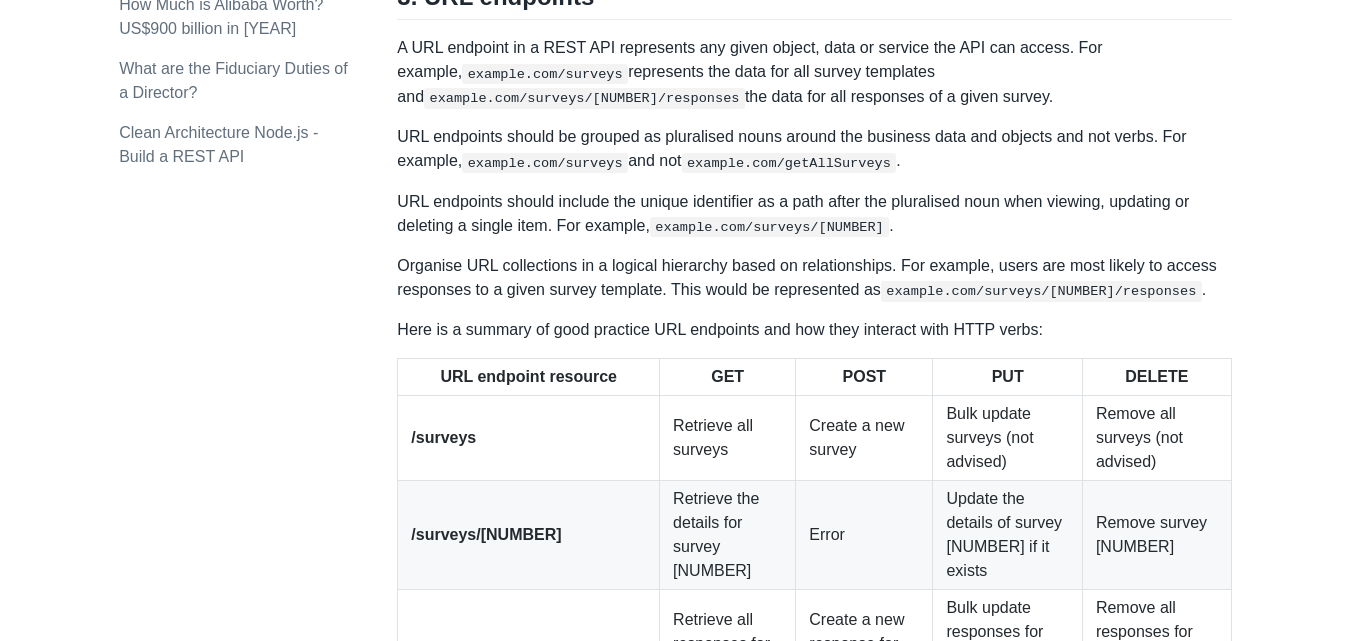 scroll, scrollTop: 2639, scrollLeft: 0, axis: vertical 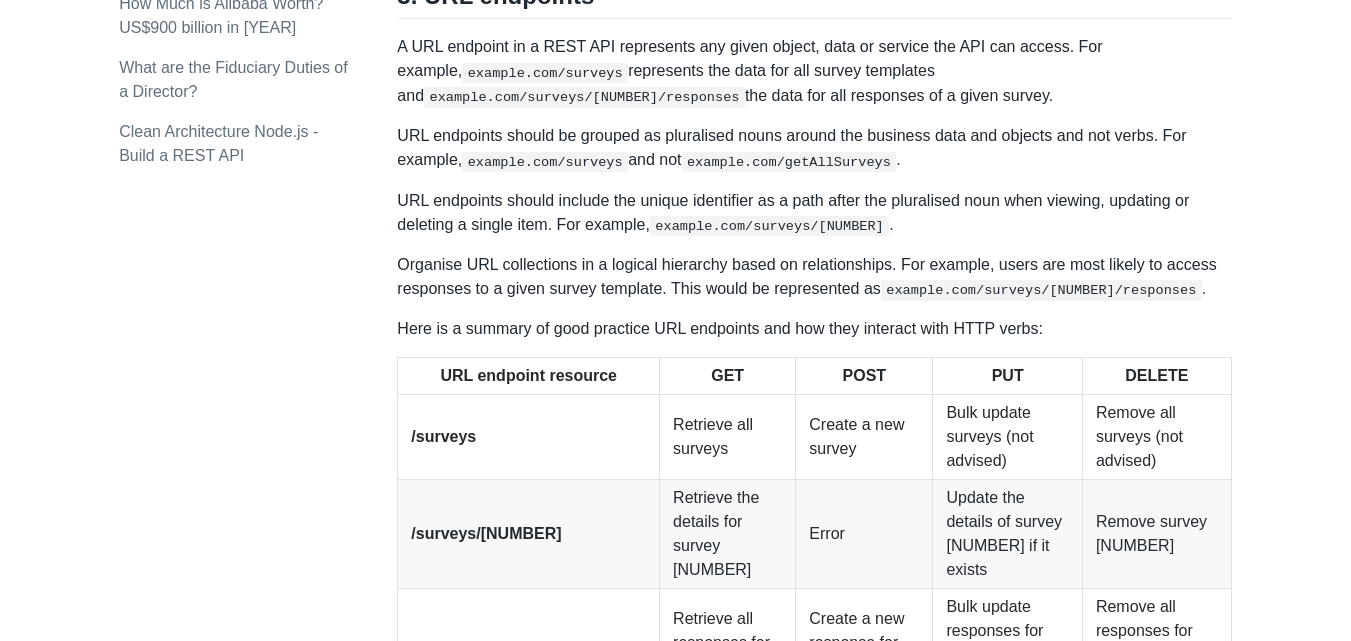 click on "A URL endpoint in a RESTful API represents any given object, data or service the API can access. For example, example.com/surveys represents the data for all survey templates and example.com/surveys/[NUMBER]/responses the data for all responses of a given survey." at bounding box center [814, 71] 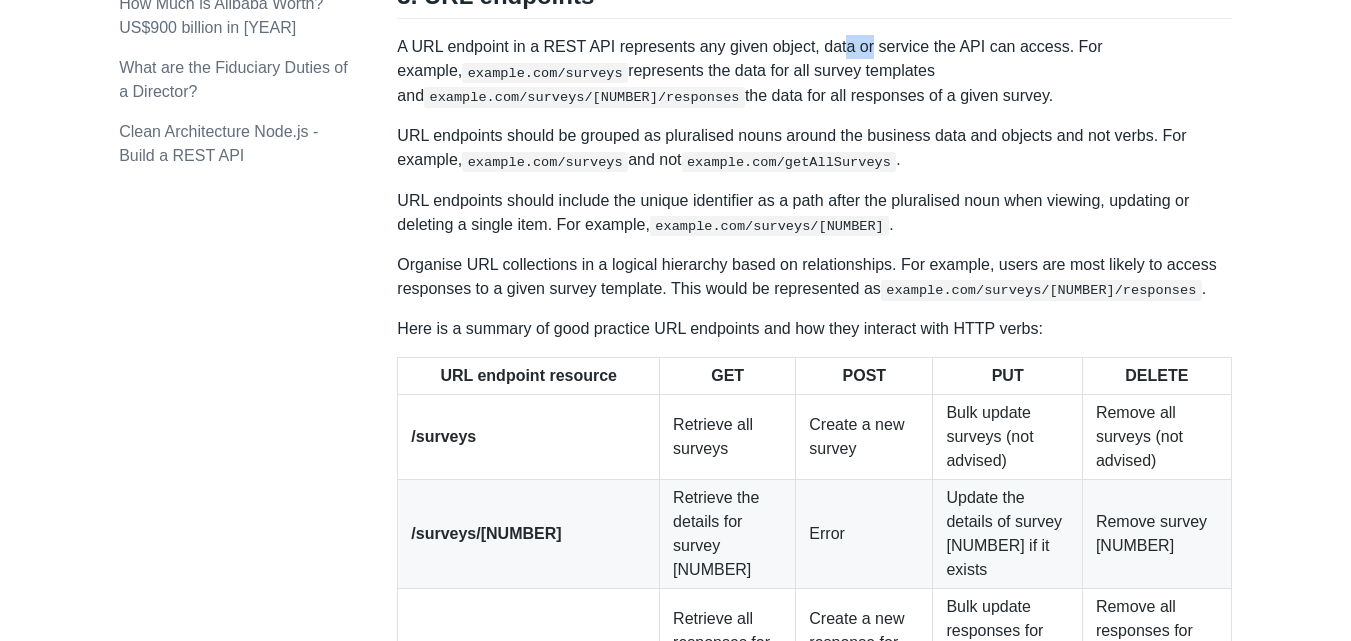 click on "A URL endpoint in a RESTful API represents any given object, data or service the API can access. For example, example.com/surveys represents the data for all survey templates and example.com/surveys/[NUMBER]/responses the data for all responses of a given survey." at bounding box center [814, 71] 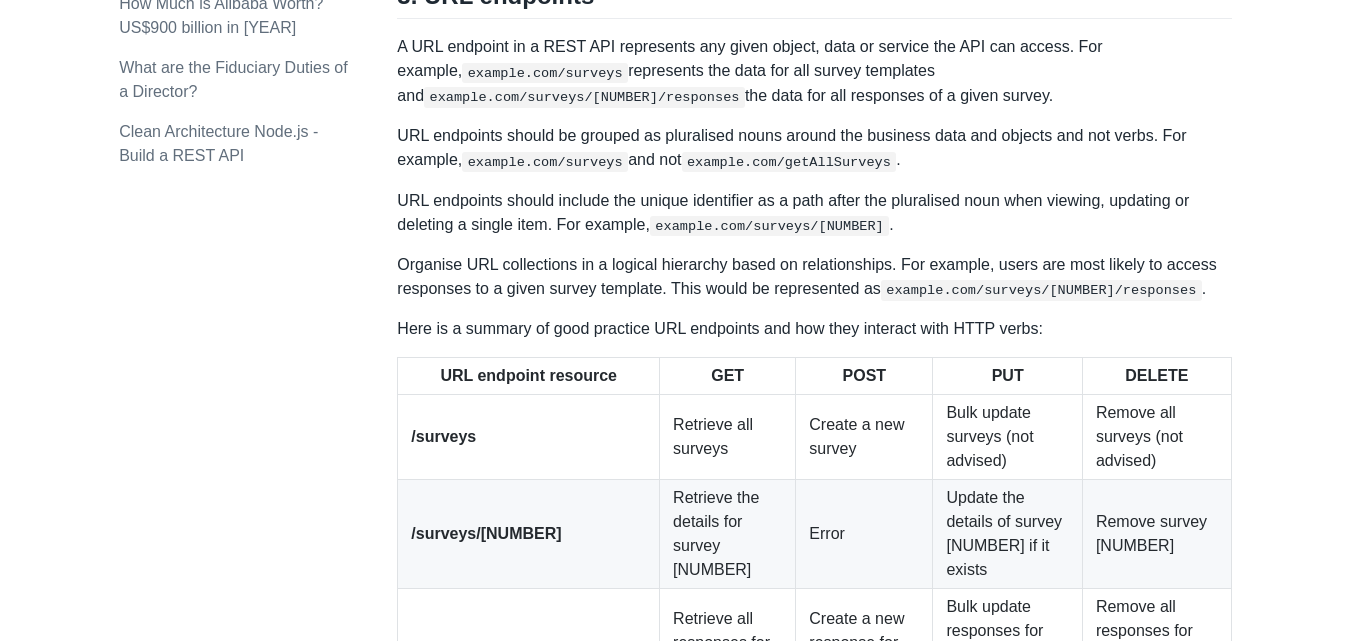 click on "A URL endpoint in a RESTful API represents any given object, data or service the API can access. For example, example.com/surveys represents the data for all survey templates and example.com/surveys/[NUMBER]/responses the data for all responses of a given survey." at bounding box center [814, 71] 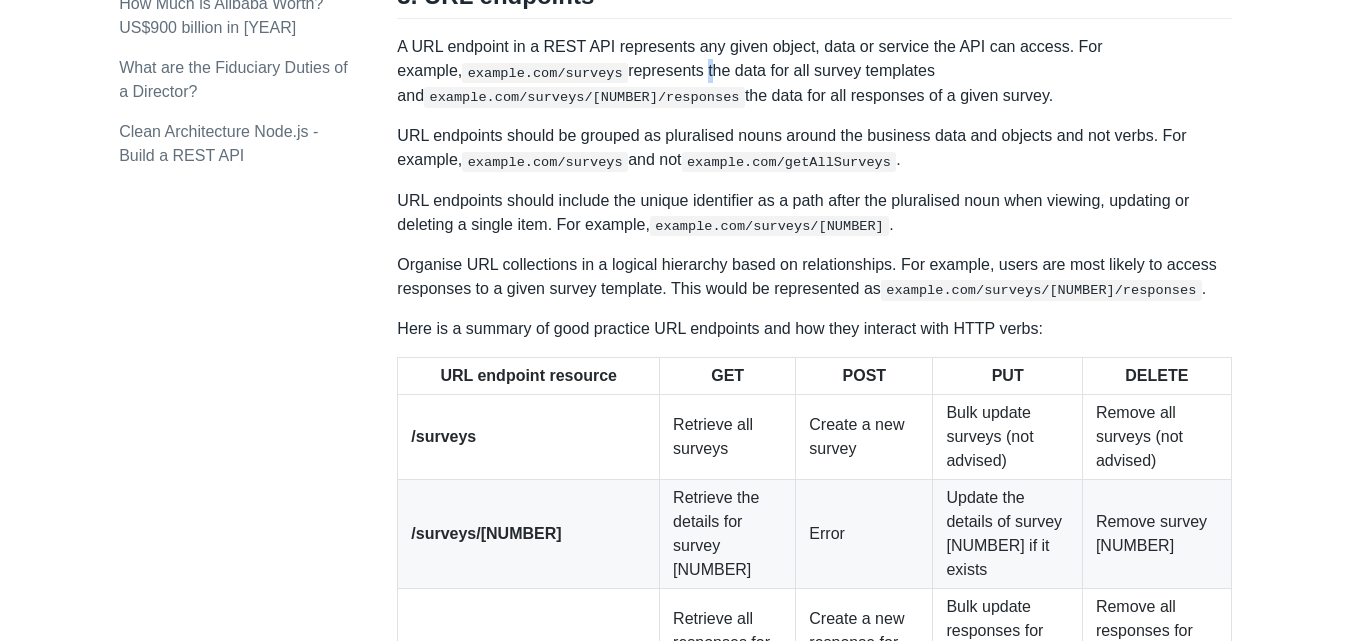 click on "A URL endpoint in a RESTful API represents any given object, data or service the API can access. For example, example.com/surveys represents the data for all survey templates and example.com/surveys/[NUMBER]/responses the data for all responses of a given survey." at bounding box center [814, 71] 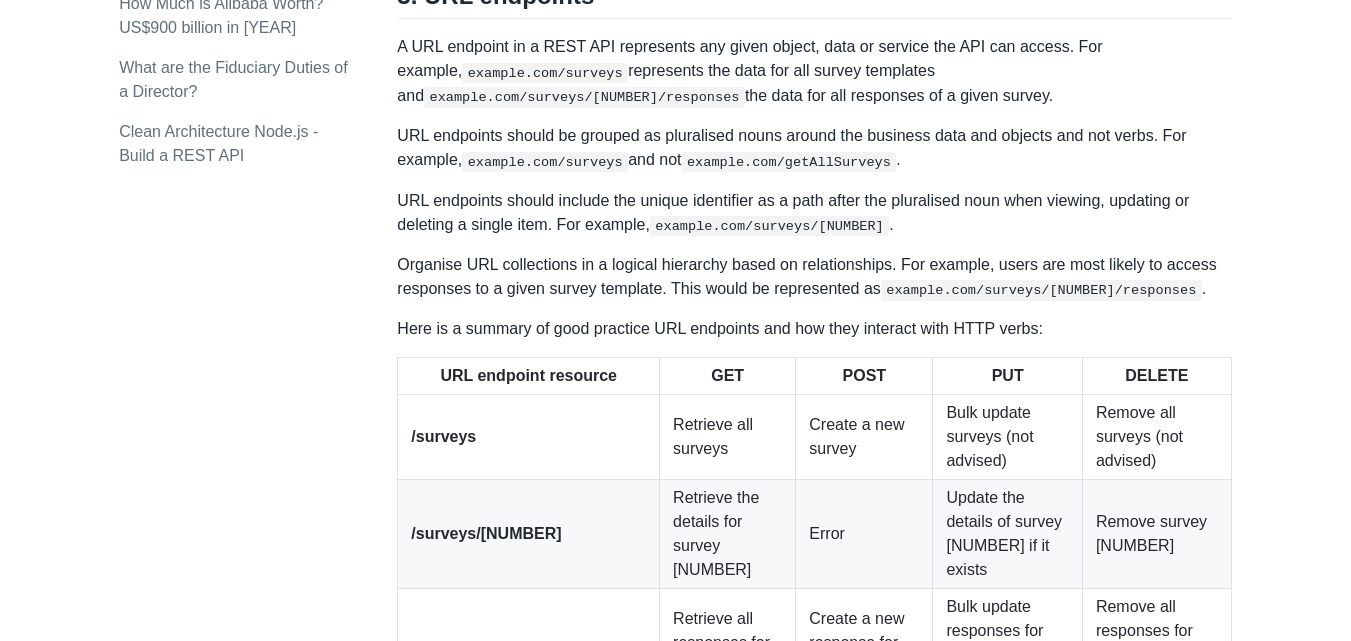 click on "A URL endpoint in a RESTful API represents any given object, data or service the API can access. For example, example.com/surveys represents the data for all survey templates and example.com/surveys/[NUMBER]/responses the data for all responses of a given survey." at bounding box center (814, 71) 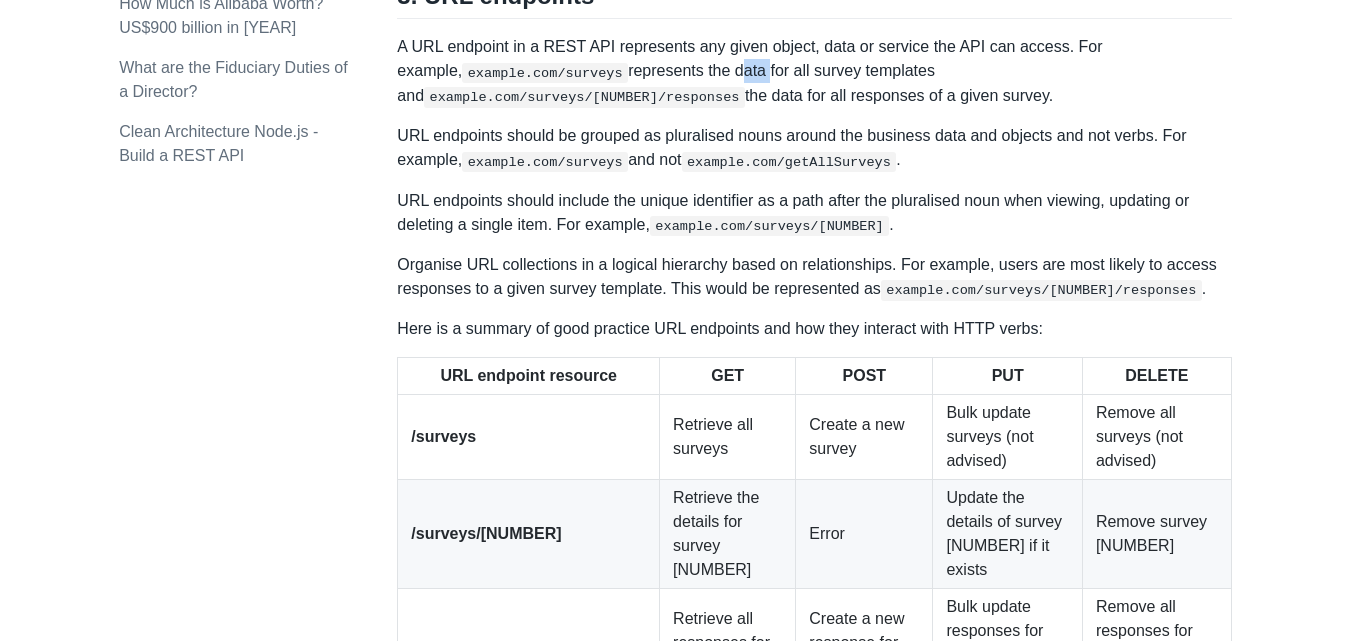 click on "A URL endpoint in a RESTful API represents any given object, data or service the API can access. For example, example.com/surveys represents the data for all survey templates and example.com/surveys/[NUMBER]/responses the data for all responses of a given survey." at bounding box center (814, 71) 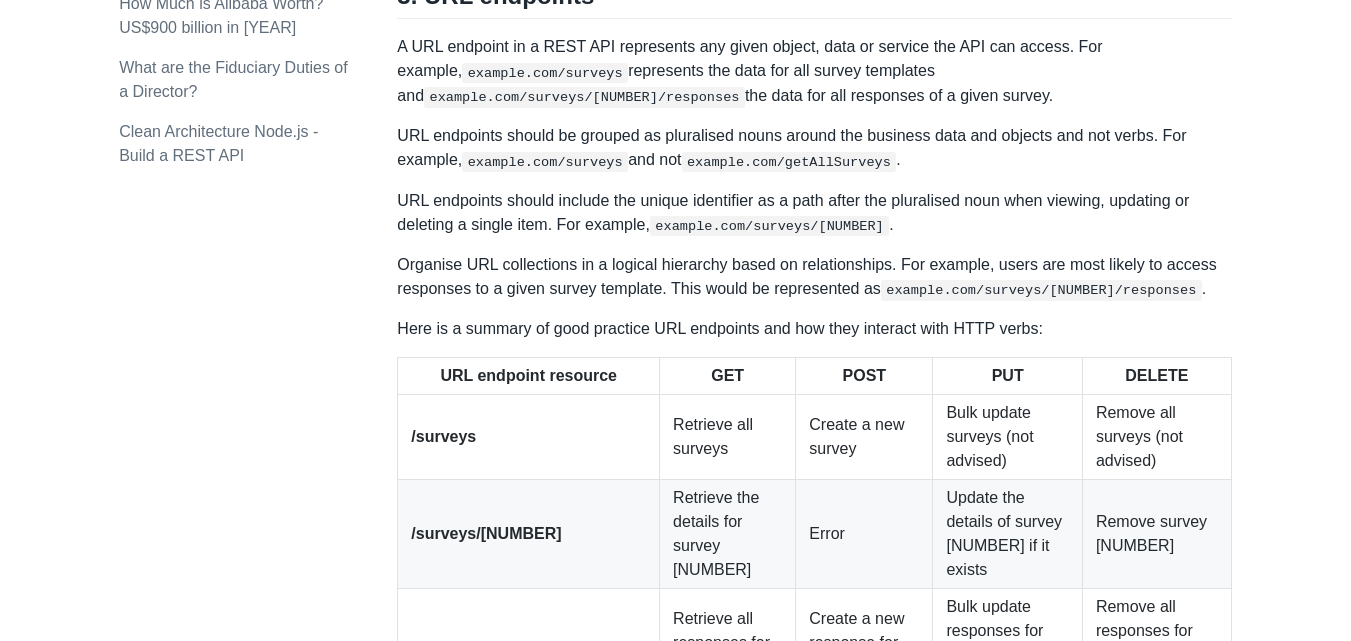 click on "A URL endpoint in a RESTful API represents any given object, data or service the API can access. For example, example.com/surveys represents the data for all survey templates and example.com/surveys/[NUMBER]/responses the data for all responses of a given survey." at bounding box center (814, 71) 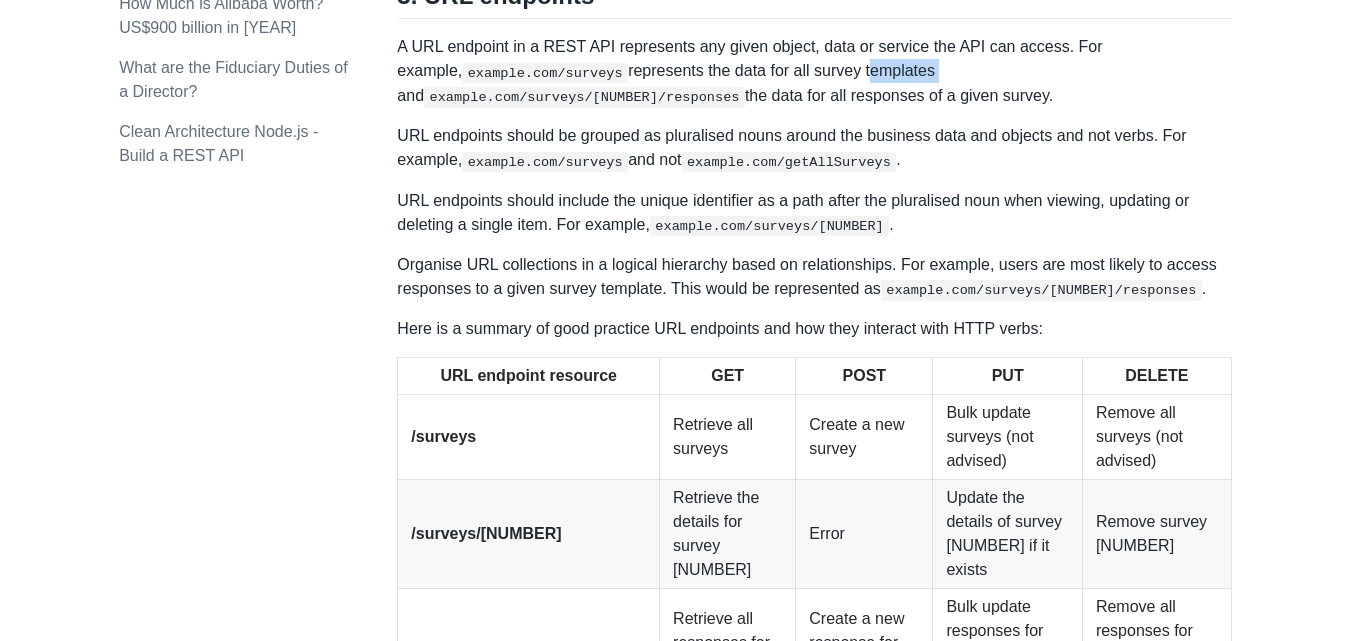 click on "A URL endpoint in a RESTful API represents any given object, data or service the API can access. For example, example.com/surveys represents the data for all survey templates and example.com/surveys/[NUMBER]/responses the data for all responses of a given survey." at bounding box center (814, 71) 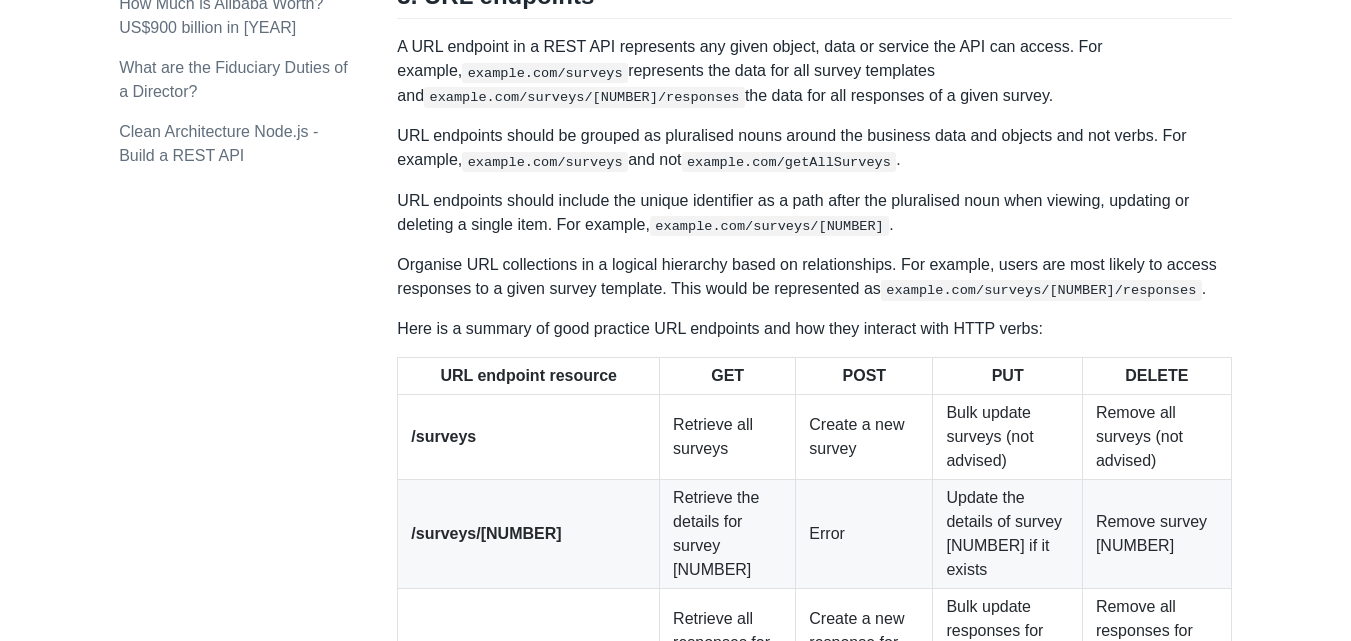 click on "A URL endpoint in a RESTful API represents any given object, data or service the API can access. For example, example.com/surveys represents the data for all survey templates and example.com/surveys/[NUMBER]/responses the data for all responses of a given survey." at bounding box center [814, 71] 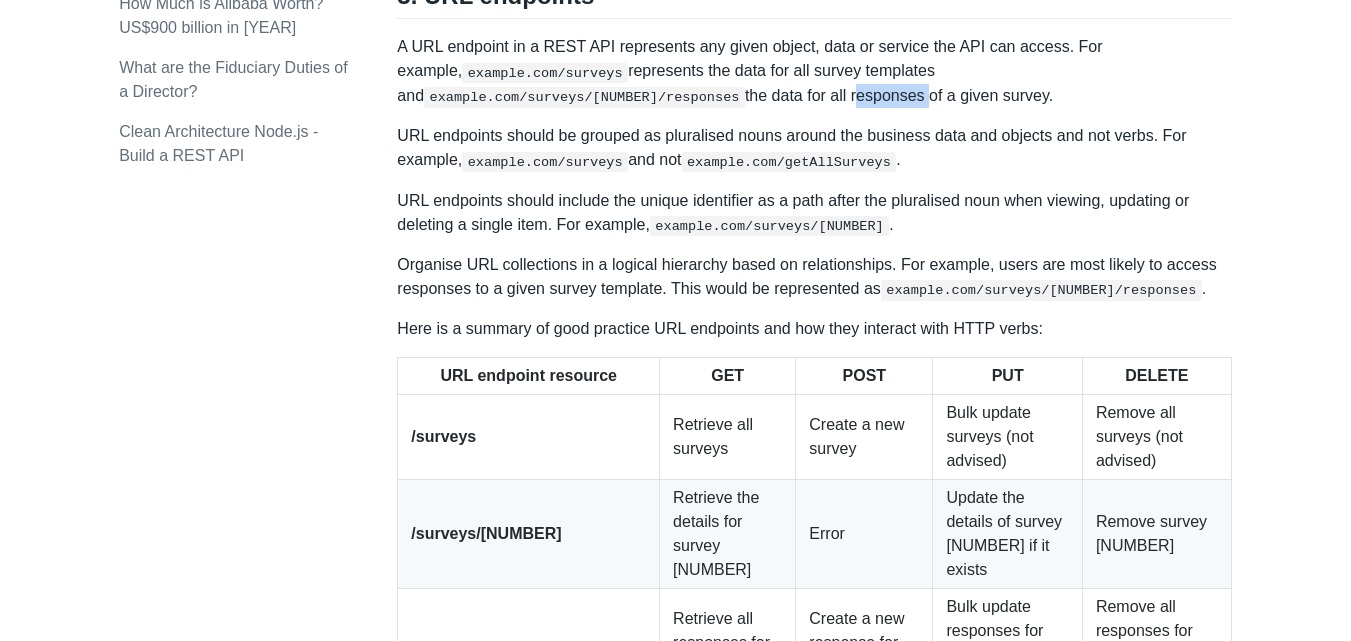 click on "A URL endpoint in a RESTful API represents any given object, data or service the API can access. For example, example.com/surveys represents the data for all survey templates and example.com/surveys/[NUMBER]/responses the data for all responses of a given survey." at bounding box center (814, 71) 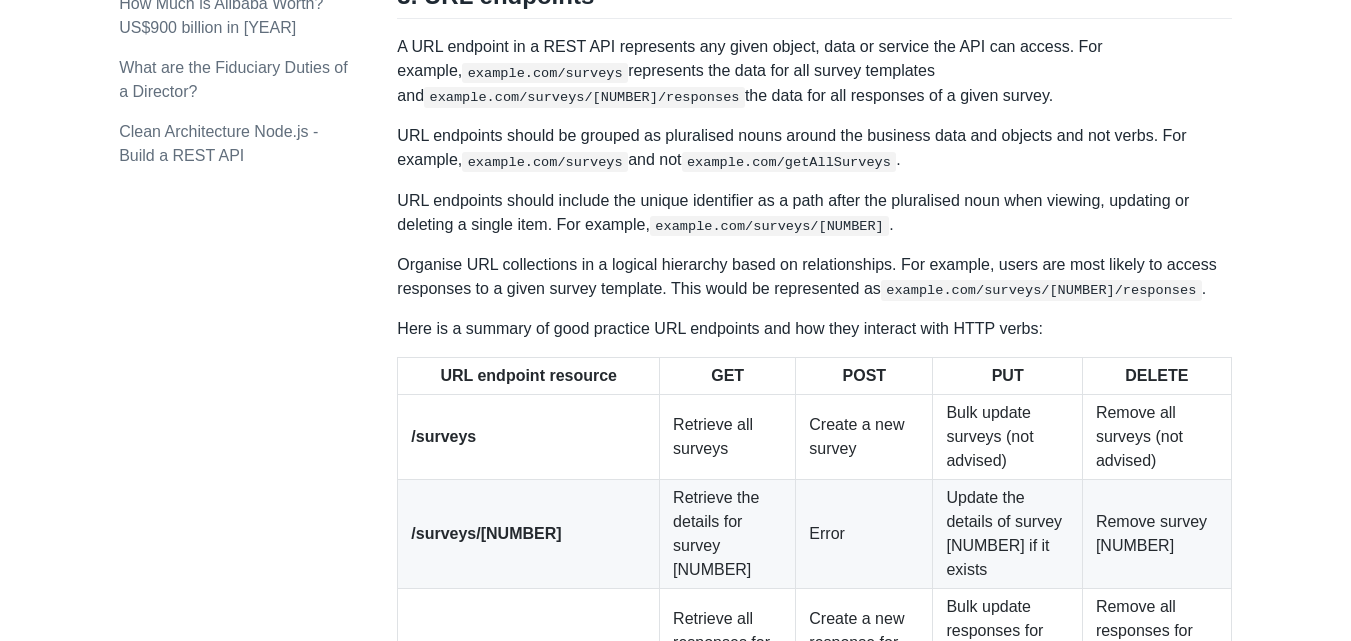 click on "URL endpoints should be grouped as pluralised nouns around the business data and objects and not verbs. For example, example.com/surveys and not example.com/getAllSurveys ." at bounding box center [814, 148] 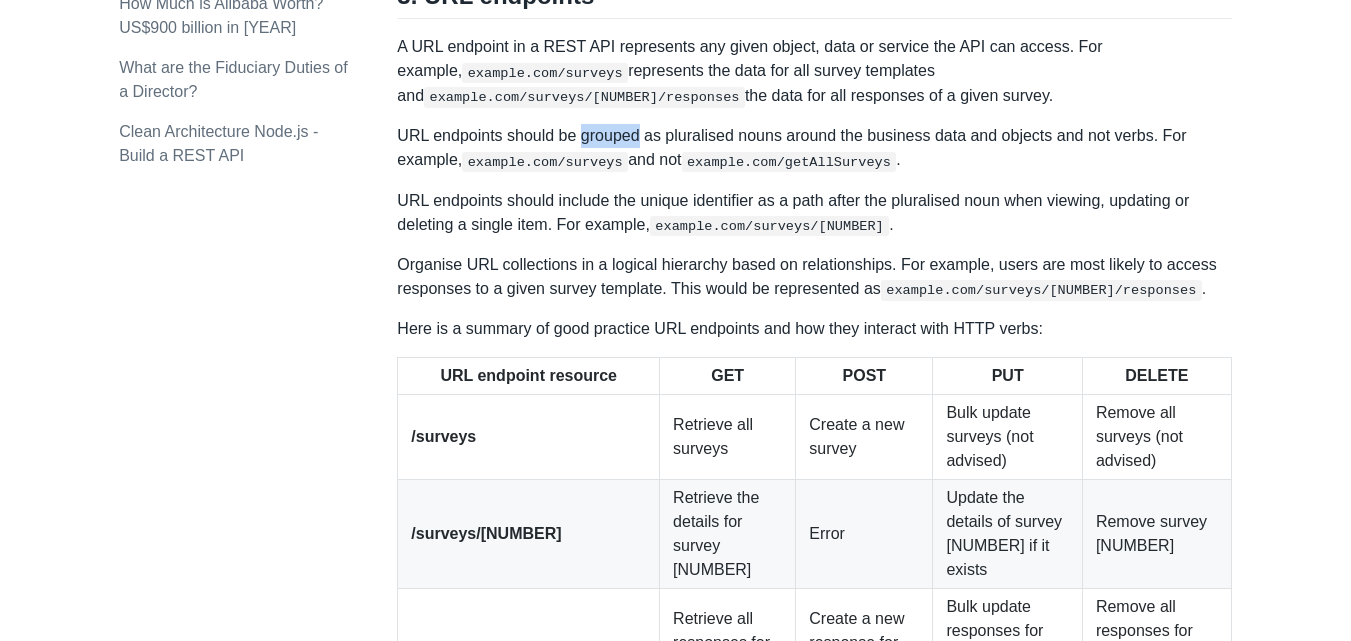 click on "URL endpoints should be grouped as pluralised nouns around the business data and objects and not verbs. For example, example.com/surveys and not example.com/getAllSurveys ." at bounding box center (814, 148) 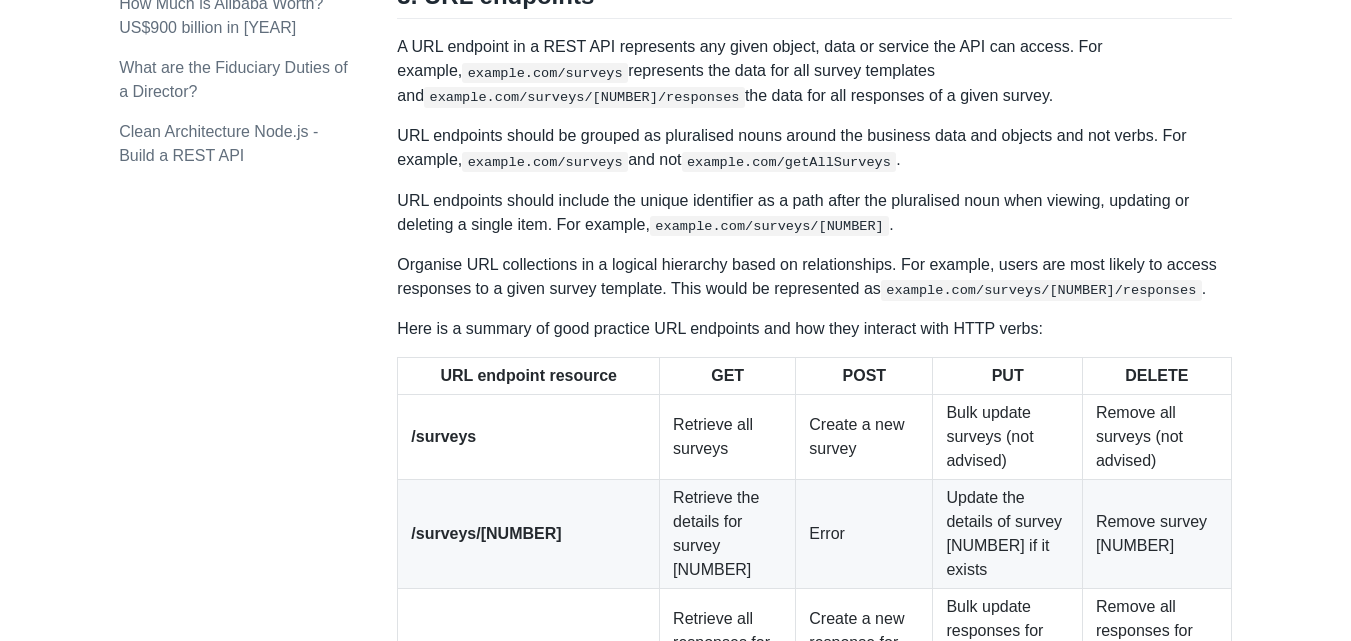 click on "URL endpoints should be grouped as pluralised nouns around the business data and objects and not verbs. For example, example.com/surveys and not example.com/getAllSurveys ." at bounding box center [814, 148] 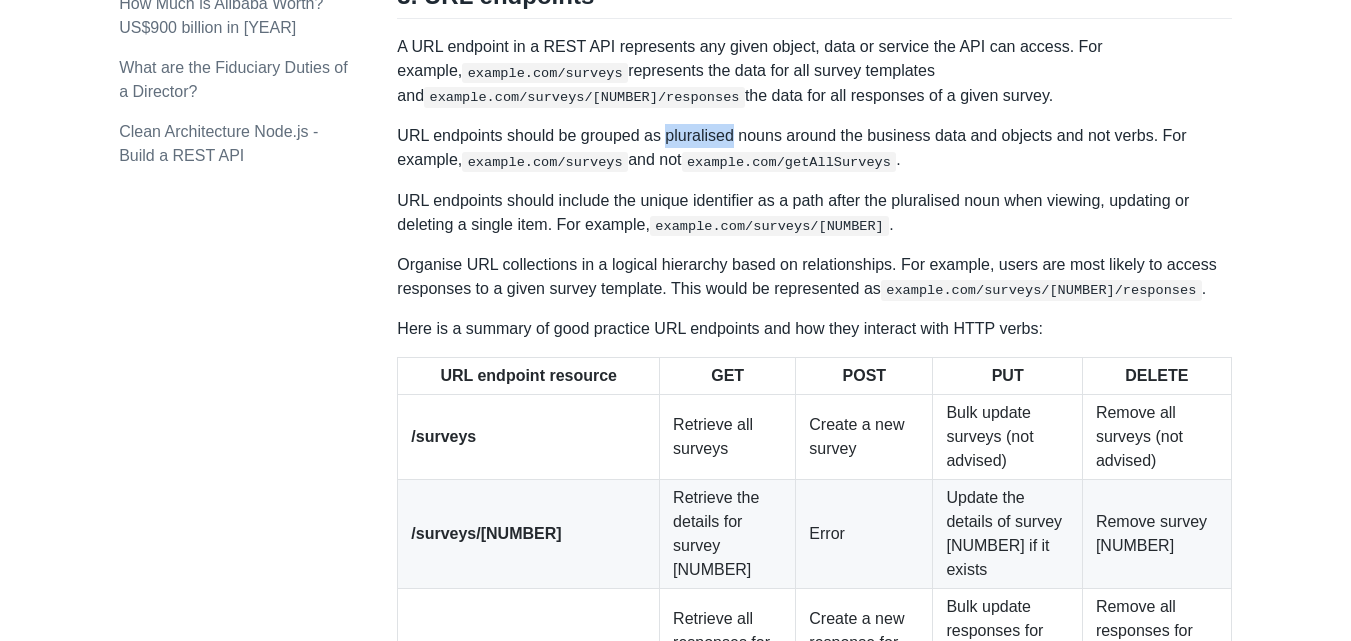 click on "URL endpoints should be grouped as pluralised nouns around the business data and objects and not verbs. For example, example.com/surveys and not example.com/getAllSurveys ." at bounding box center (814, 148) 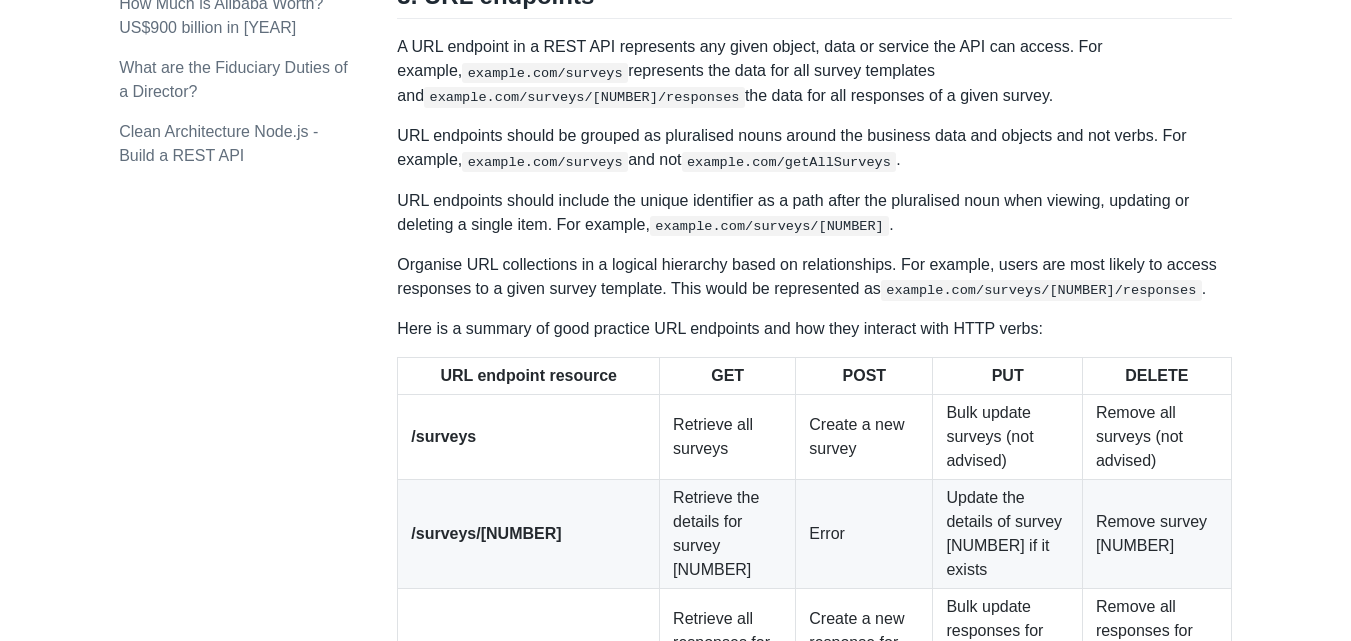 click on "A REST API is the most common standard used between Clients (a person or application) who want to access information from the web from Servers (application or database) who have access to that information.
An Application Programming Interface (API) is a way for two computers to talk to each other over the web. For example, a delivery app can use the Google Maps API to support location tracking instead of building one from scratch. Or a recipe website can use an AI model to suggest alternative recipes based on the same ingredients using the ChatGPT REST API.
An API that follows the REST standard is called RESTful. Here are good practices when designing and using a RESTful API using the example of a survey app.
Basic format
HTTP verbs
URL endpoints
Status codes
1. Basic format
The format of a RESTful API has three main components: 1) URL endpoint; 2) HTTP verb; and 3) Body.
URL endpoint: example.com/surveys  allows us to view or create survey templates and
HTTP verb: POST GET" at bounding box center (814, -492) 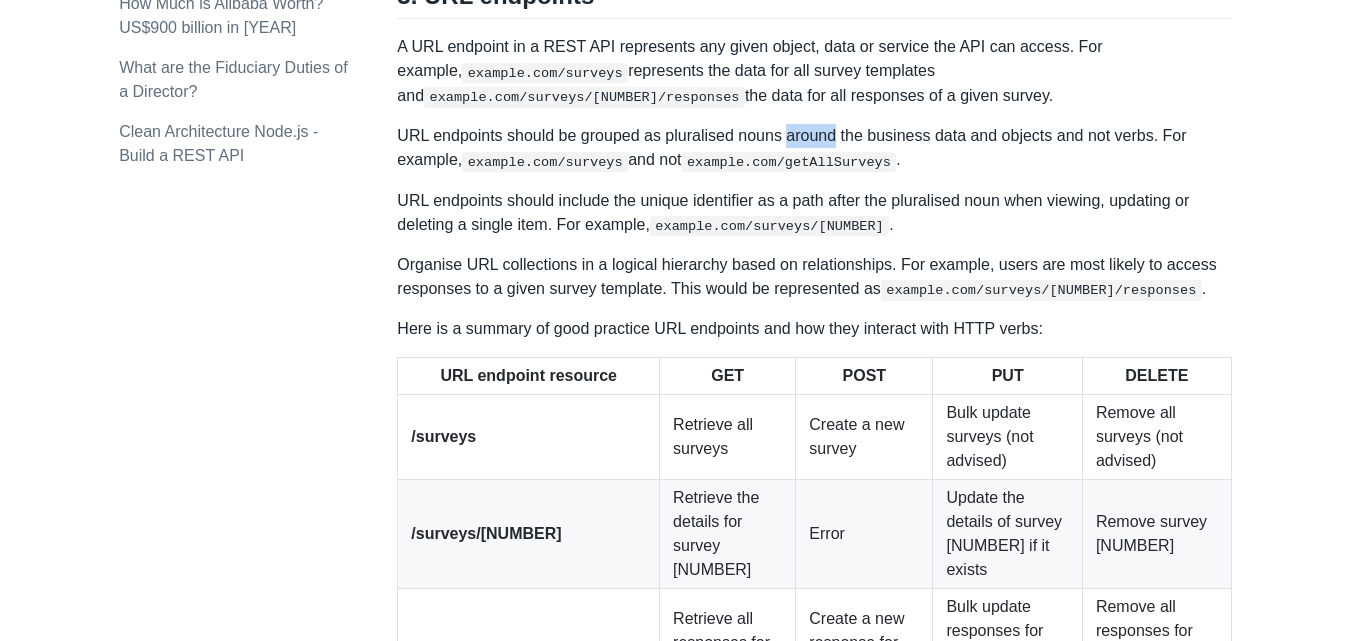 click on "A REST API is the most common standard used between Clients (a person or application) who want to access information from the web from Servers (application or database) who have access to that information.
An Application Programming Interface (API) is a way for two computers to talk to each other over the web. For example, a delivery app can use the Google Maps API to support location tracking instead of building one from scratch. Or a recipe website can use an AI model to suggest alternative recipes based on the same ingredients using the ChatGPT REST API.
An API that follows the REST standard is called RESTful. Here are good practices when designing and using a RESTful API using the example of a survey app.
Basic format
HTTP verbs
URL endpoints
Status codes
1. Basic format
The format of a RESTful API has three main components: 1) URL endpoint; 2) HTTP verb; and 3) Body.
URL endpoint: example.com/surveys  allows us to view or create survey templates and
HTTP verb: POST GET" at bounding box center (814, -492) 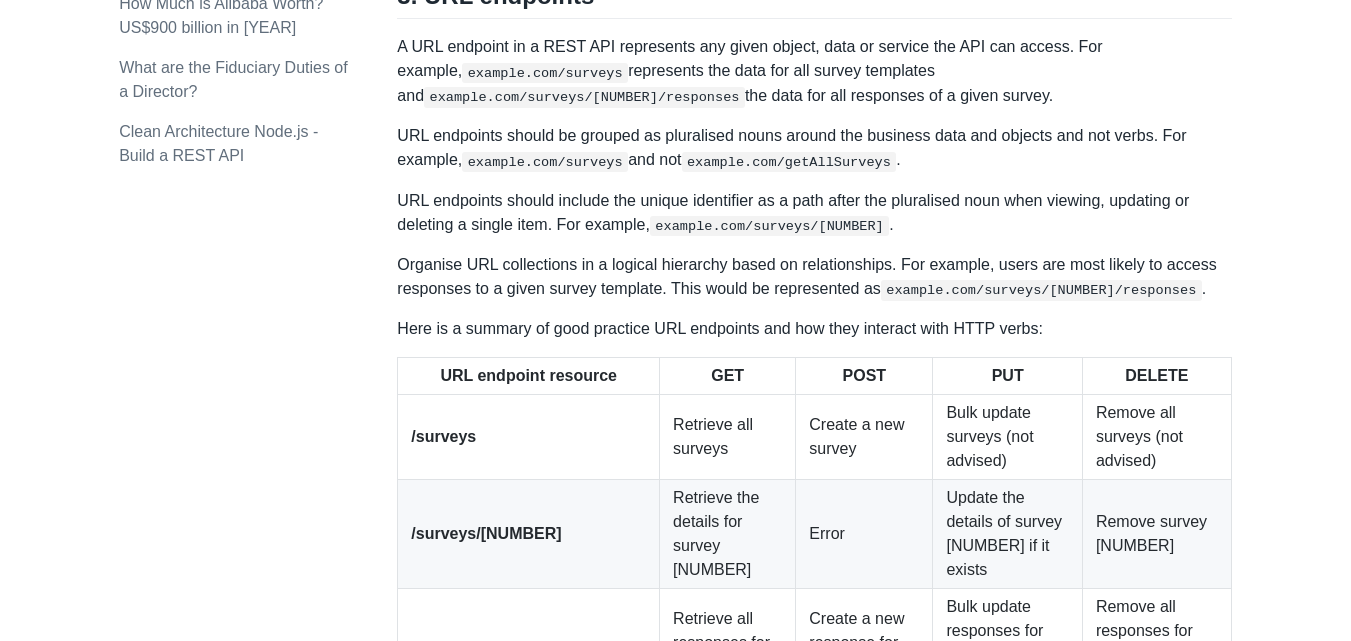 click on "URL endpoints should include the unique identifier as a path after the pluralised noun when viewing, updating or deleting a single item. For example, example.com/surveys/[NUMBER] ." at bounding box center [814, 213] 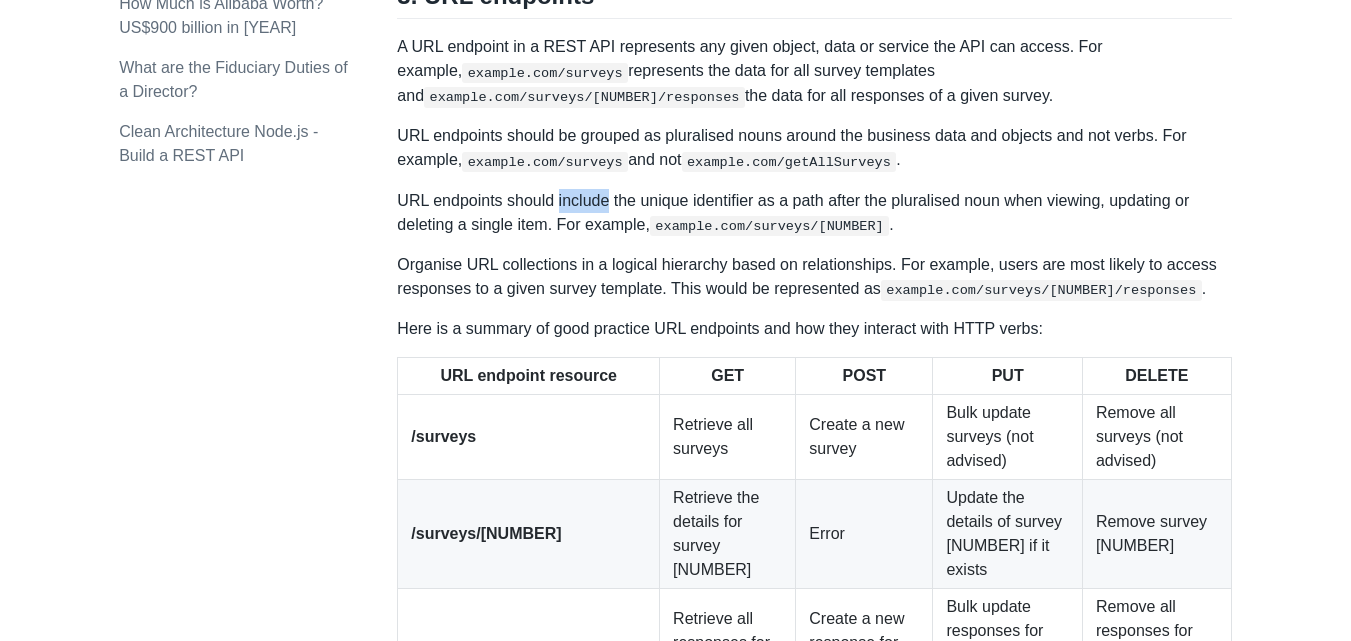 click on "URL endpoints should include the unique identifier as a path after the pluralised noun when viewing, updating or deleting a single item. For example, example.com/surveys/[NUMBER] ." at bounding box center (814, 213) 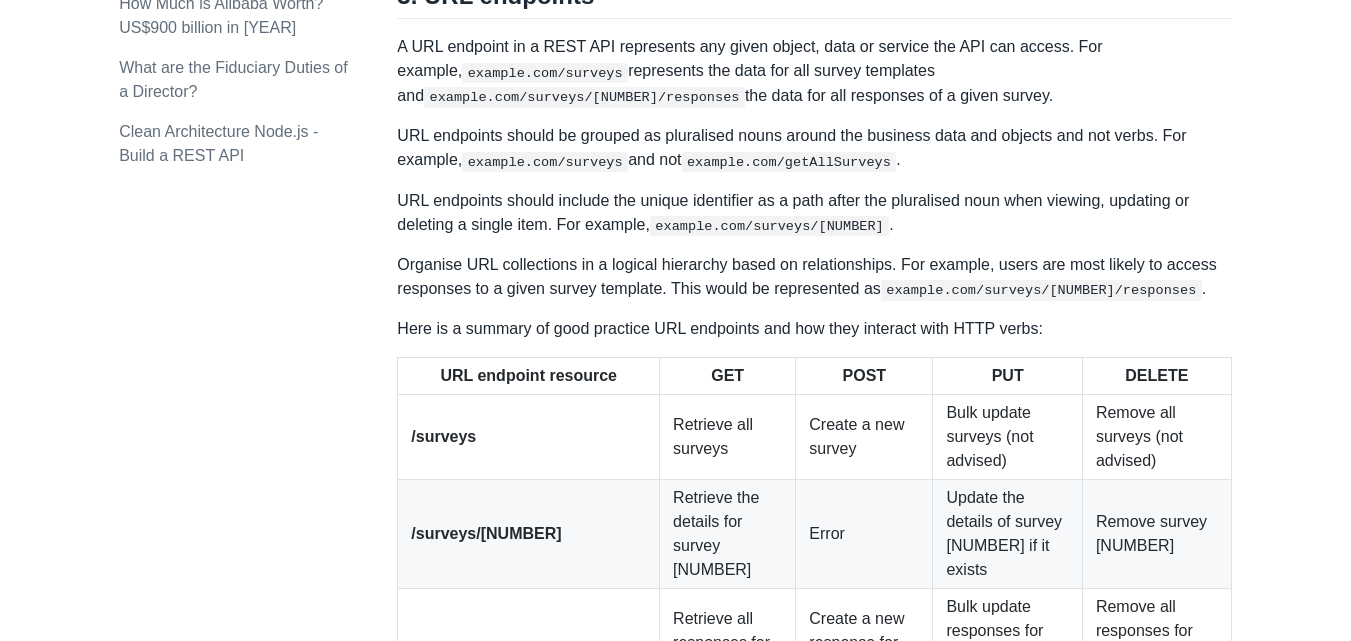 click on "URL endpoints should include the unique identifier as a path after the pluralised noun when viewing, updating or deleting a single item. For example, example.com/surveys/[NUMBER] ." at bounding box center (814, 213) 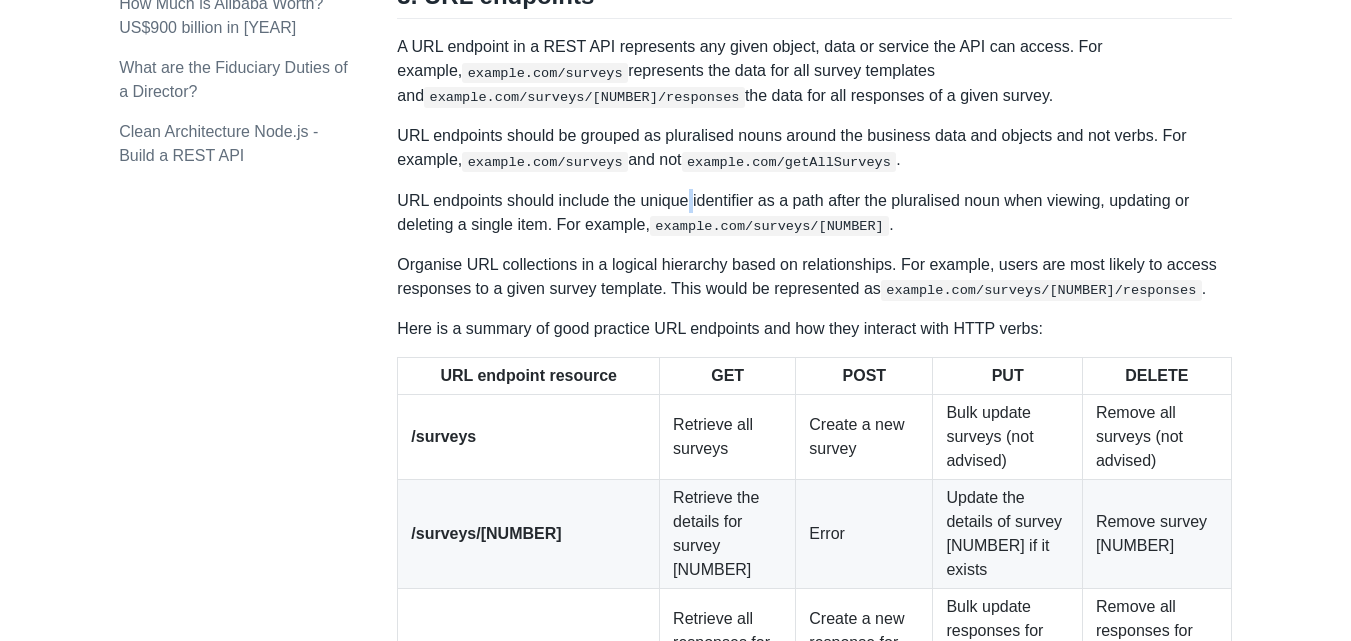 click on "URL endpoints should include the unique identifier as a path after the pluralised noun when viewing, updating or deleting a single item. For example, example.com/surveys/[NUMBER] ." at bounding box center (814, 213) 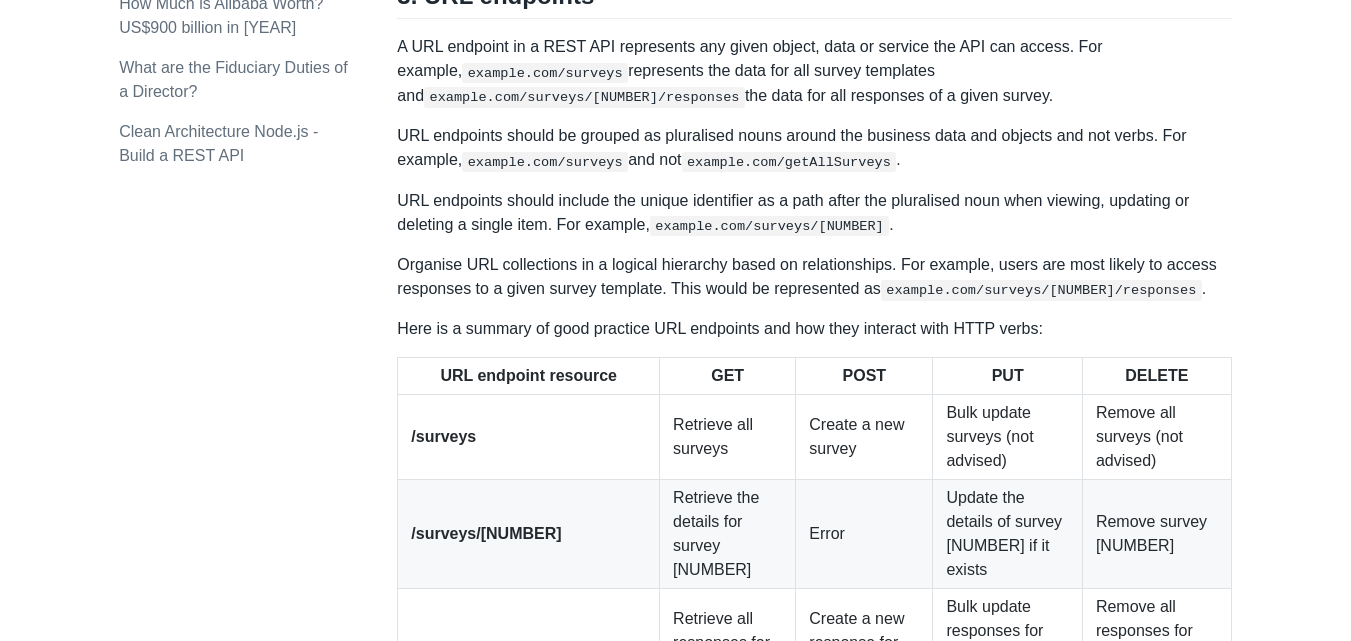 click on "URL endpoints should include the unique identifier as a path after the pluralised noun when viewing, updating or deleting a single item. For example, example.com/surveys/[NUMBER] ." at bounding box center [814, 213] 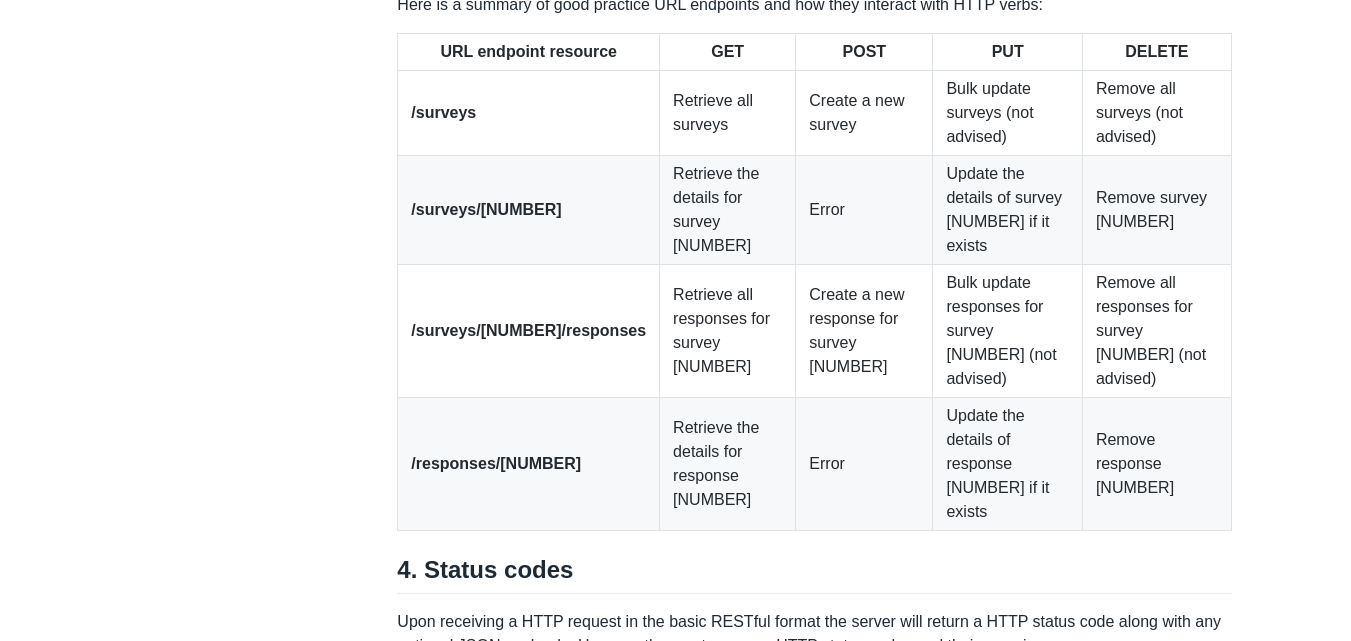 scroll, scrollTop: 2964, scrollLeft: 0, axis: vertical 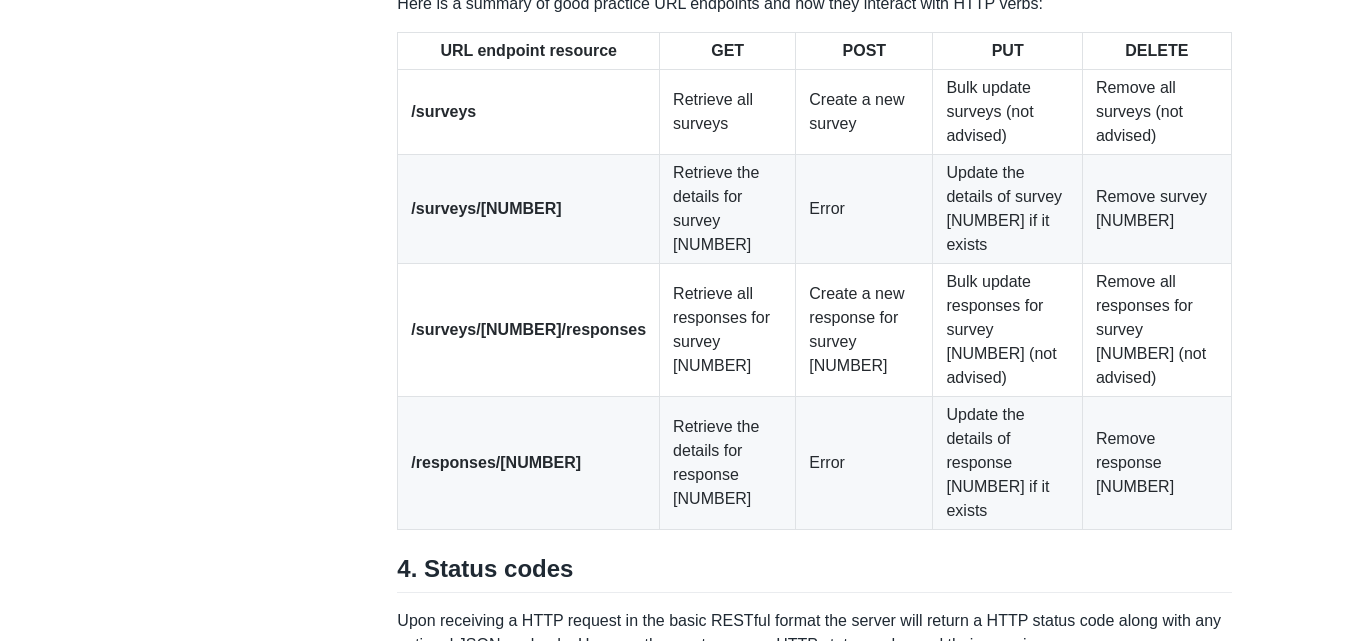 click on "Update the details of response [NUMBER] if it exists" at bounding box center (1007, 463) 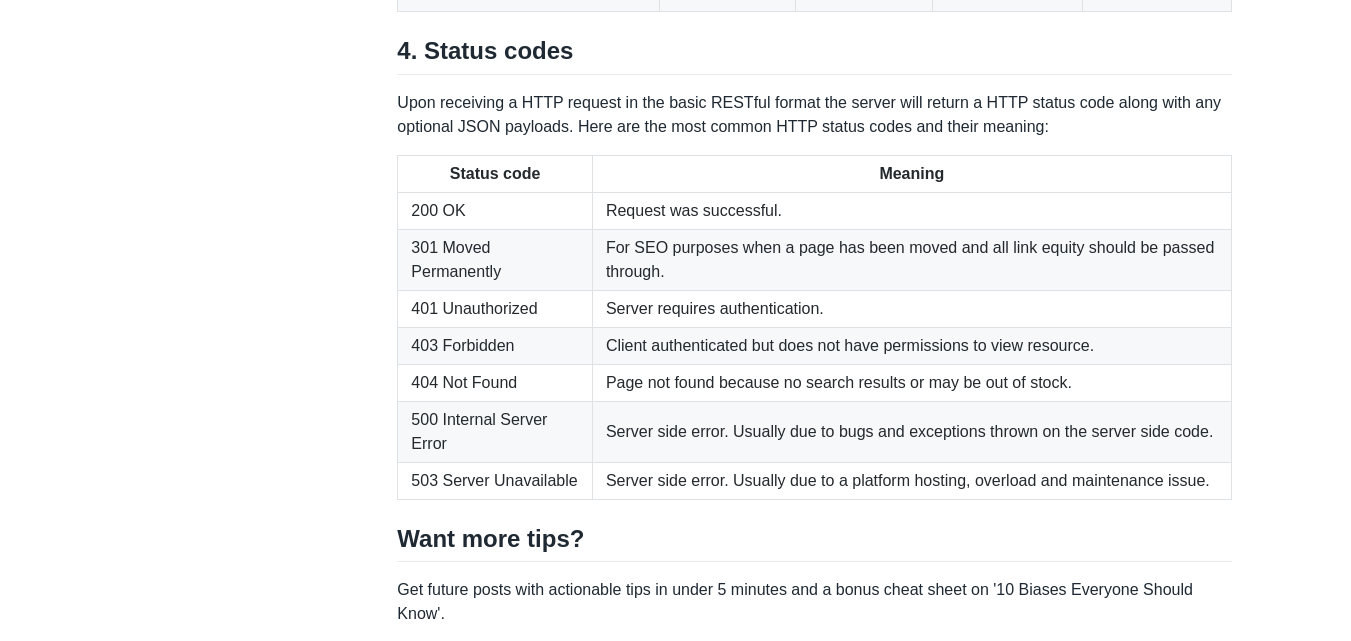 scroll, scrollTop: 3485, scrollLeft: 0, axis: vertical 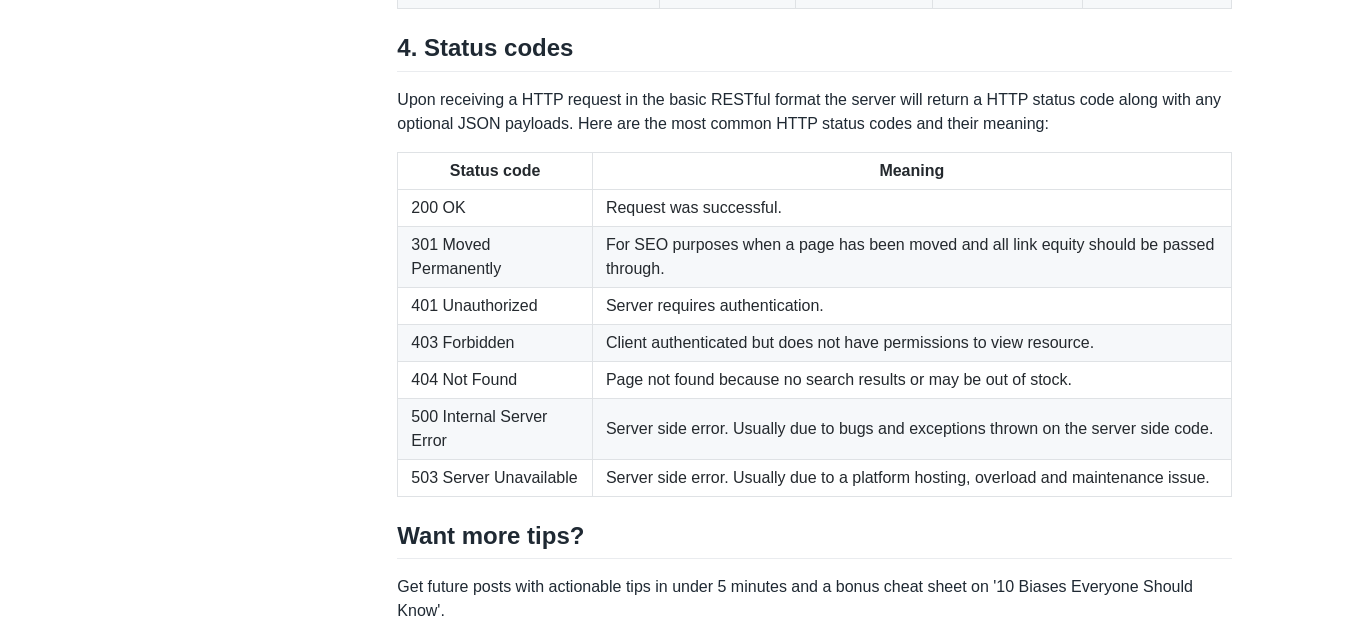 click on "Page not found because no search results or may be out of stock." at bounding box center (911, 379) 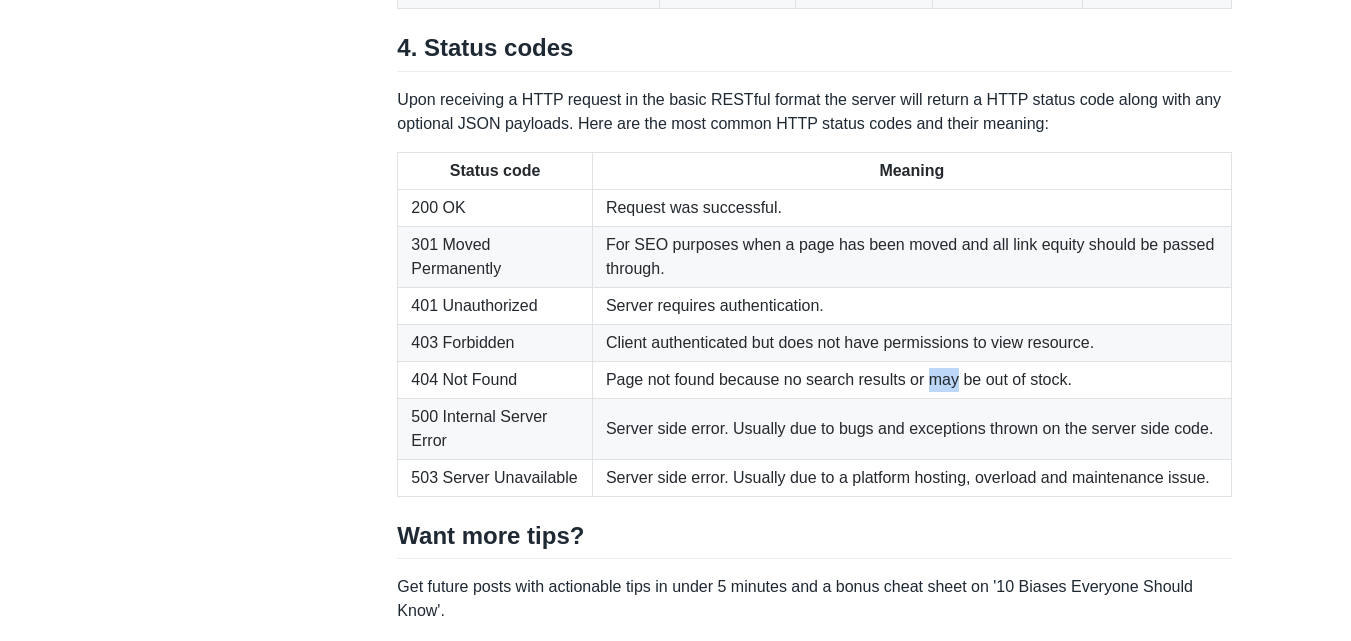 click on "Page not found because no search results or may be out of stock." at bounding box center [911, 379] 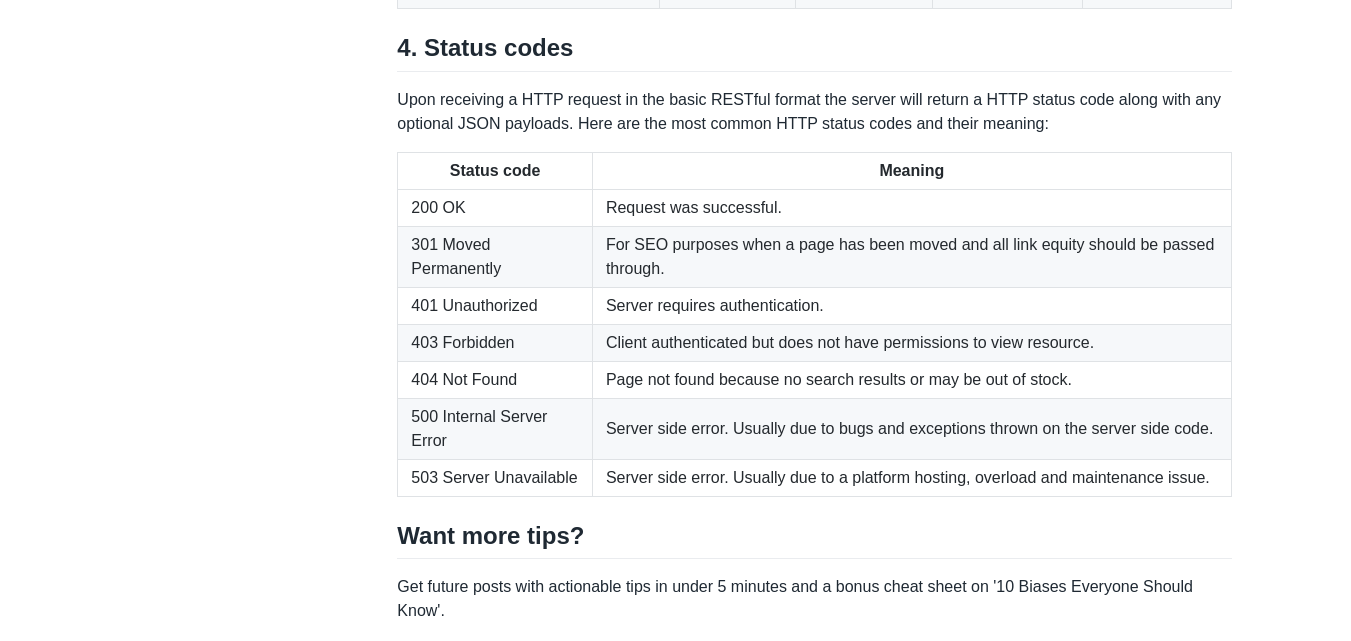 click on "500 Internal Server Error" at bounding box center [495, 428] 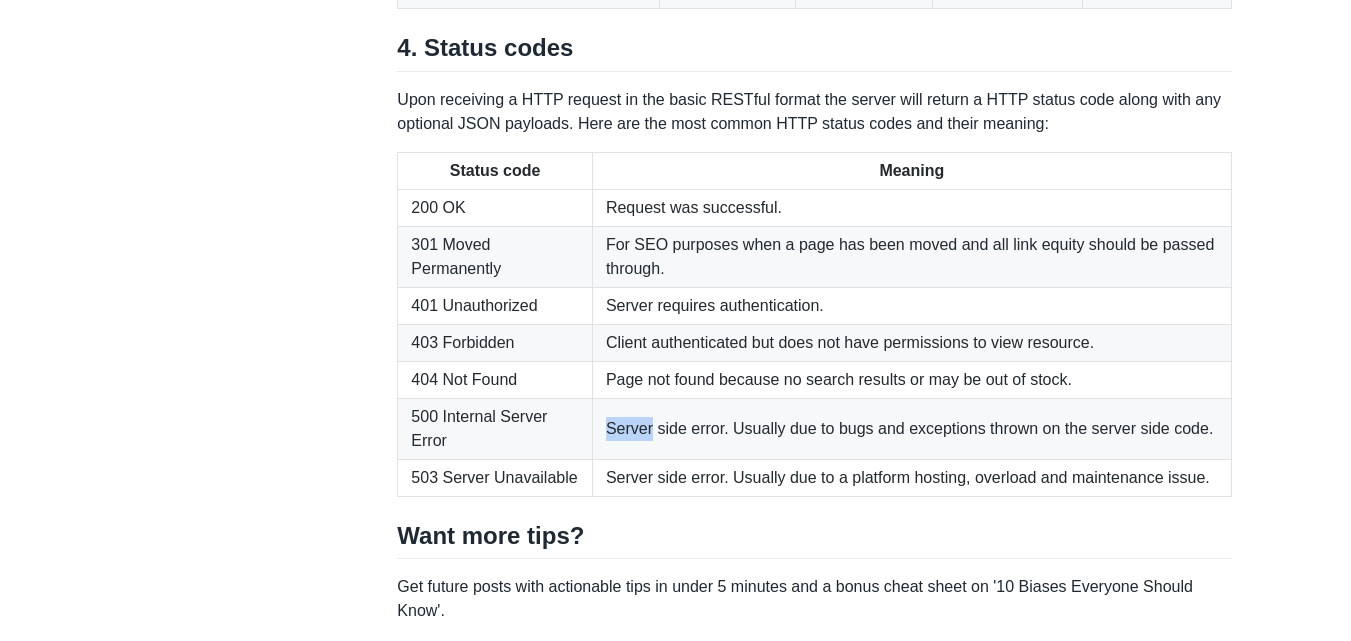 click on "Server side error. Usually due to bugs and exceptions thrown on the server side code." at bounding box center [911, 428] 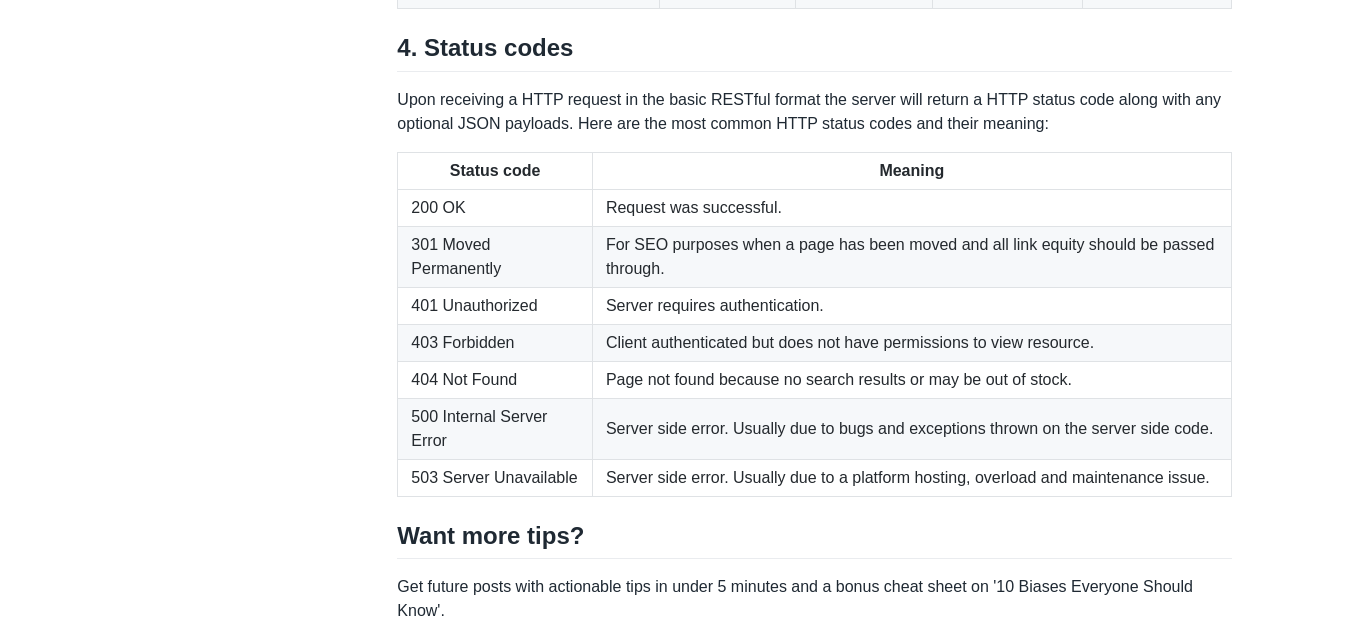 click on "Server side error. Usually due to a platform hosting, overload and maintenance issue." at bounding box center [911, 477] 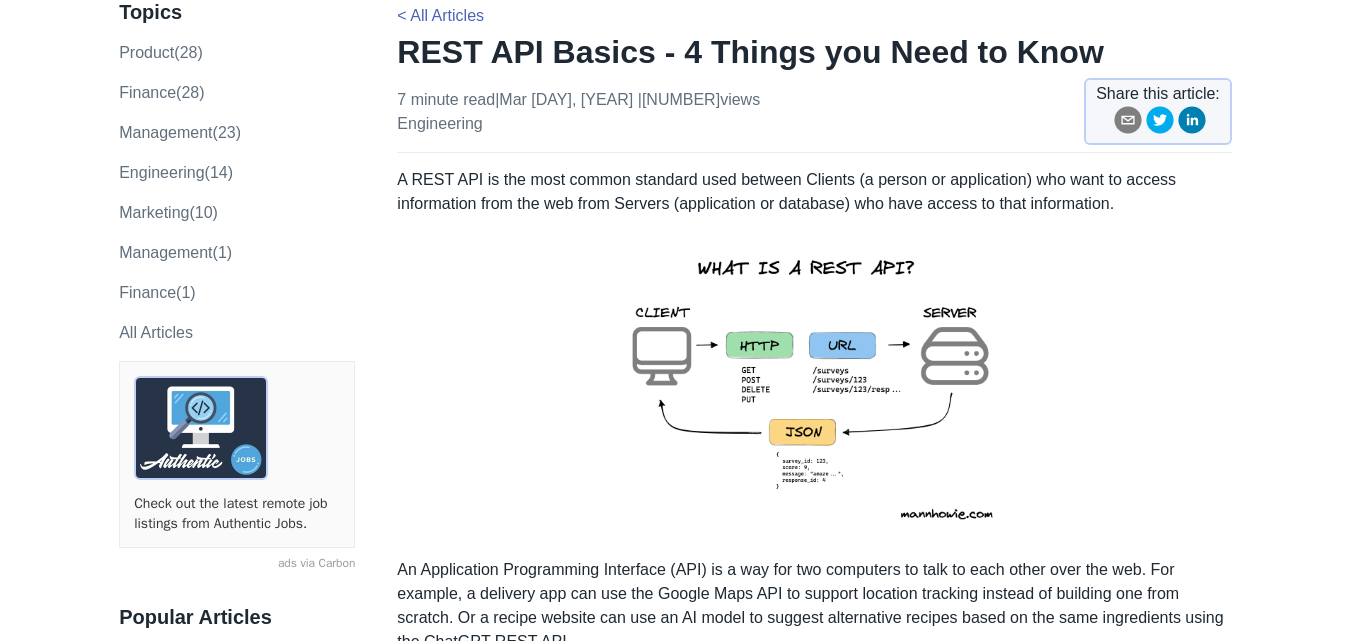 scroll, scrollTop: 144, scrollLeft: 0, axis: vertical 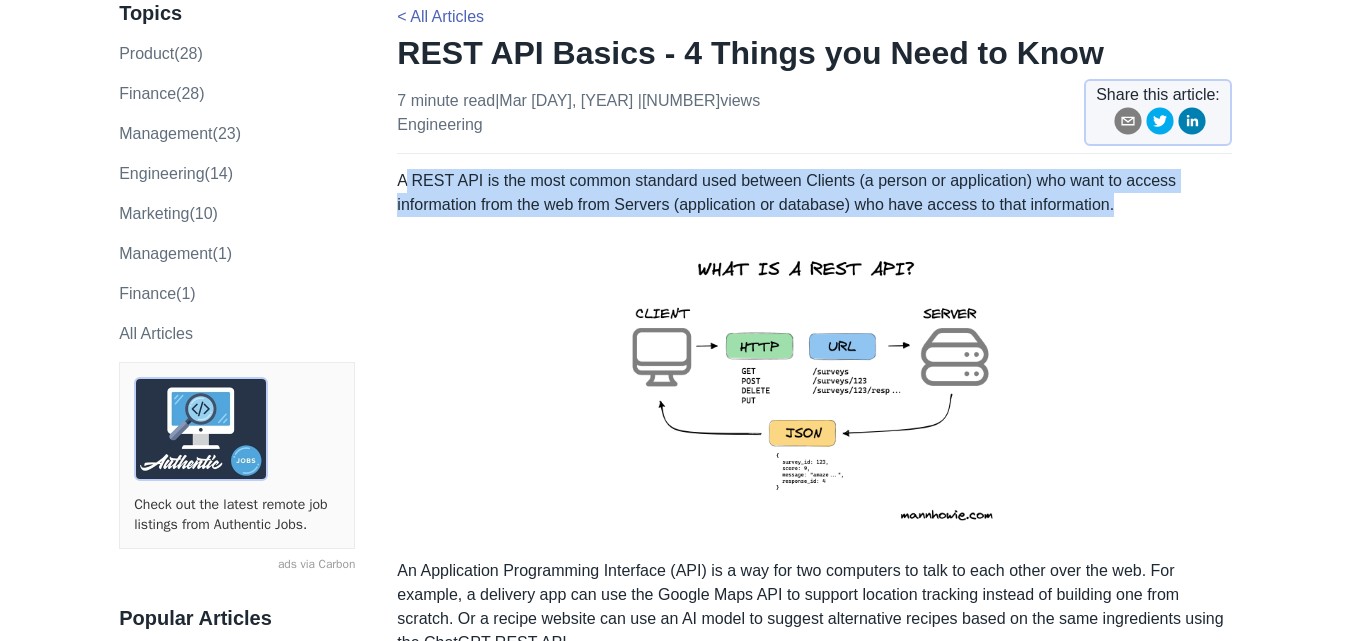 drag, startPoint x: 1127, startPoint y: 196, endPoint x: 408, endPoint y: 182, distance: 719.1363 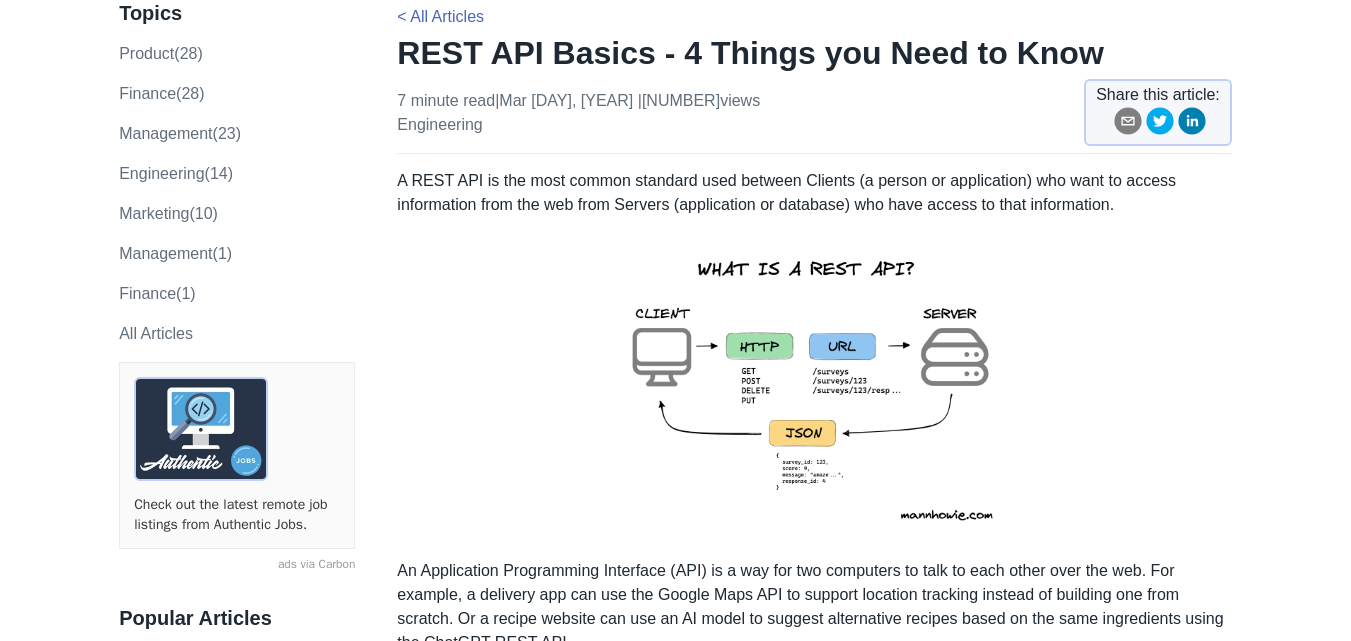drag, startPoint x: 395, startPoint y: 176, endPoint x: 1168, endPoint y: 217, distance: 774.08655 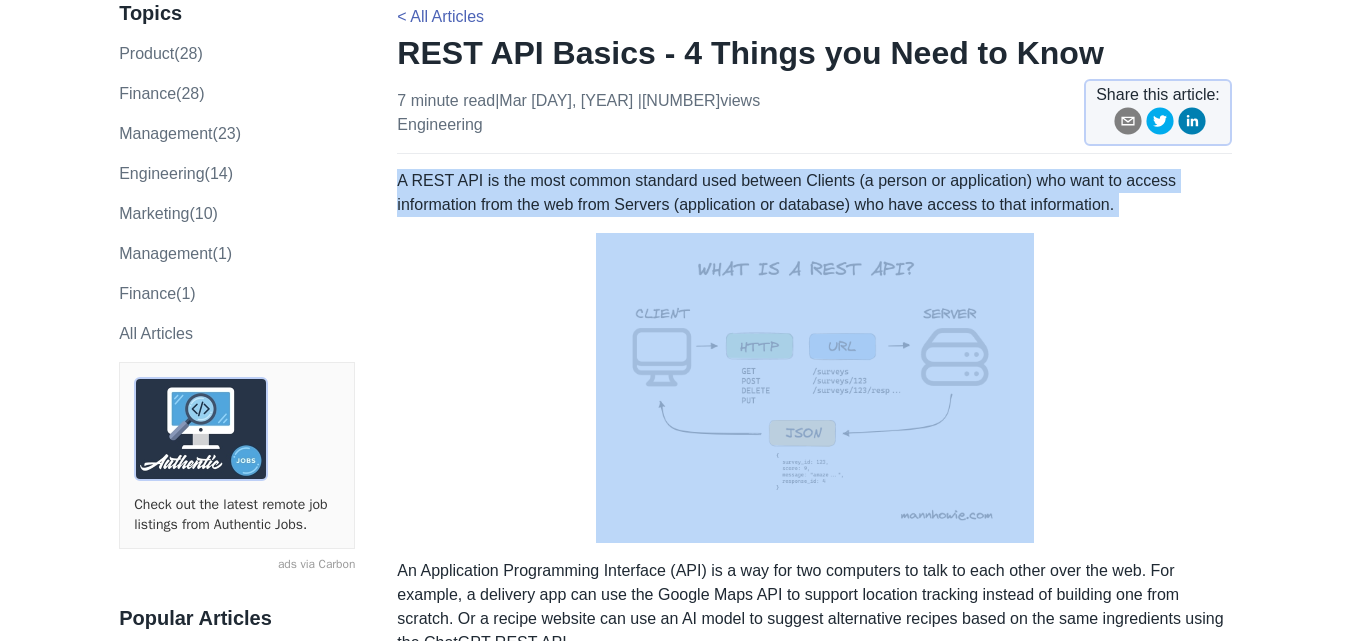 drag, startPoint x: 398, startPoint y: 184, endPoint x: 1118, endPoint y: 222, distance: 721.0021 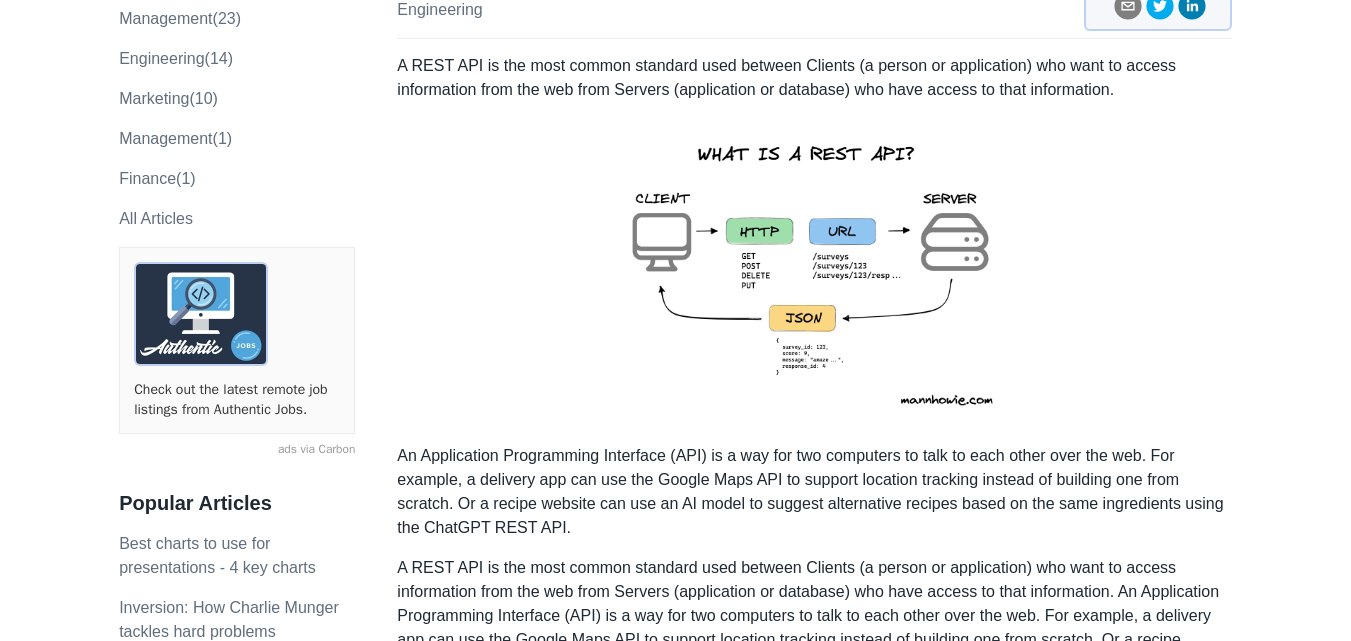 scroll, scrollTop: 256, scrollLeft: 0, axis: vertical 